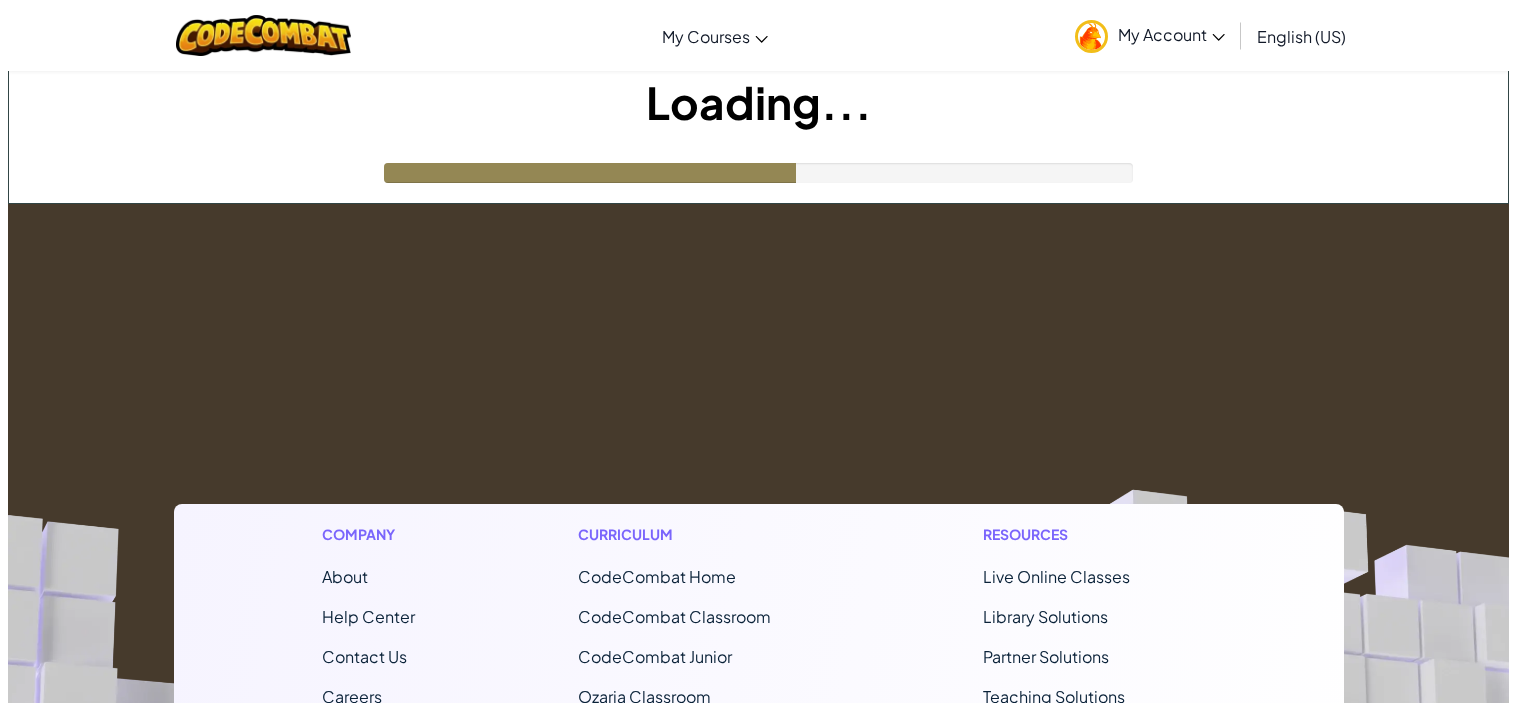 scroll, scrollTop: 0, scrollLeft: 0, axis: both 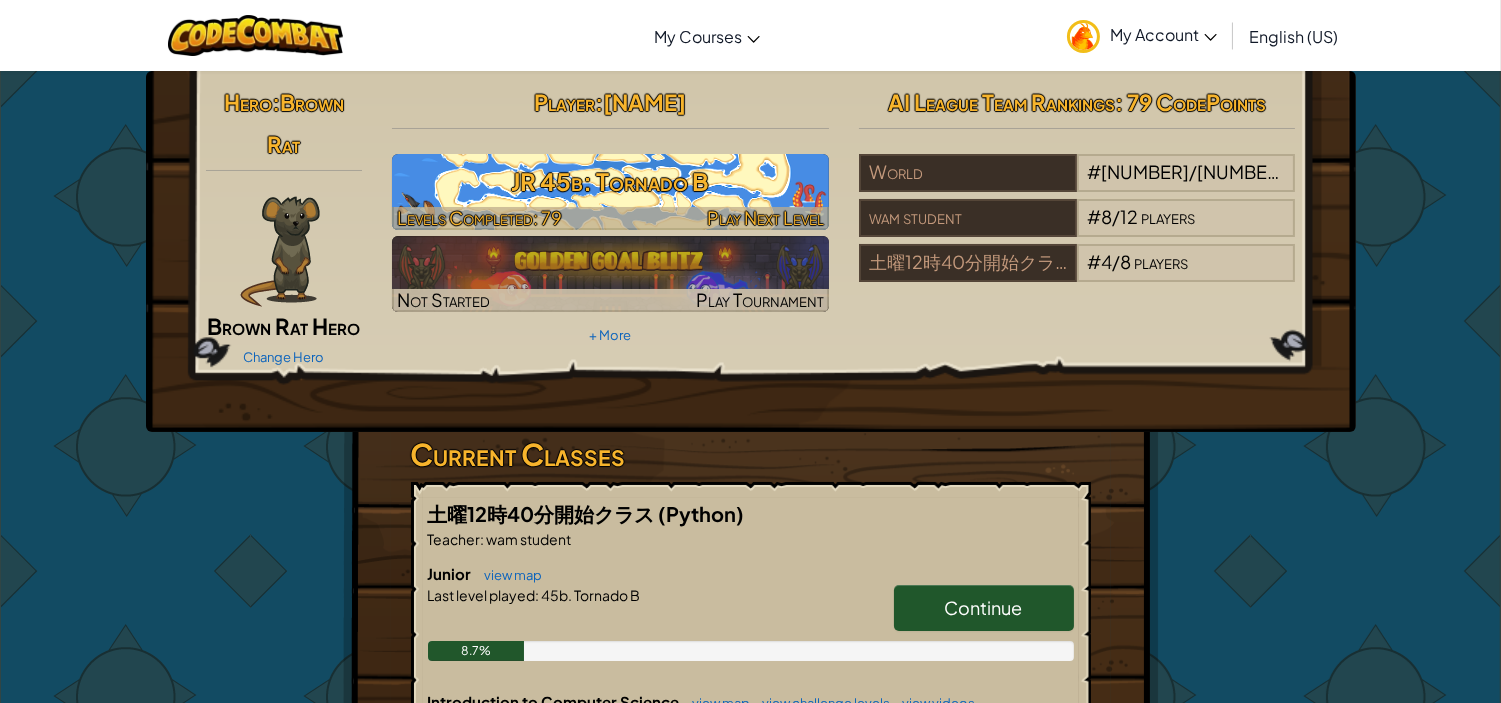 click on "JR 45b: Tornado B" at bounding box center [610, 181] 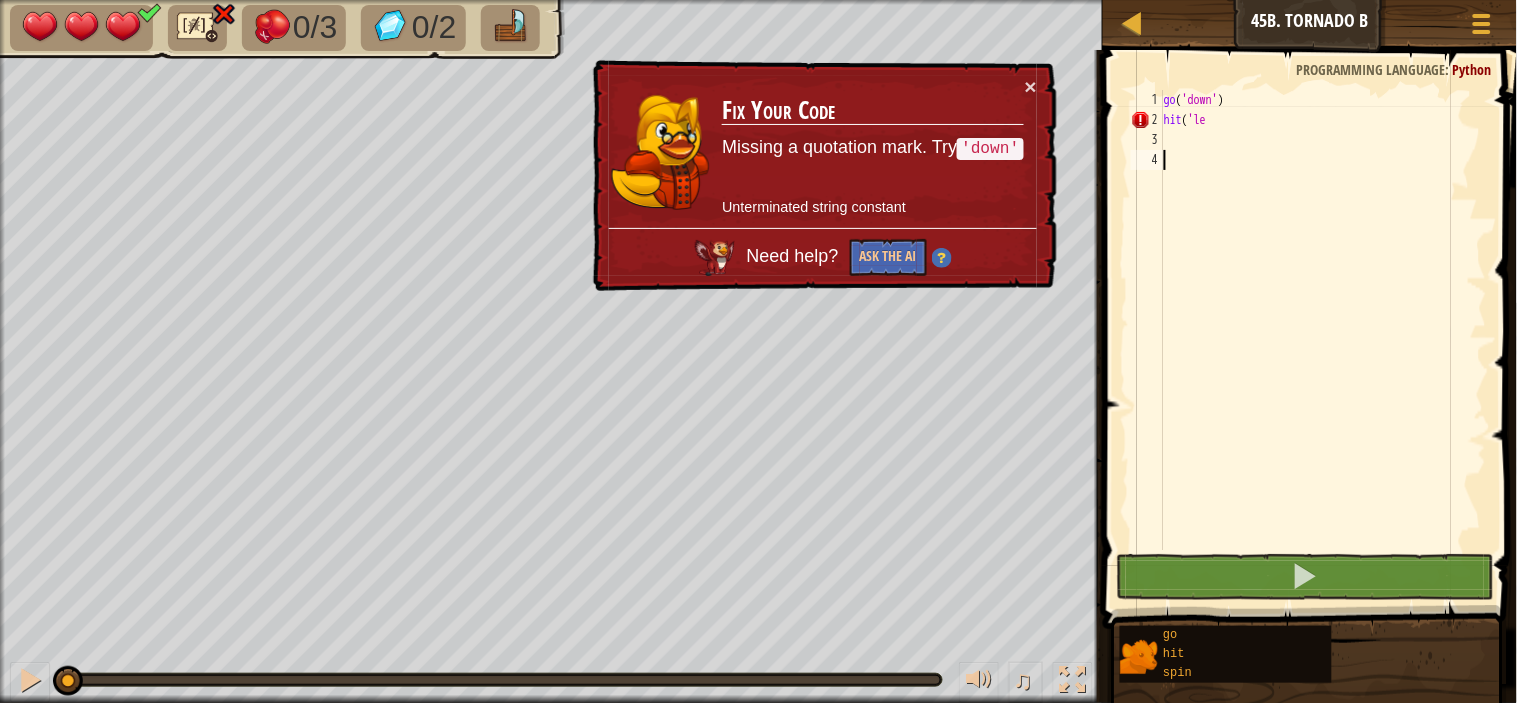 click on "go ( 'down' ) hit ( 'le" at bounding box center (1323, 340) 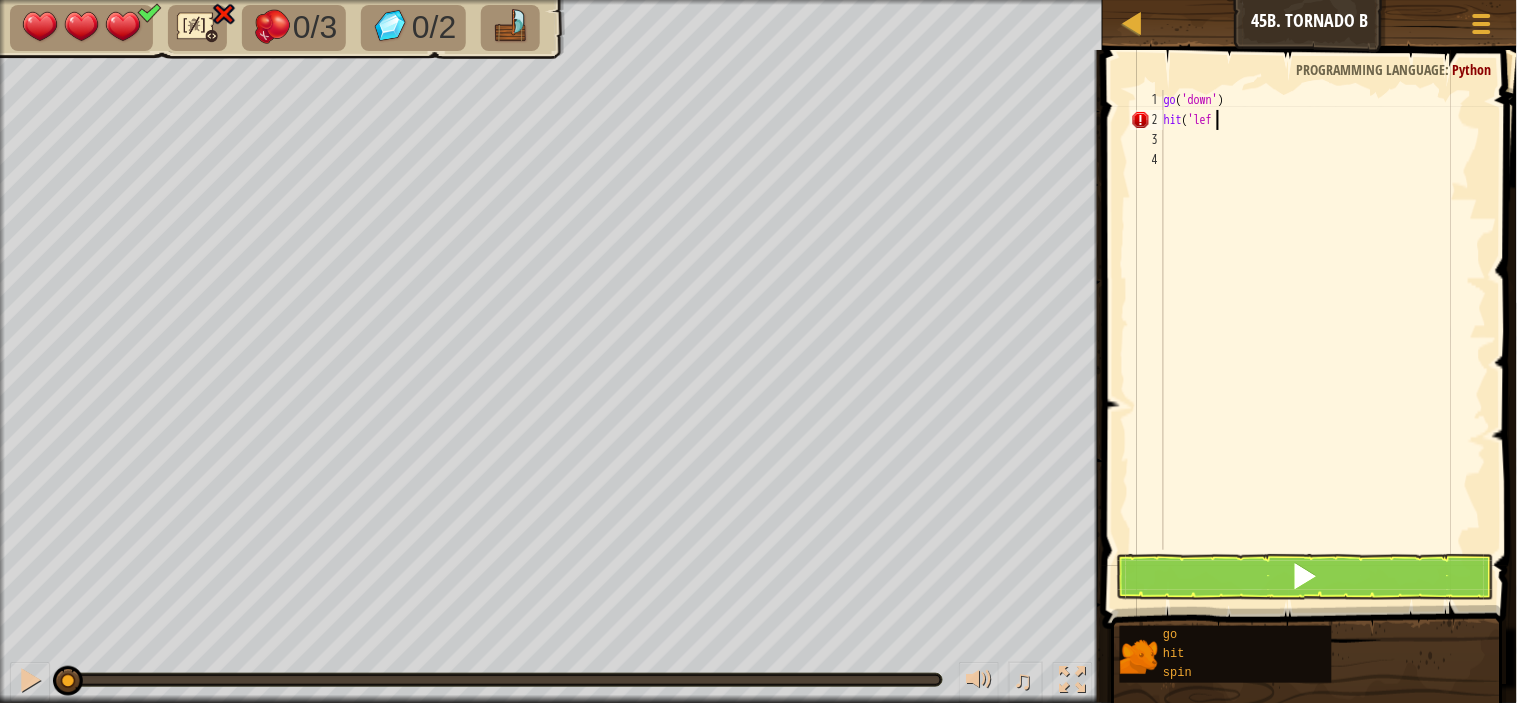 scroll, scrollTop: 8, scrollLeft: 3, axis: both 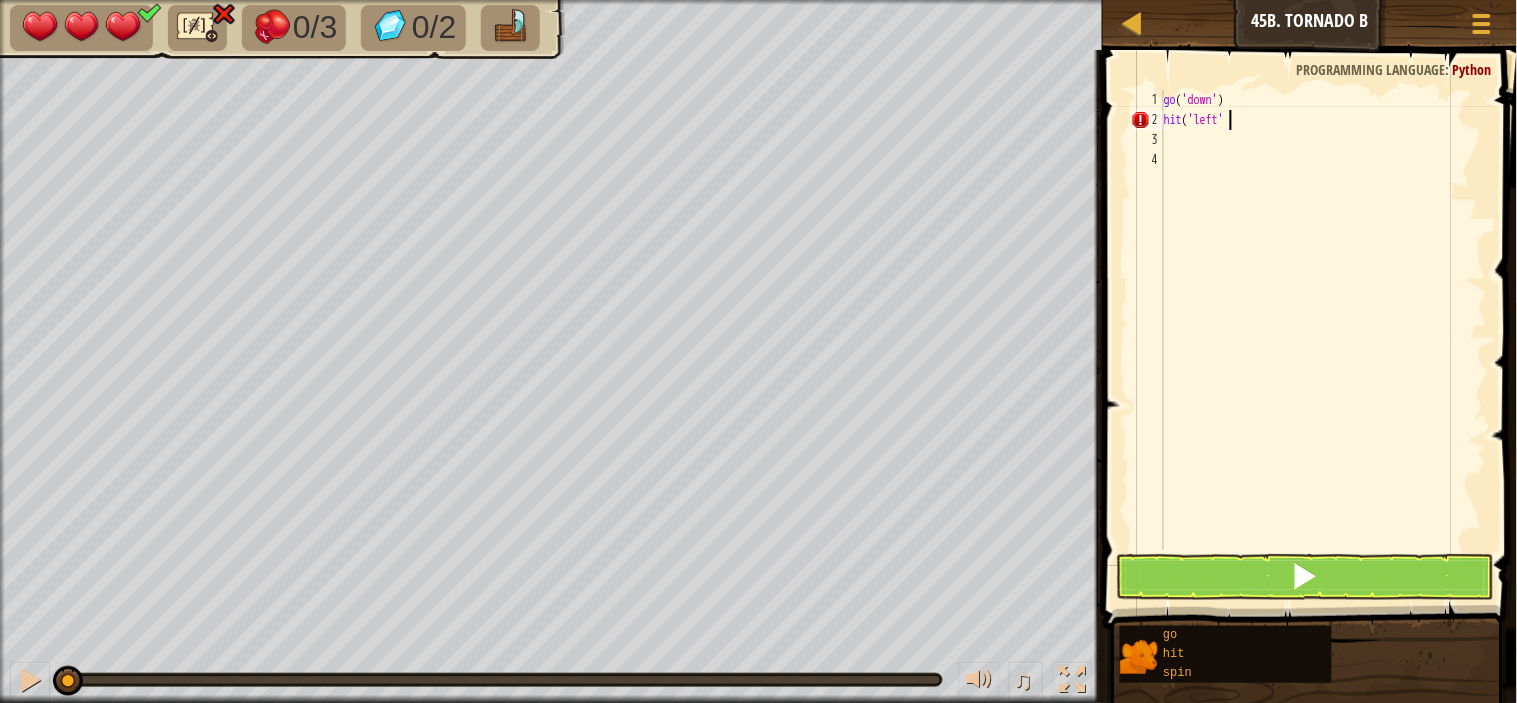 type on "hit('left')" 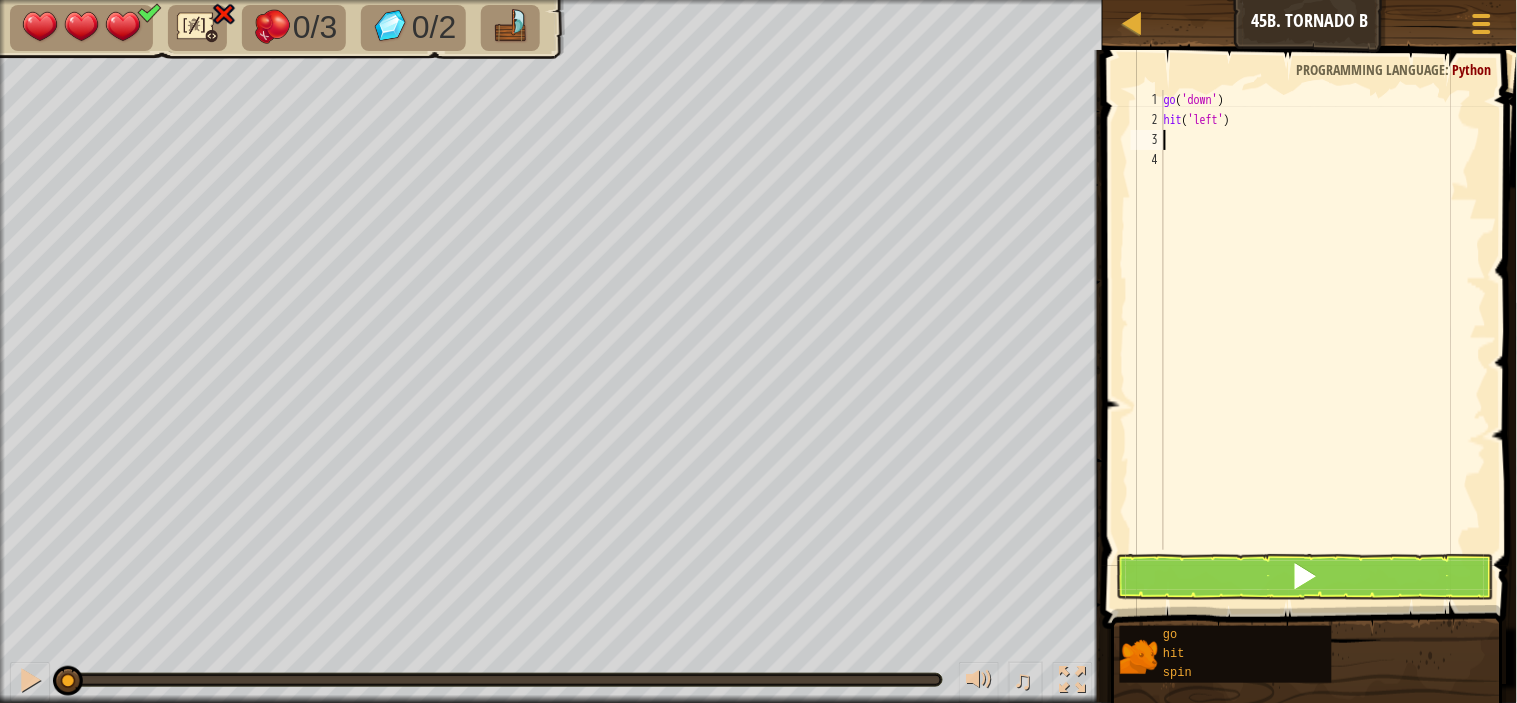 click on "go ( 'down' ) hit ( 'left' )" at bounding box center [1323, 340] 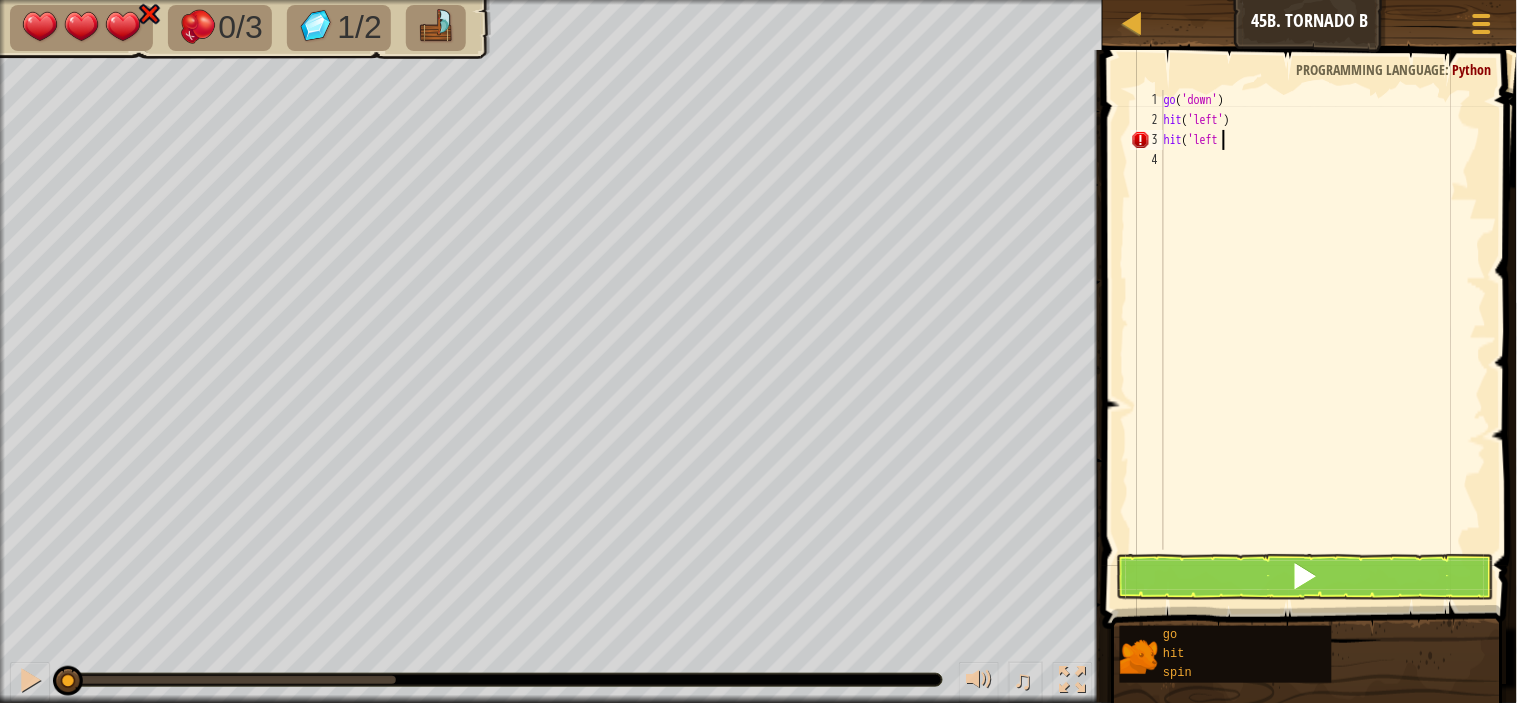 scroll, scrollTop: 8, scrollLeft: 4, axis: both 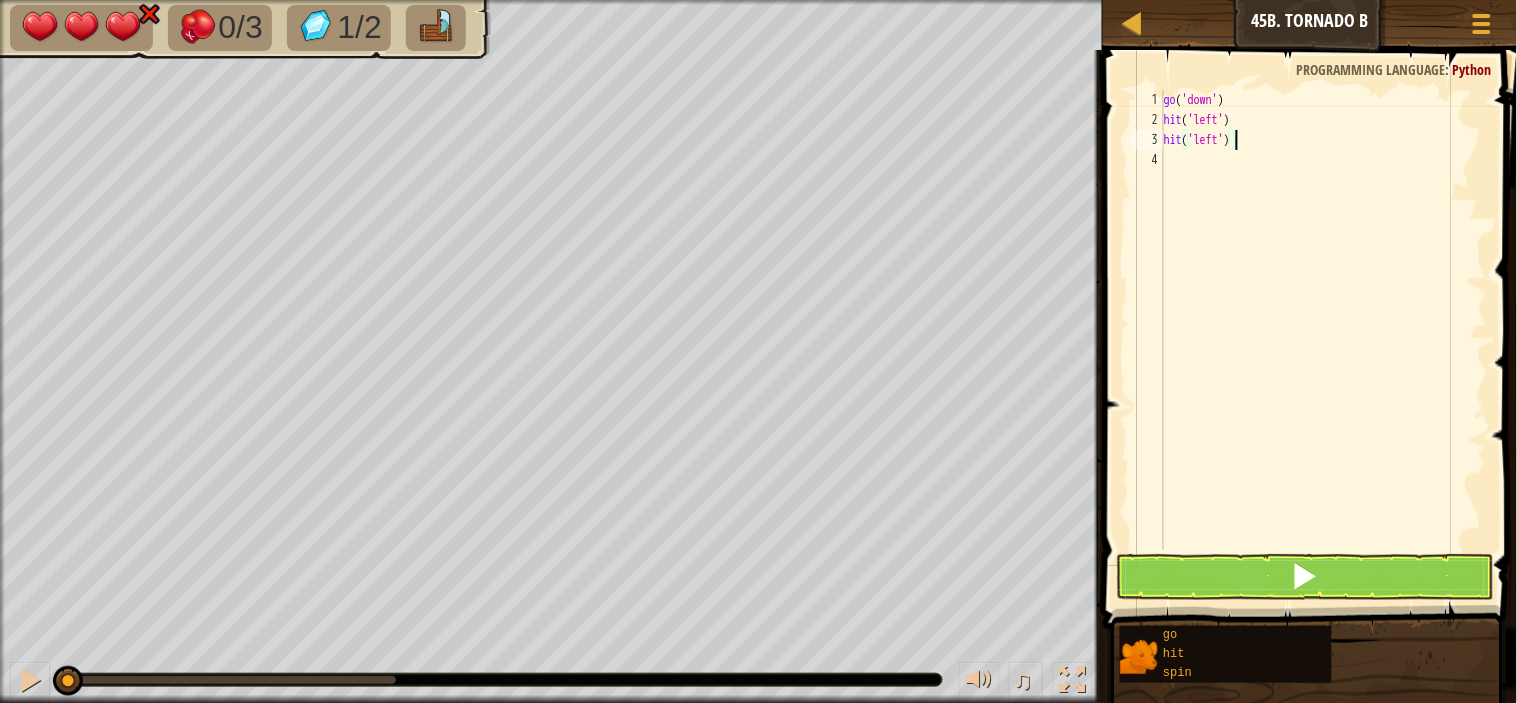 type on "hit('left')" 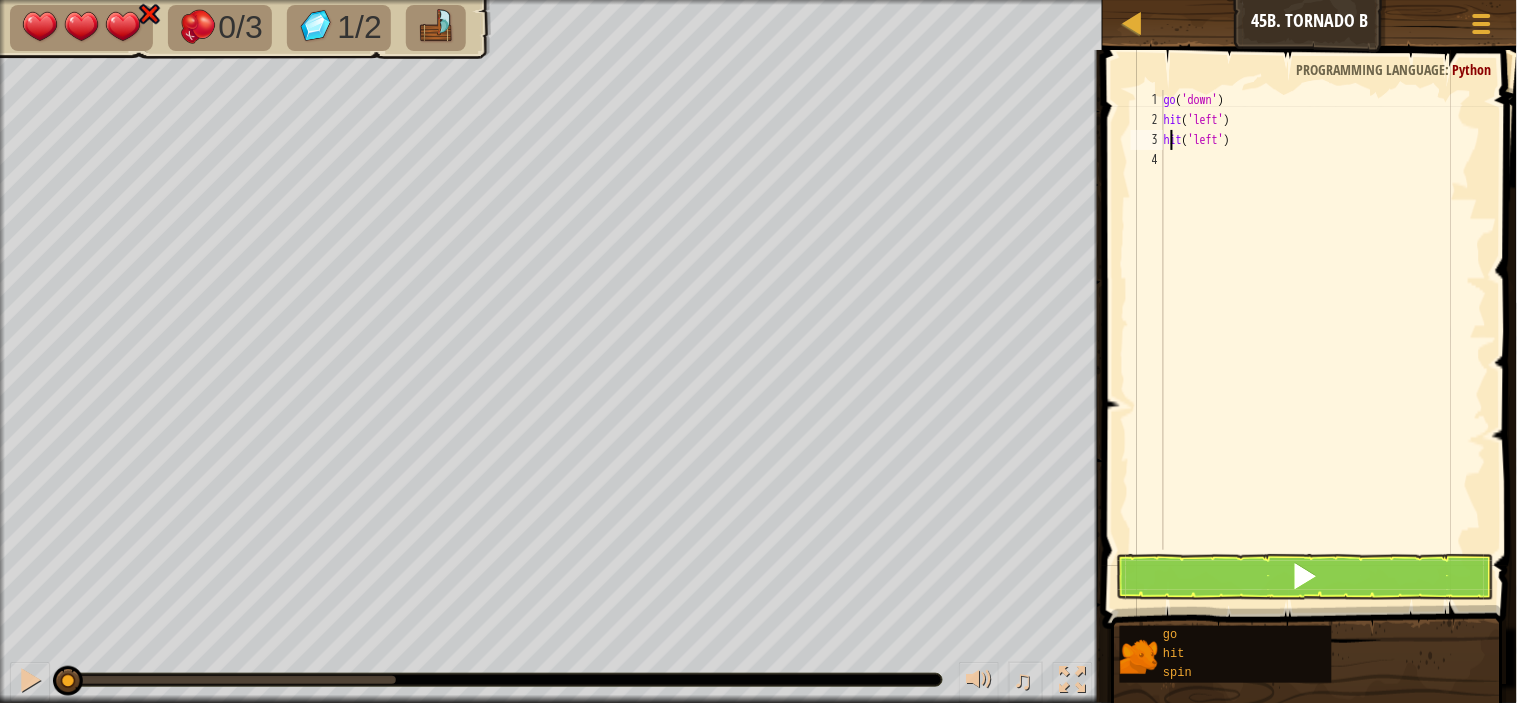 click on "go ( 'down' ) hit ( 'left' ) hit ( 'left' )" at bounding box center (1323, 340) 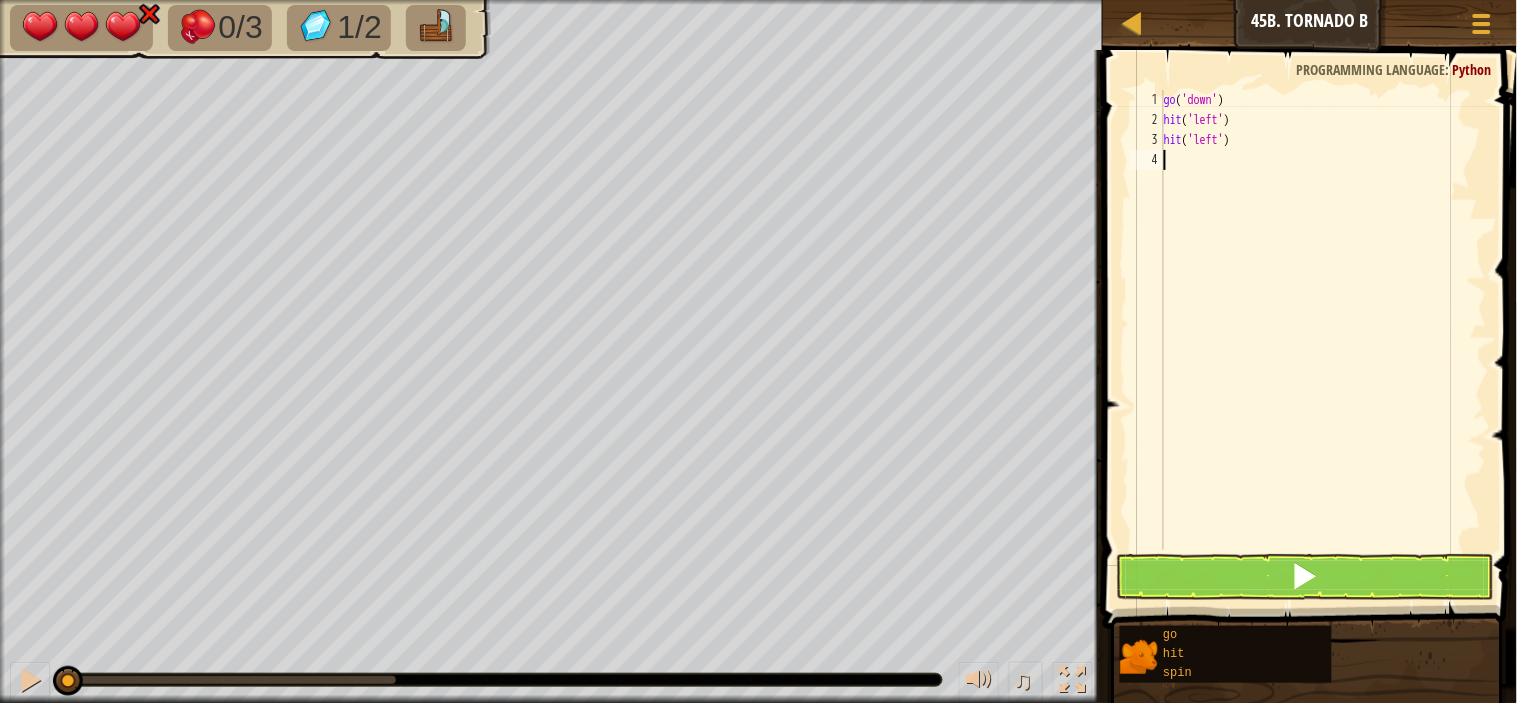 click on "go ( 'down' ) hit ( 'left' ) hit ( 'left' )" at bounding box center [1323, 340] 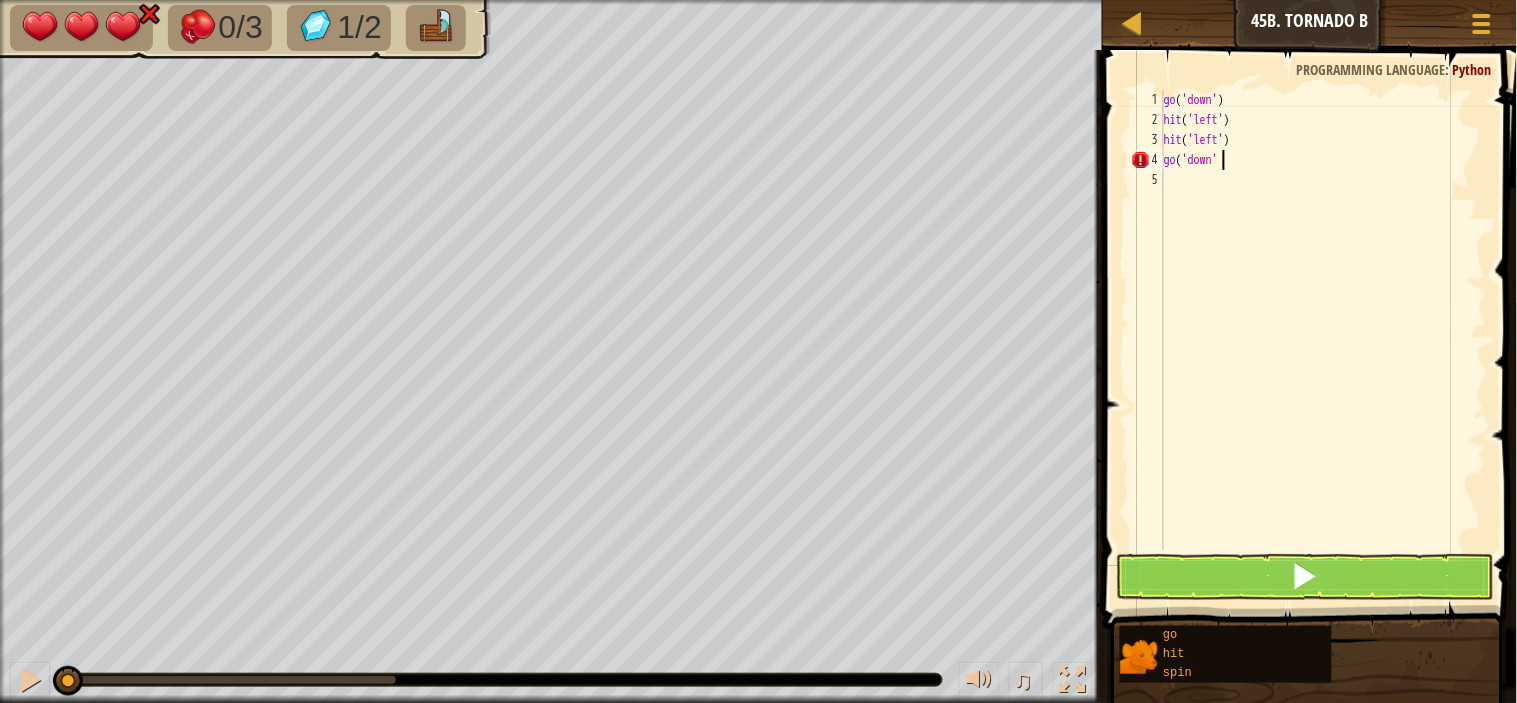 scroll, scrollTop: 8, scrollLeft: 4, axis: both 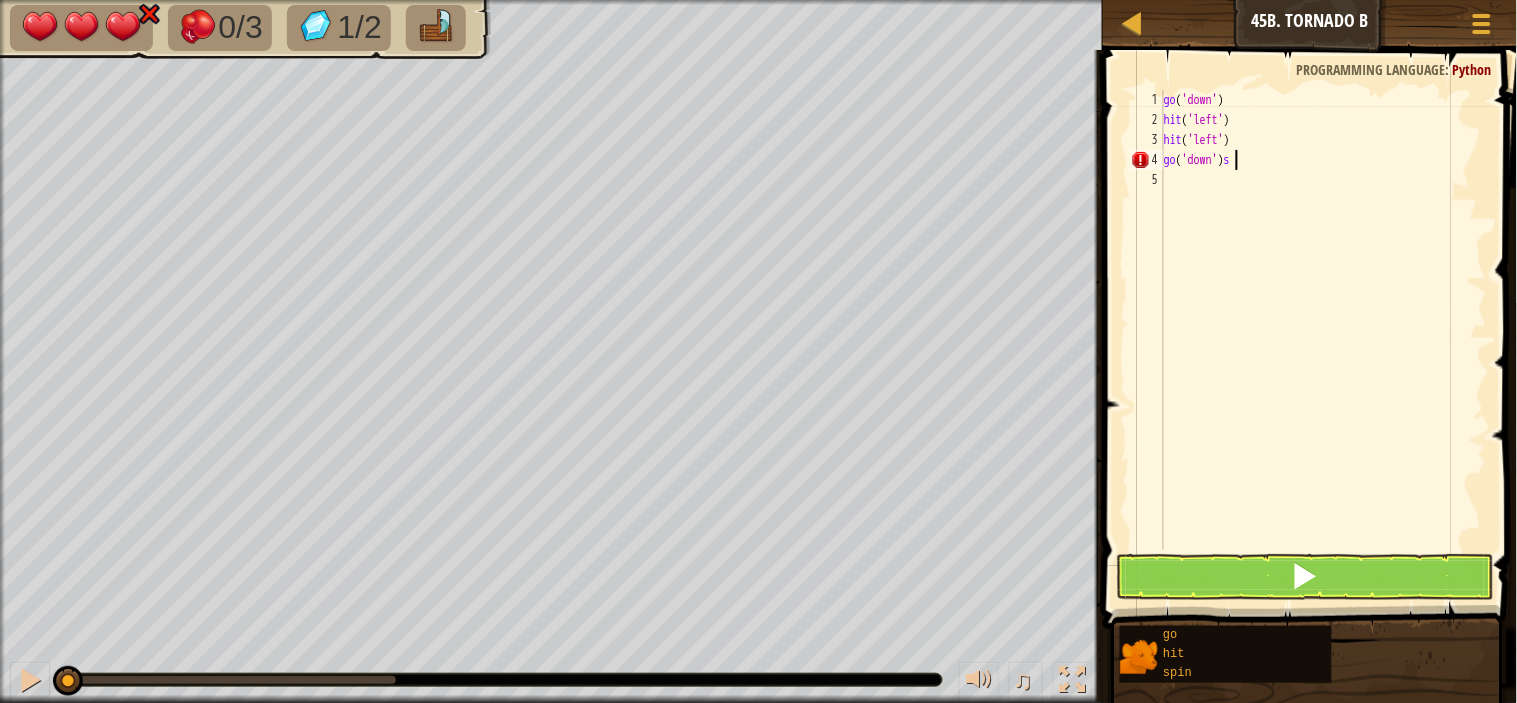 type on "go('down')" 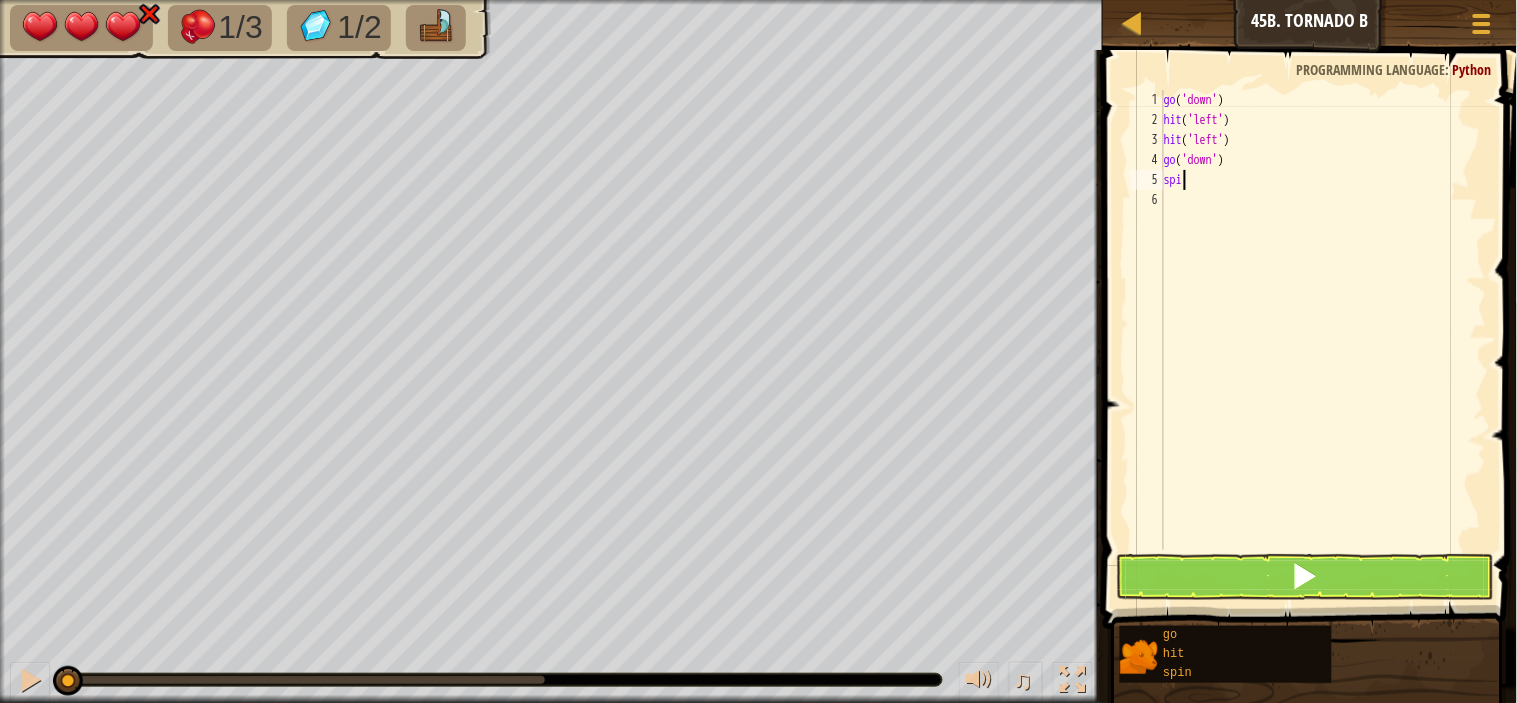 scroll, scrollTop: 8, scrollLeft: 1, axis: both 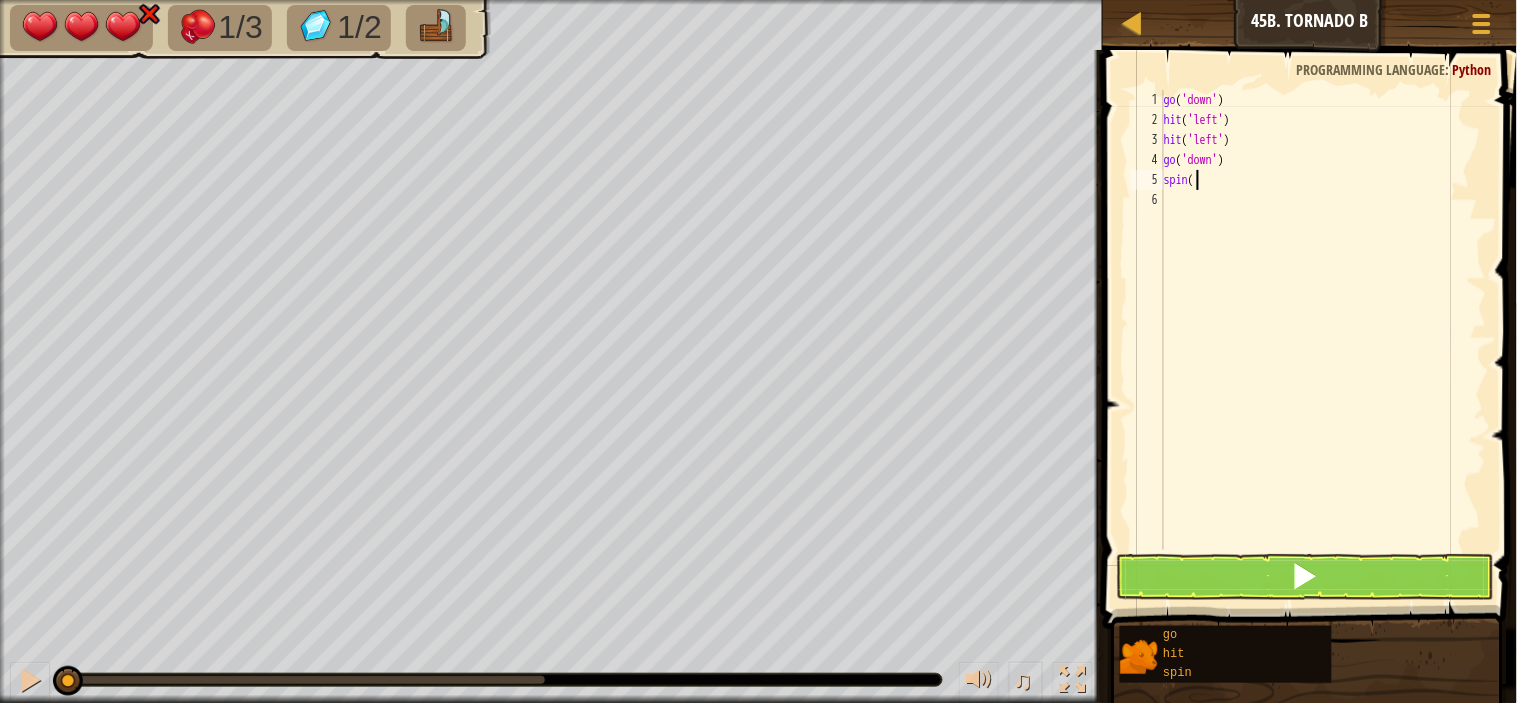 type on "spin()" 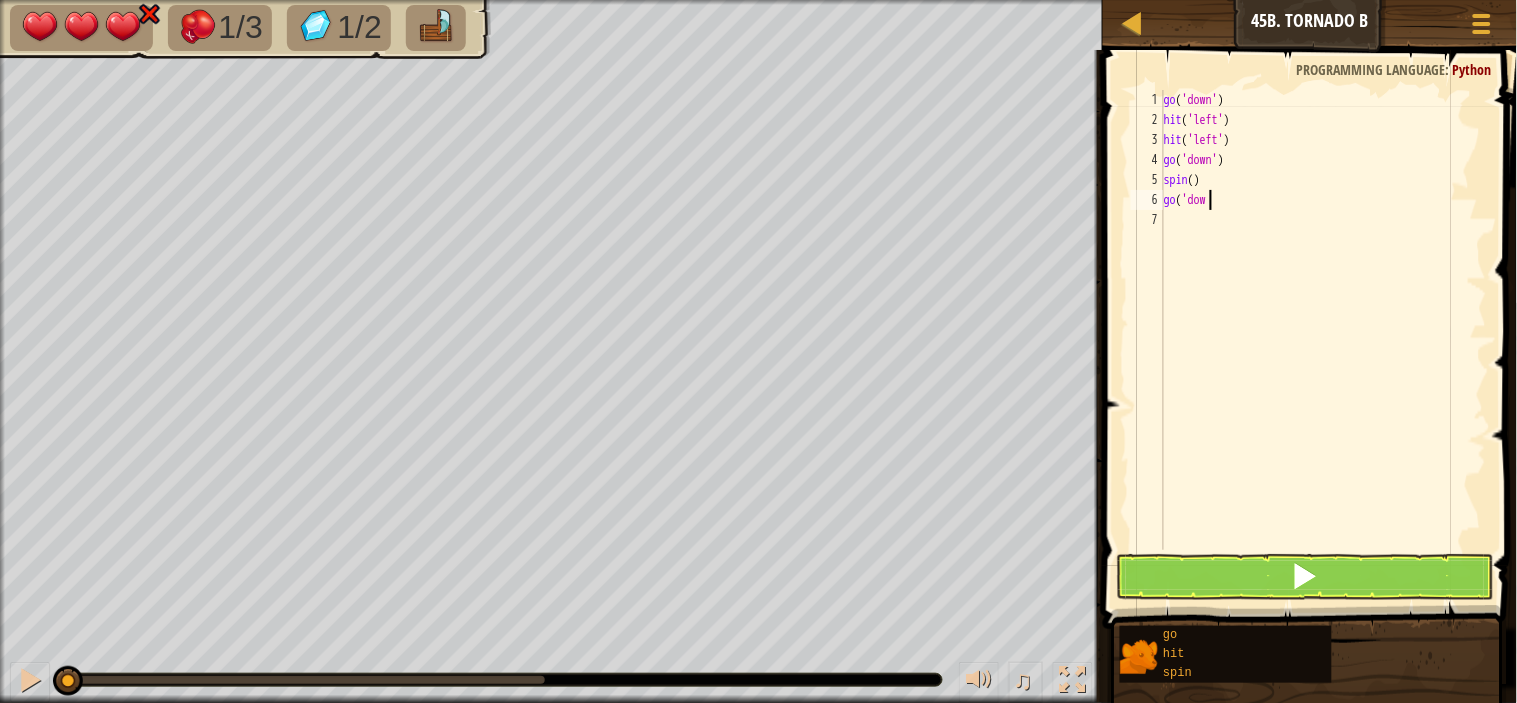scroll, scrollTop: 8, scrollLeft: 2, axis: both 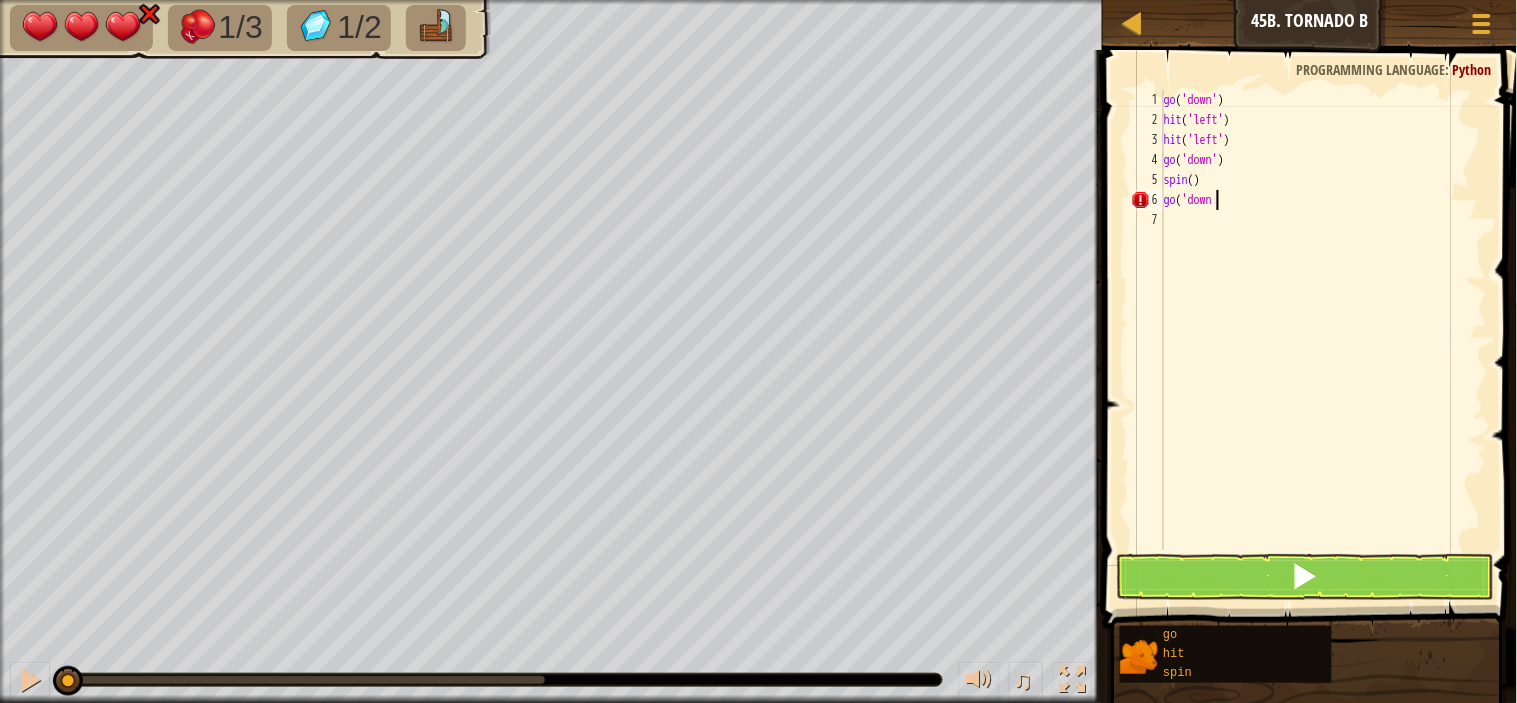 type on "’" 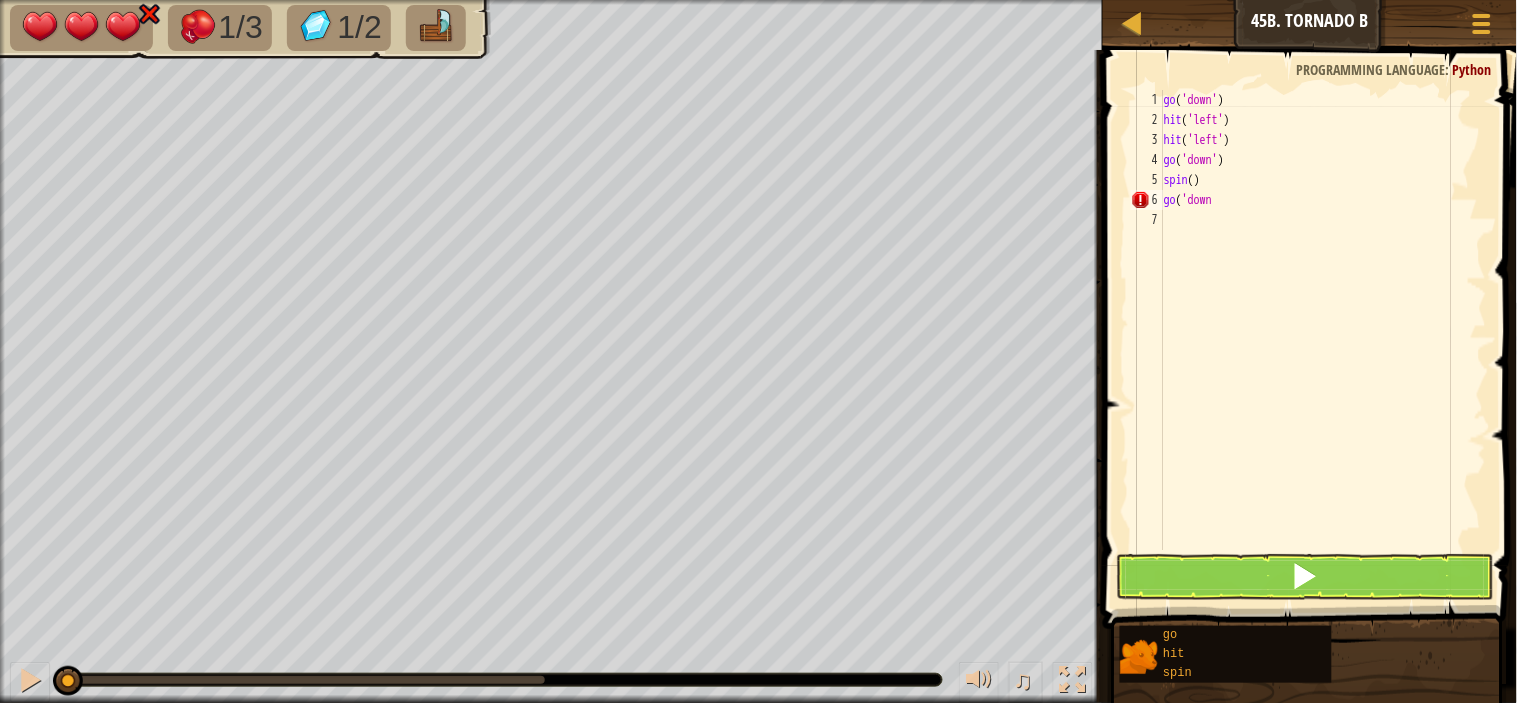 scroll, scrollTop: 8, scrollLeft: 0, axis: vertical 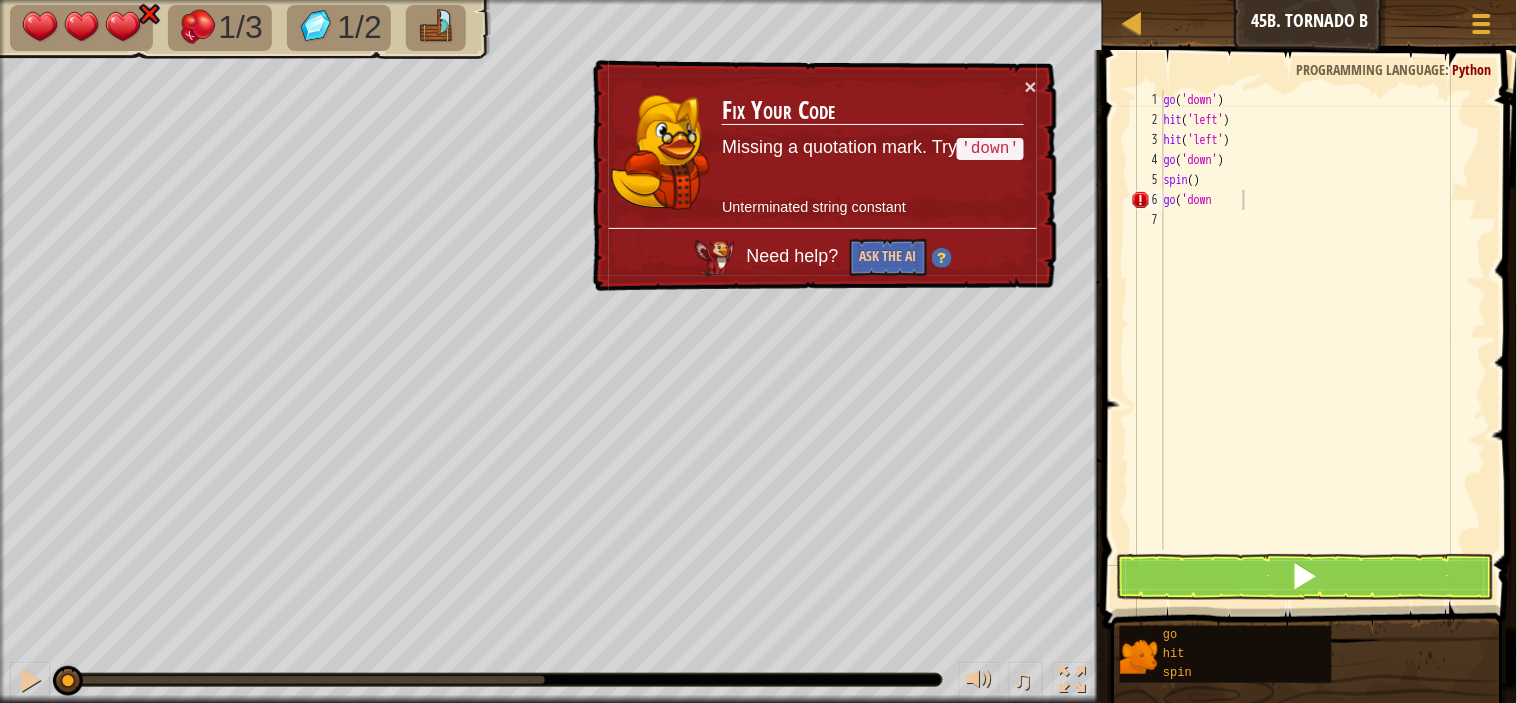 click on "× Fix Your Code Missing a quotation mark. Try  'down'
Unterminated string constant
Need help? Ask the AI" at bounding box center (823, 176) 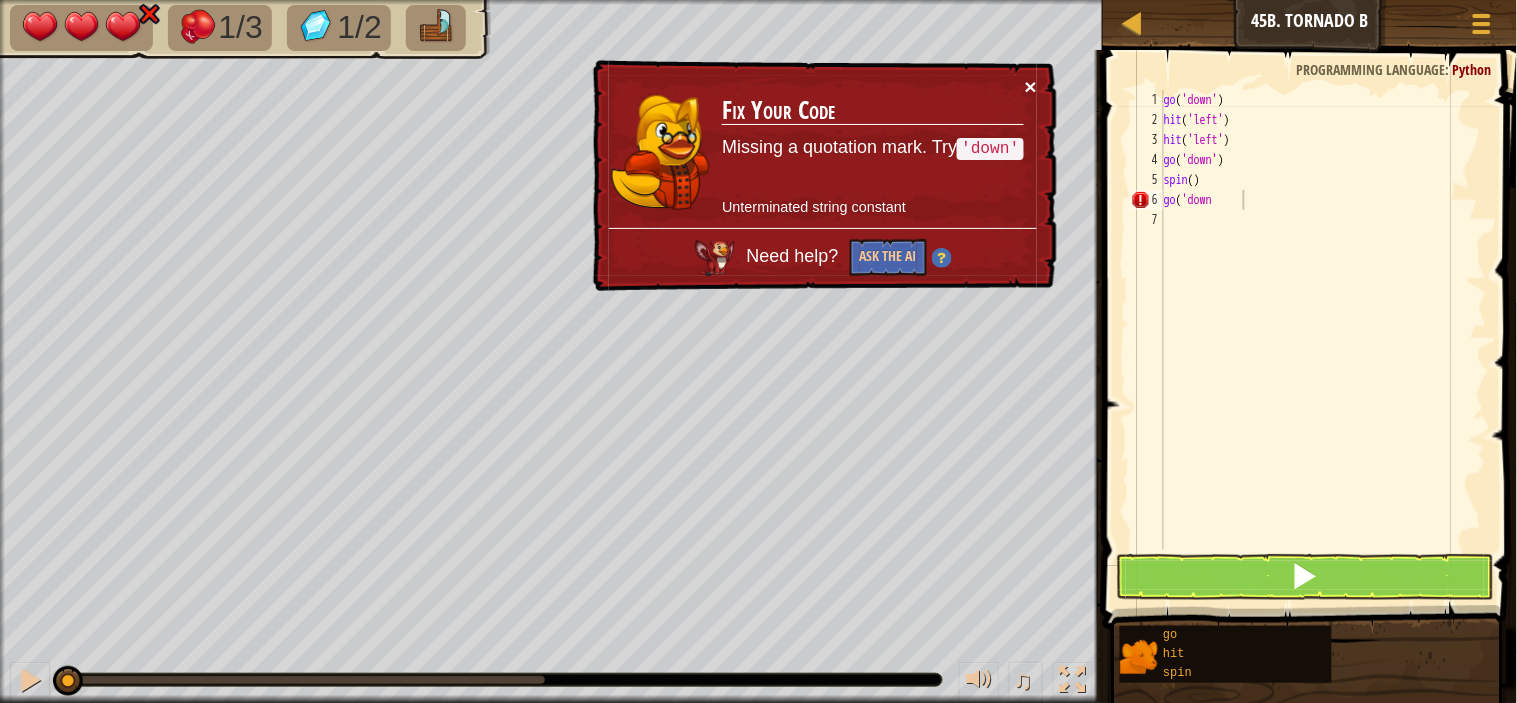 click on "× Fix Your Code Missing a quotation mark. Try  'down'
Unterminated string constant
Need help? Ask the AI" at bounding box center [823, 176] 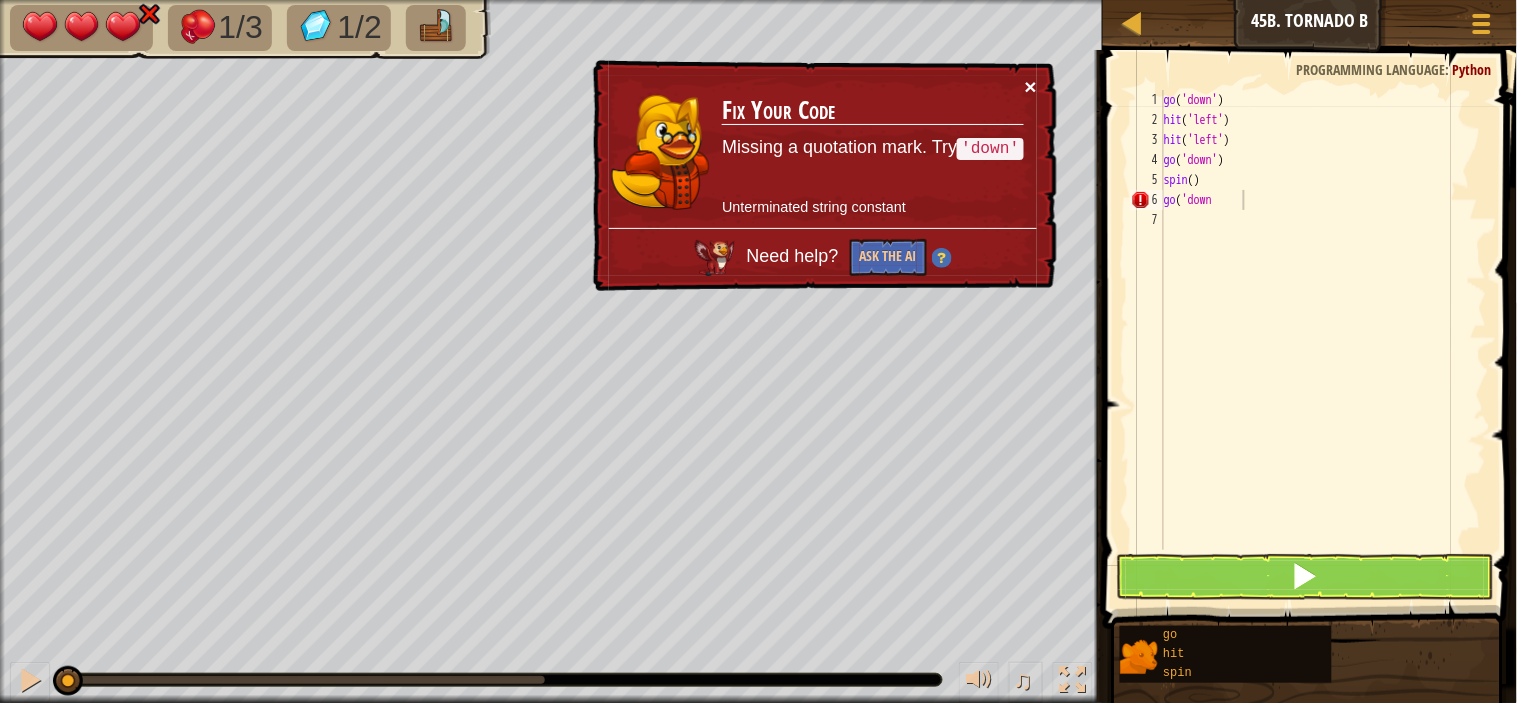 click on "×" at bounding box center [1031, 86] 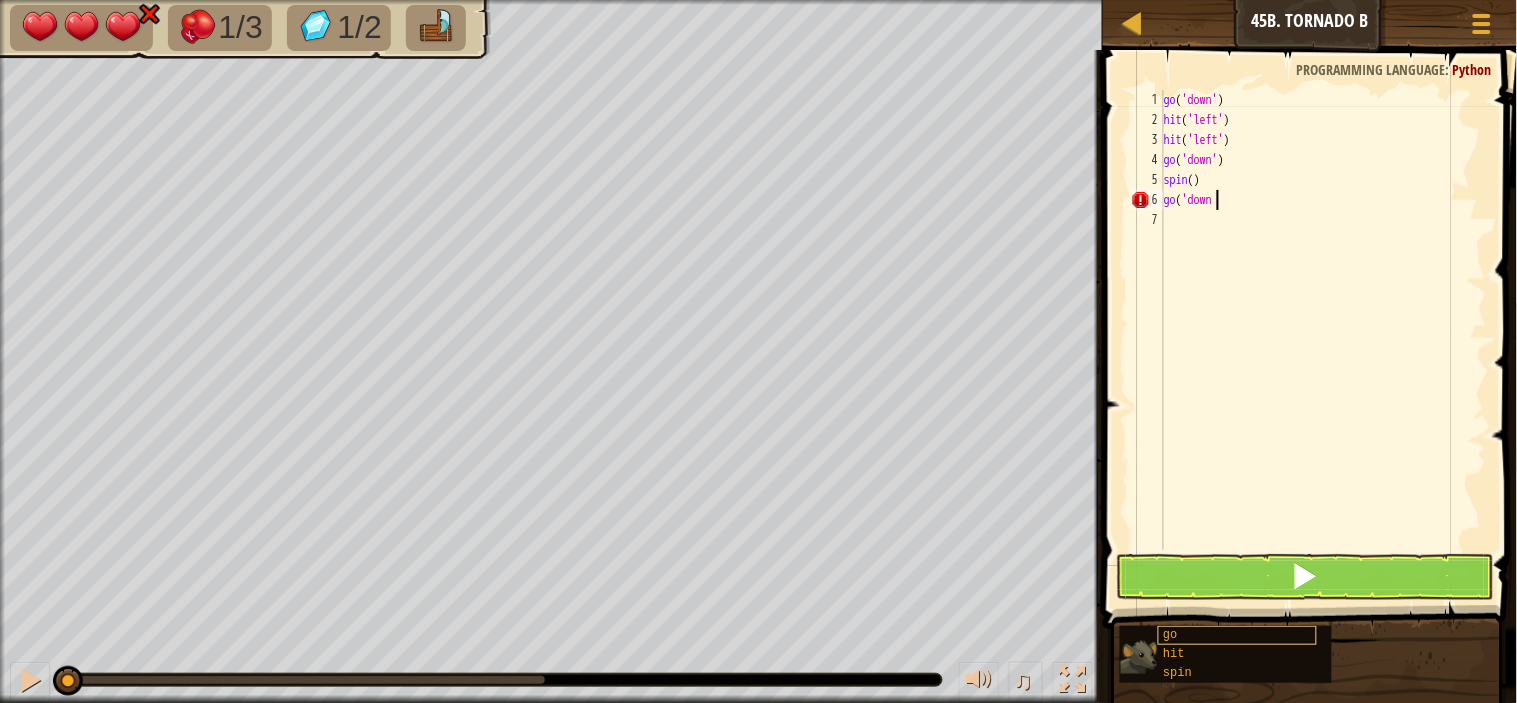 scroll, scrollTop: 8, scrollLeft: 3, axis: both 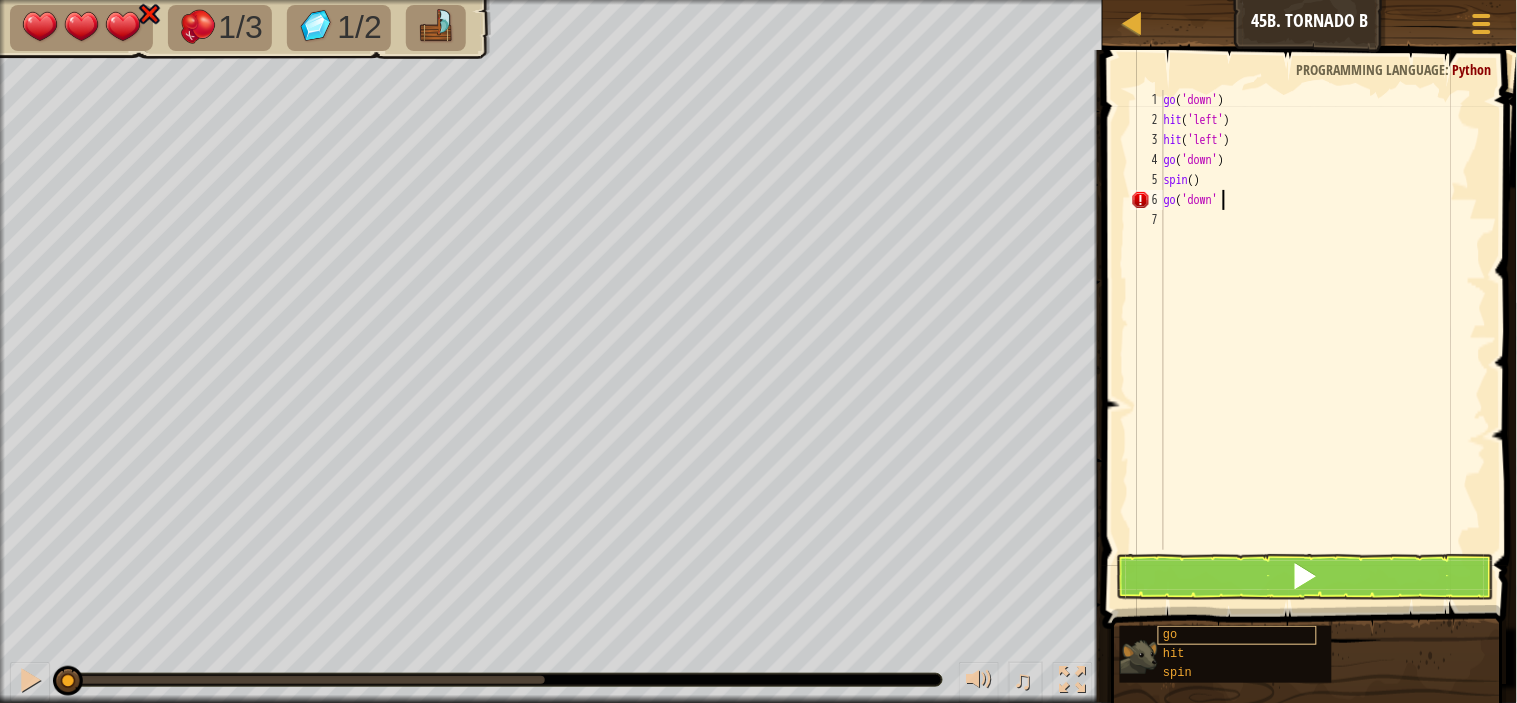 type on "go('down')" 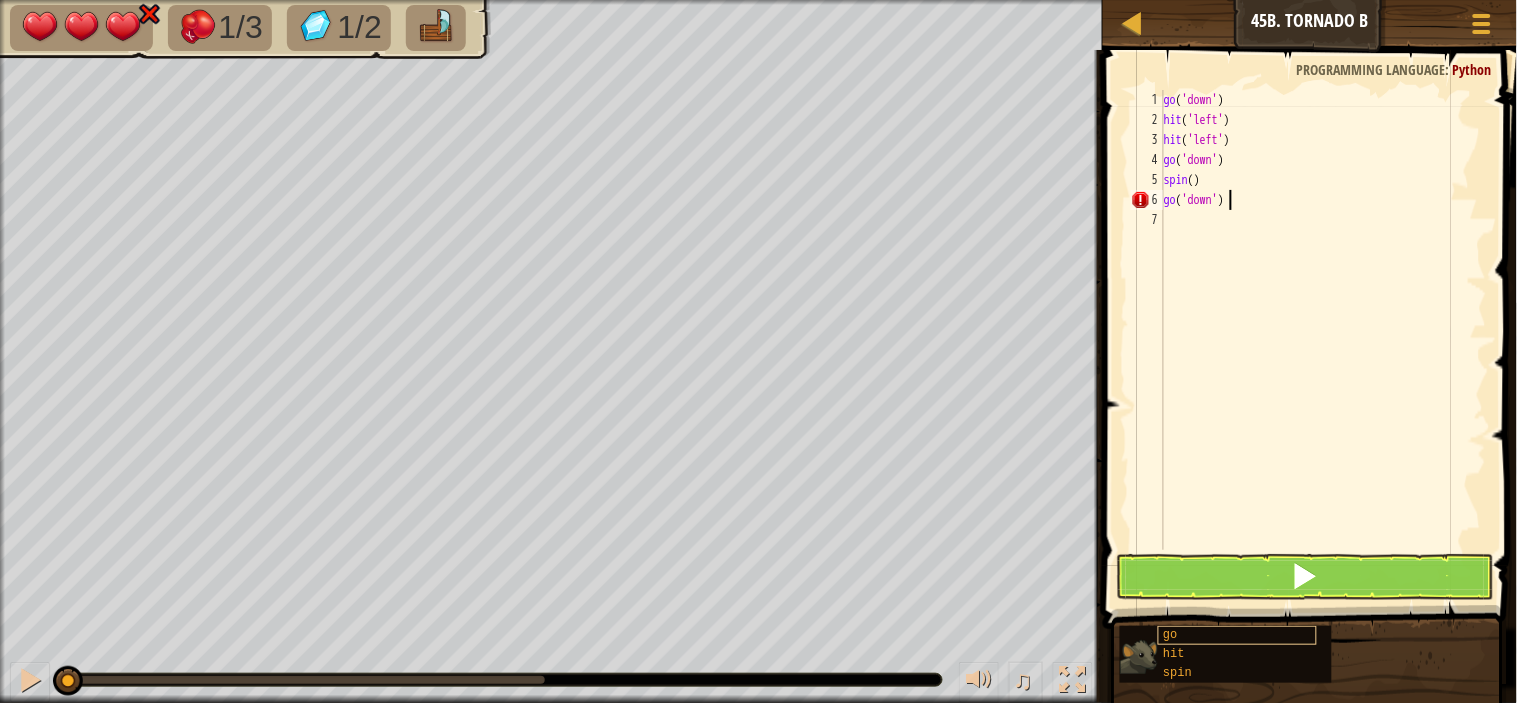 scroll, scrollTop: 8, scrollLeft: 4, axis: both 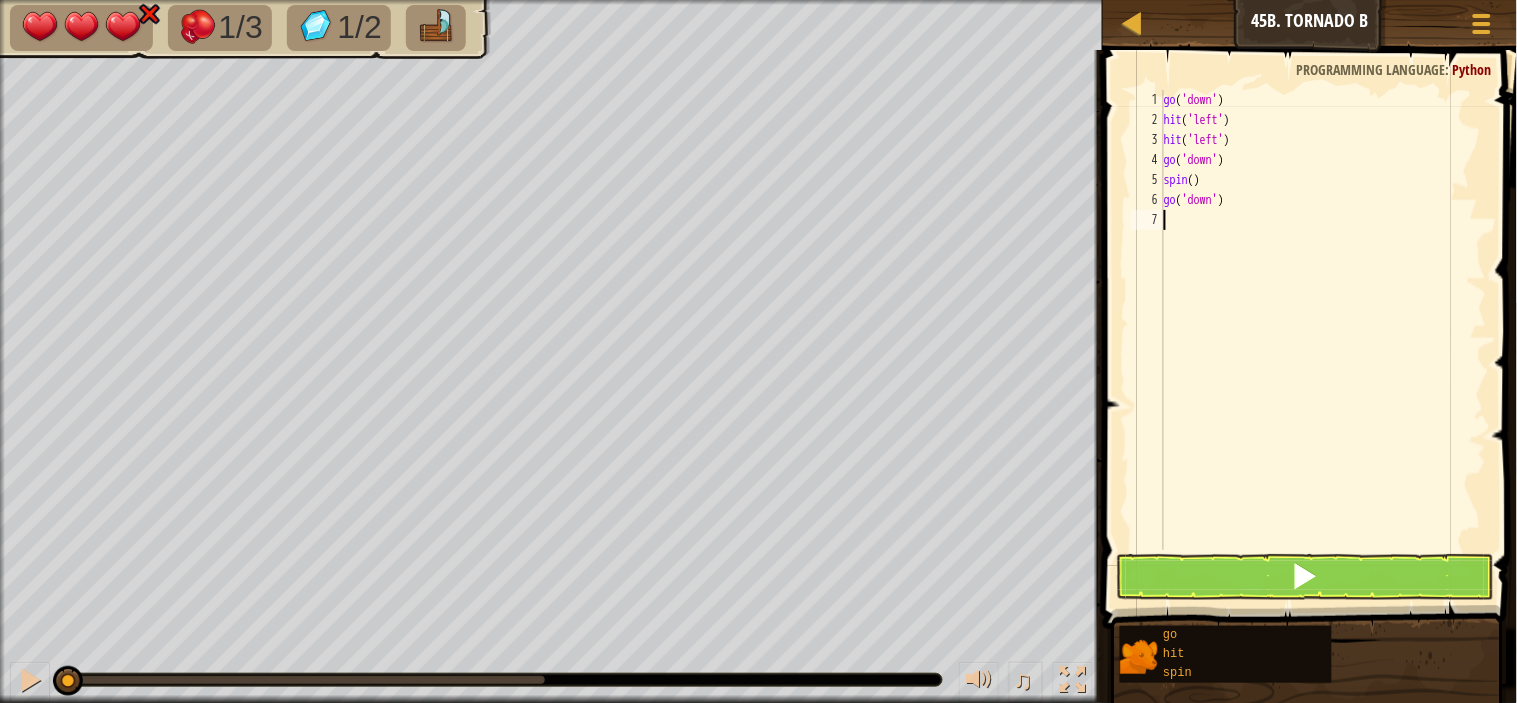 click on "go ( 'down' ) hit ( 'left' ) hit ( 'left' ) go ( 'down' ) spin ( ) go ( 'down' )" at bounding box center (1323, 340) 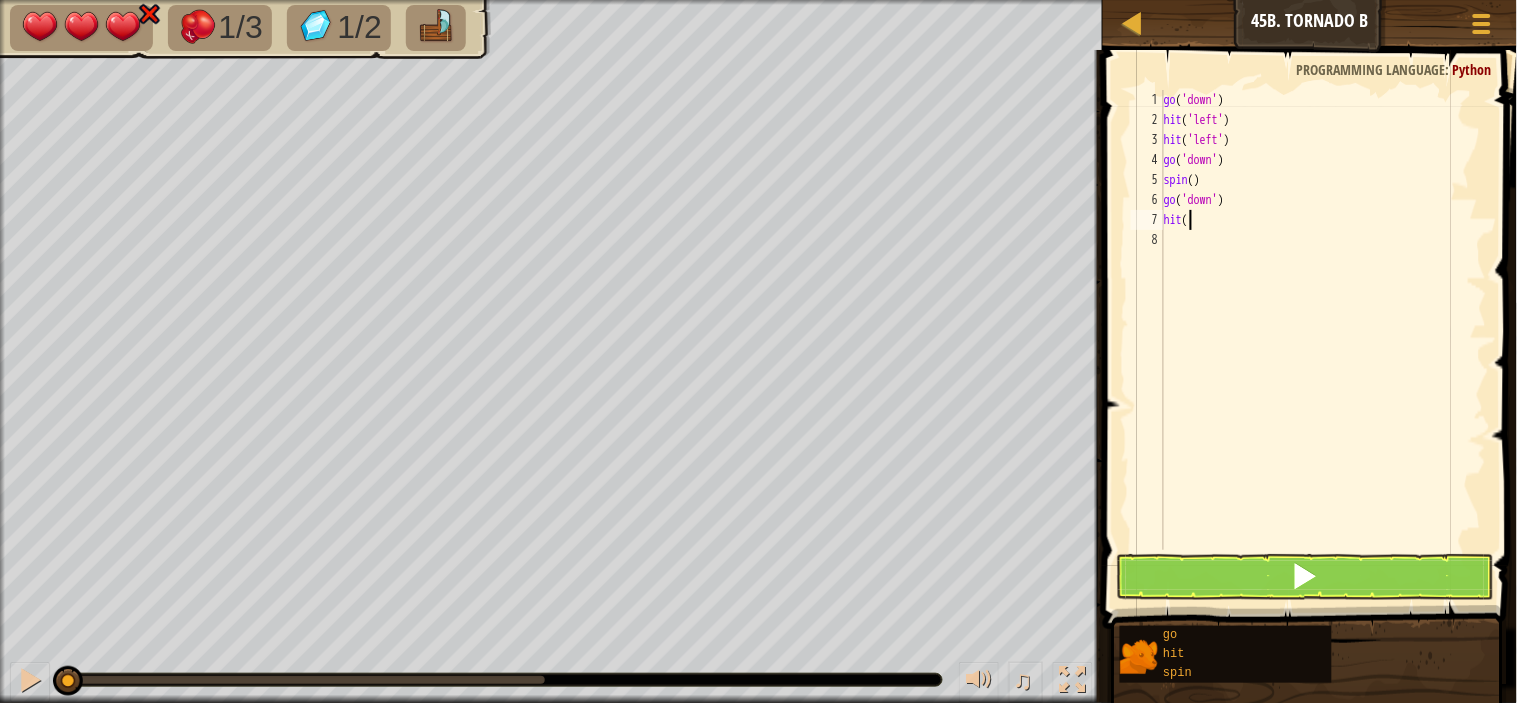 scroll, scrollTop: 8, scrollLeft: 1, axis: both 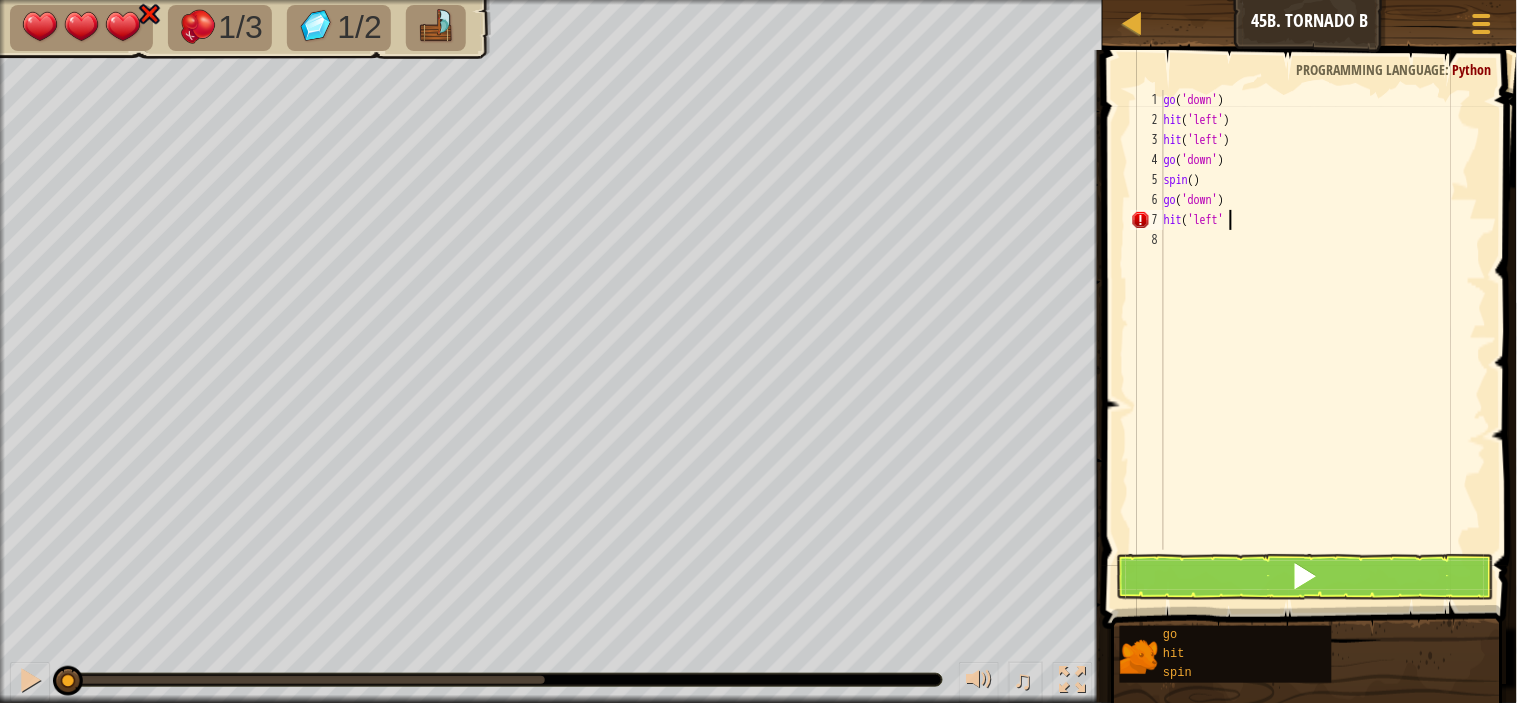 type on "hit('left')" 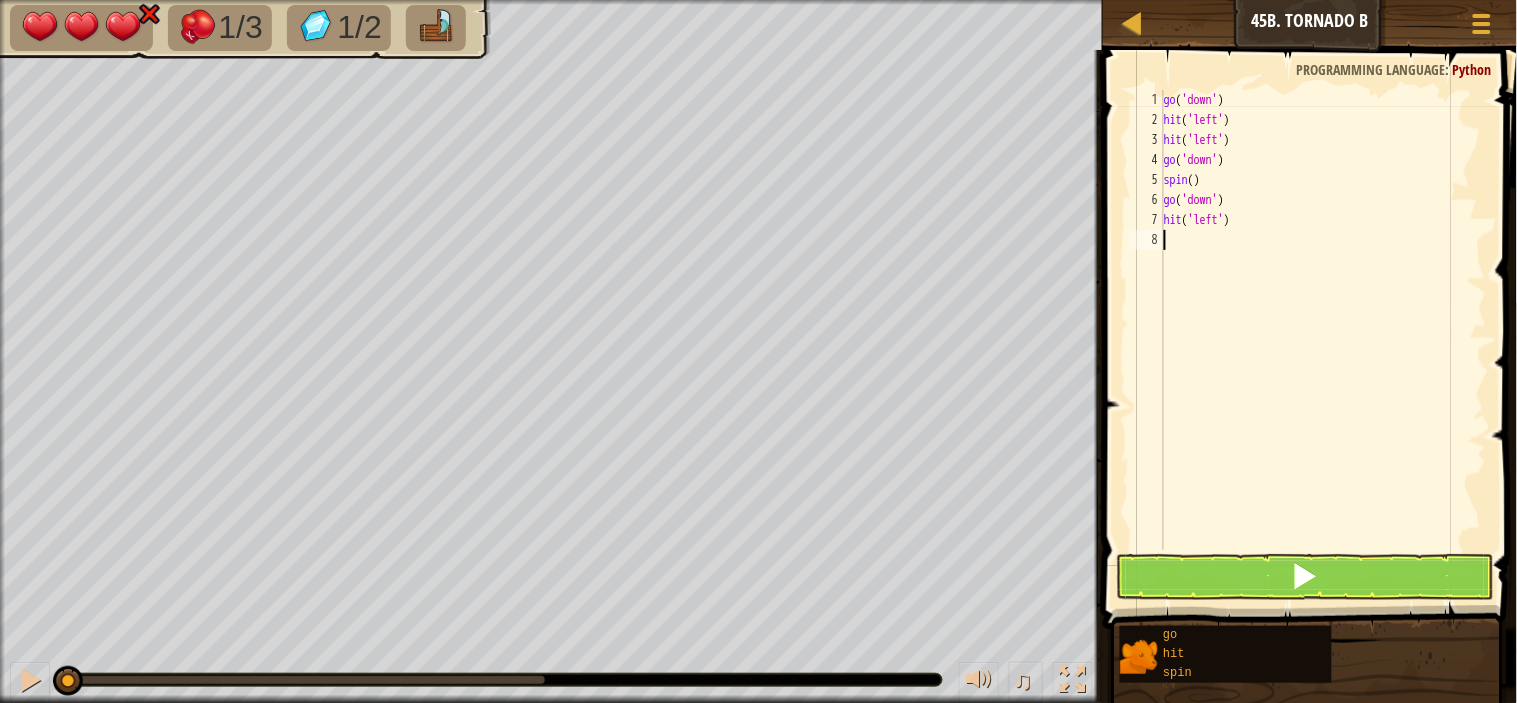 click on "go ( 'down' ) hit ( 'left' ) hit ( 'left' ) go ( 'down' ) spin ( ) go ( 'down' ) hit ( 'left' )" at bounding box center [1323, 340] 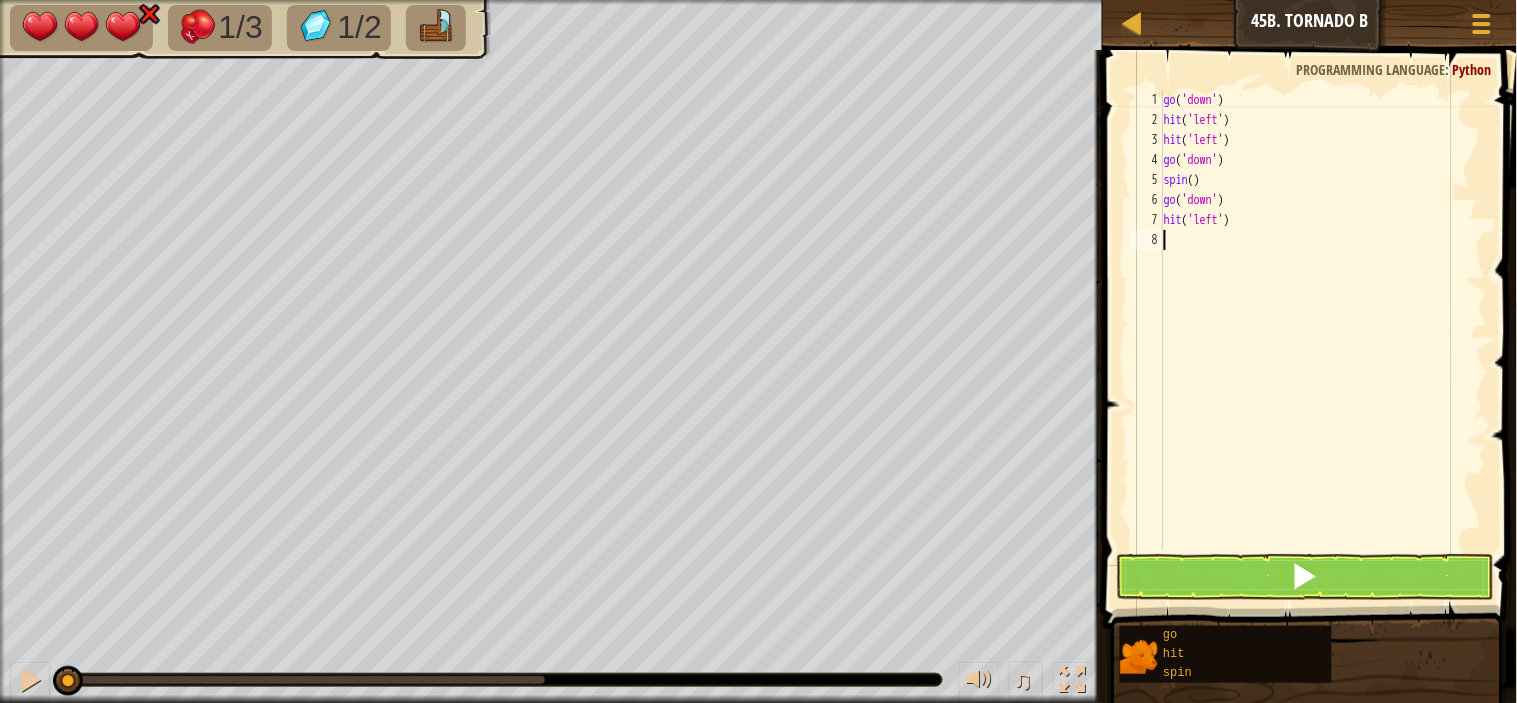 scroll, scrollTop: 8, scrollLeft: 0, axis: vertical 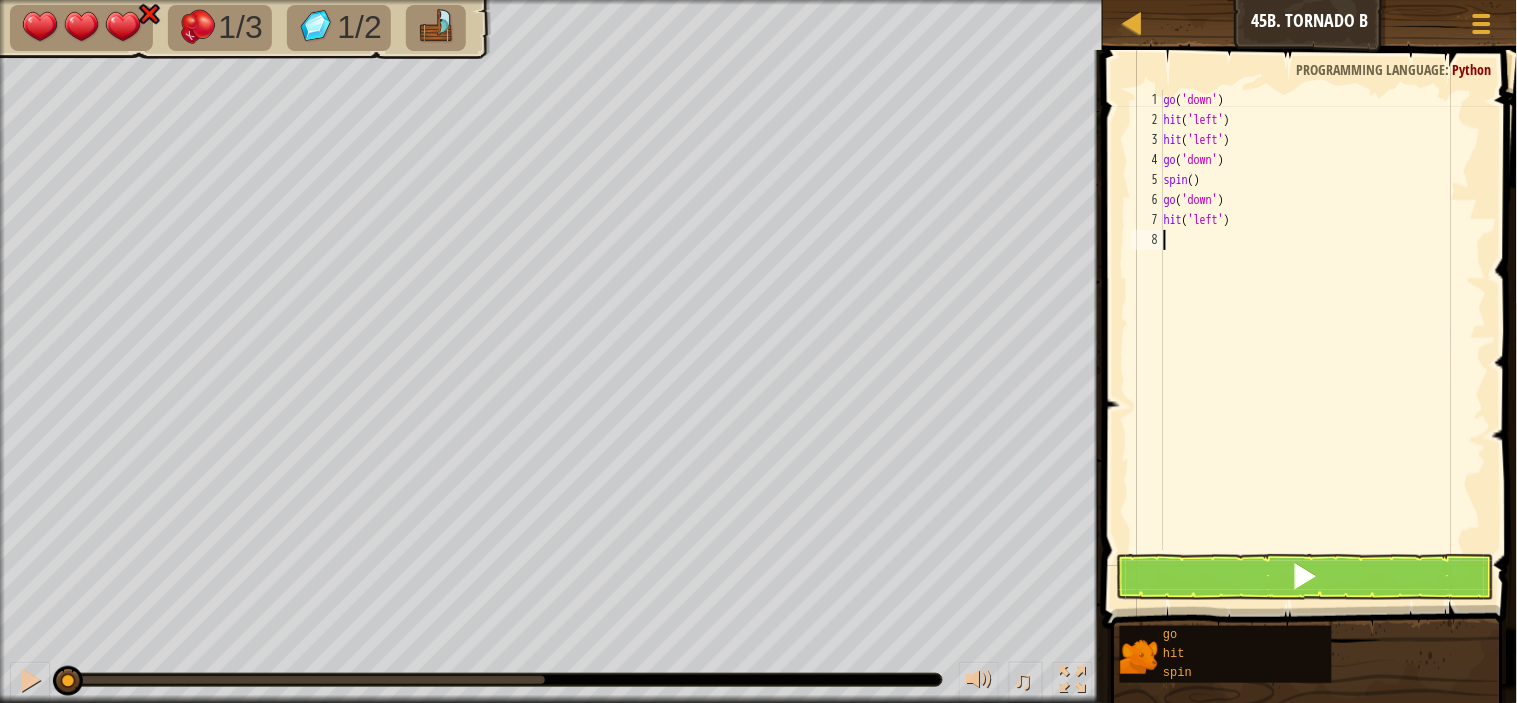 type on "g" 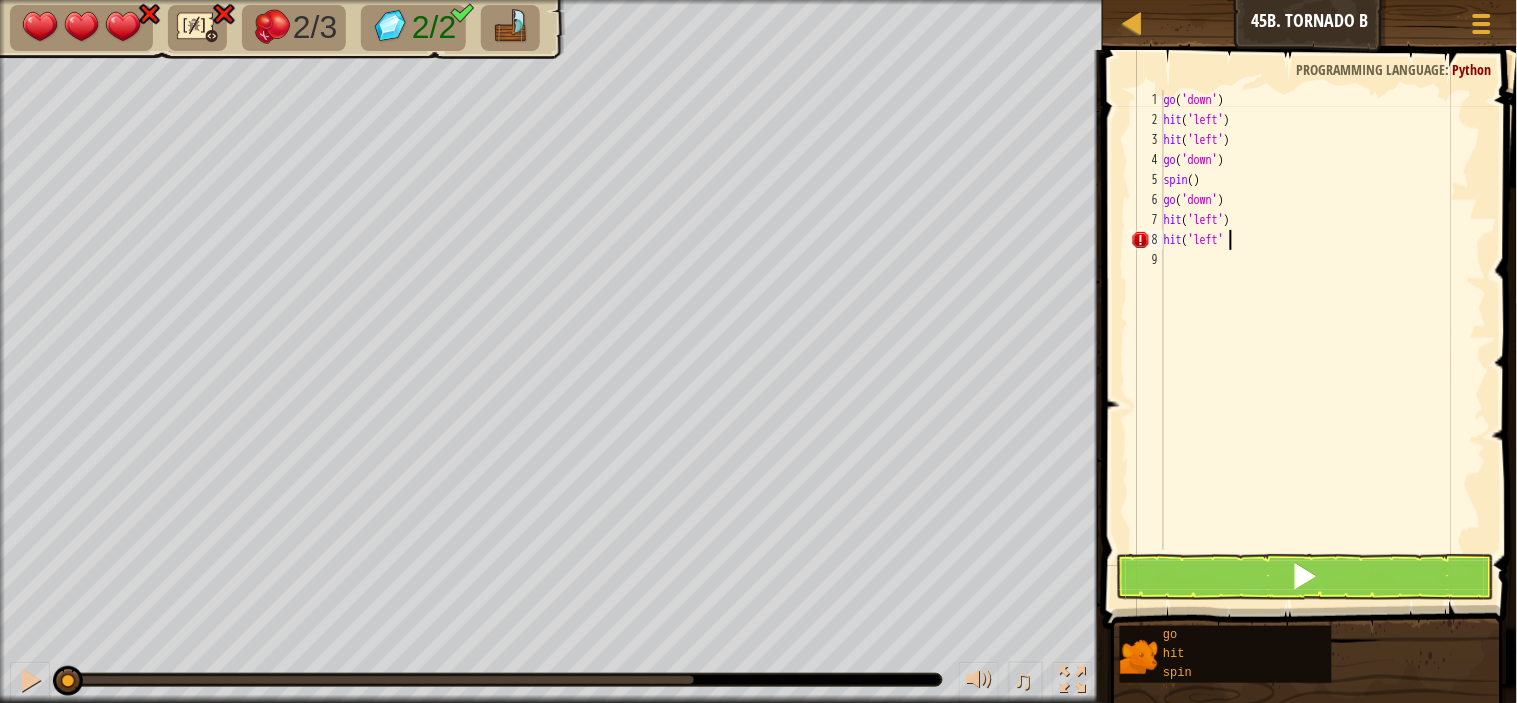 scroll, scrollTop: 8, scrollLeft: 4, axis: both 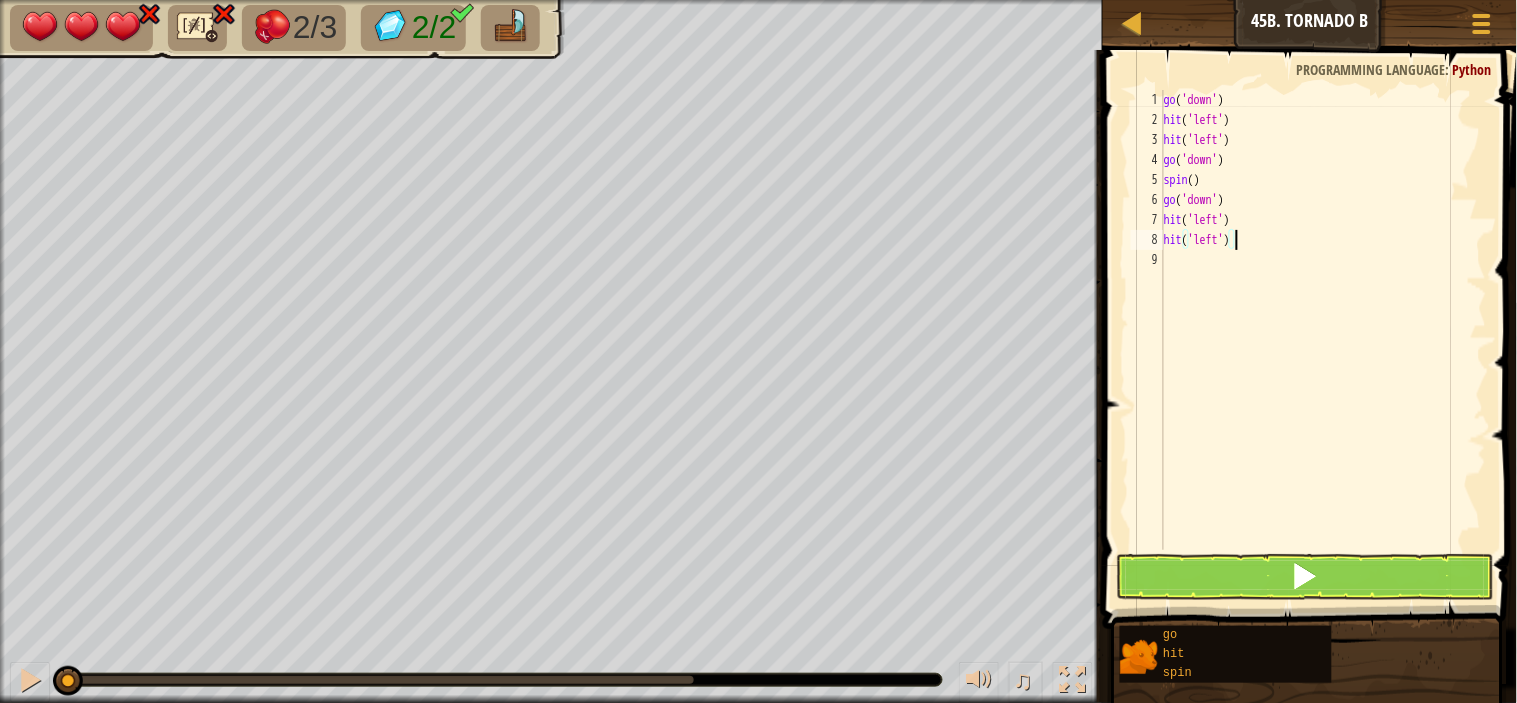 type on "hit('left')" 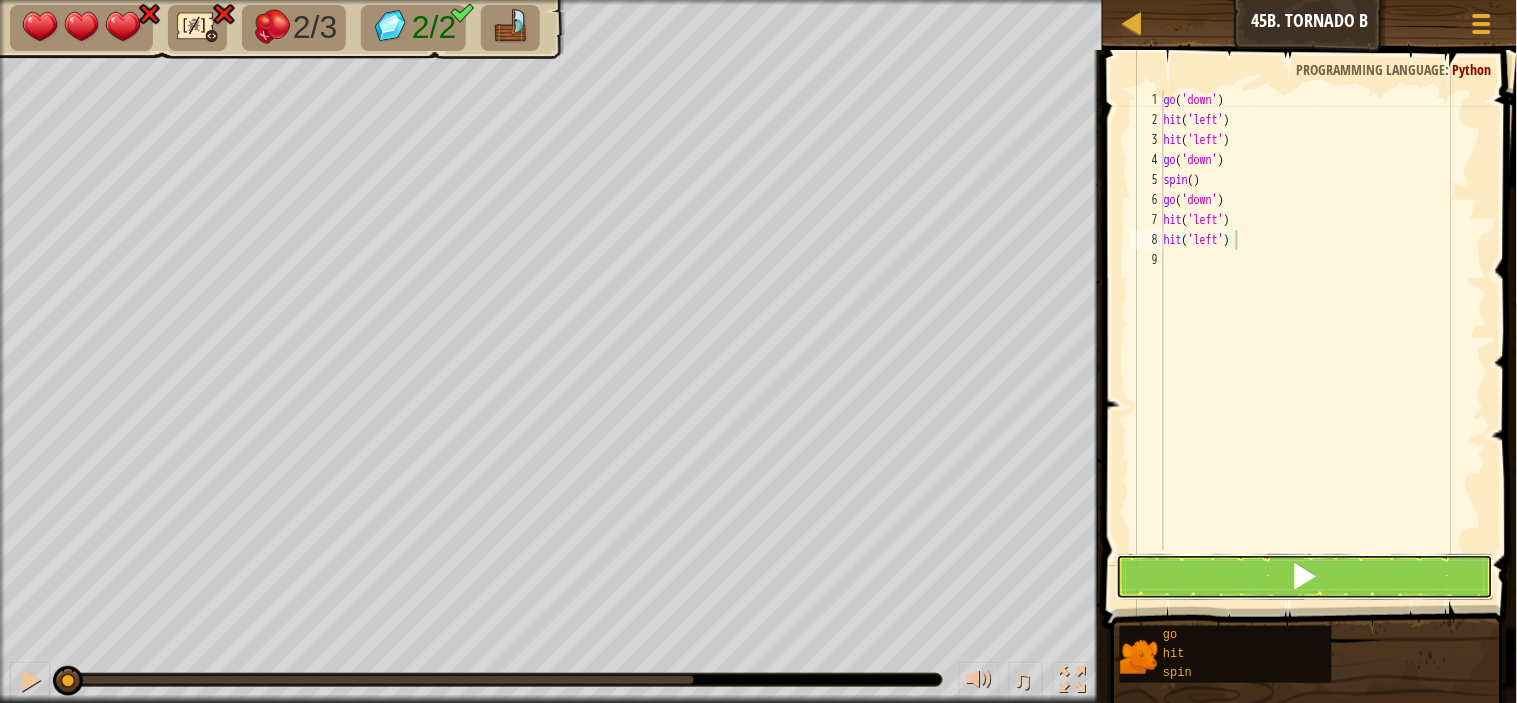 click at bounding box center (1305, 577) 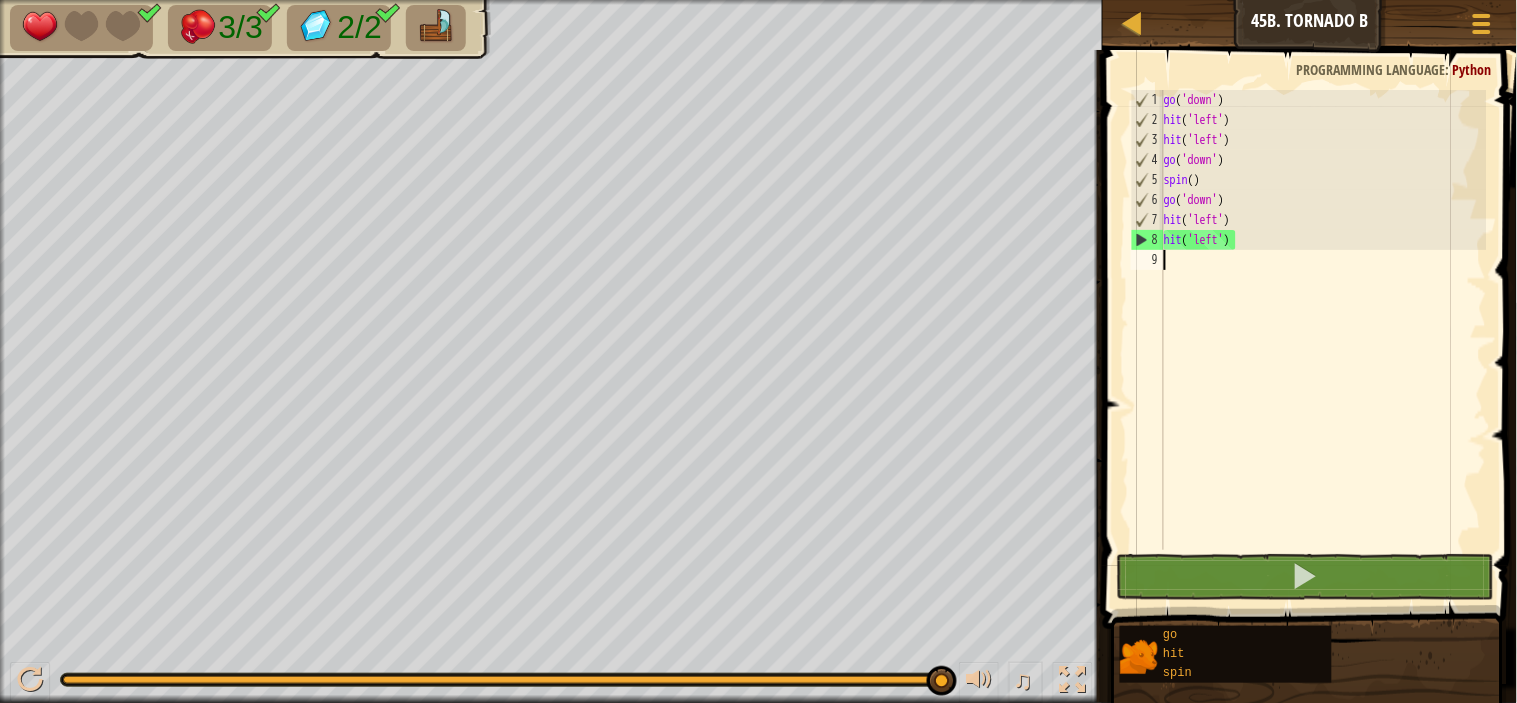 click on "go ( 'down' ) hit ( 'left' ) hit ( 'left' ) go ( 'down' ) spin ( ) go ( 'down' ) hit ( 'left' ) hit ( 'left' )" at bounding box center [1323, 340] 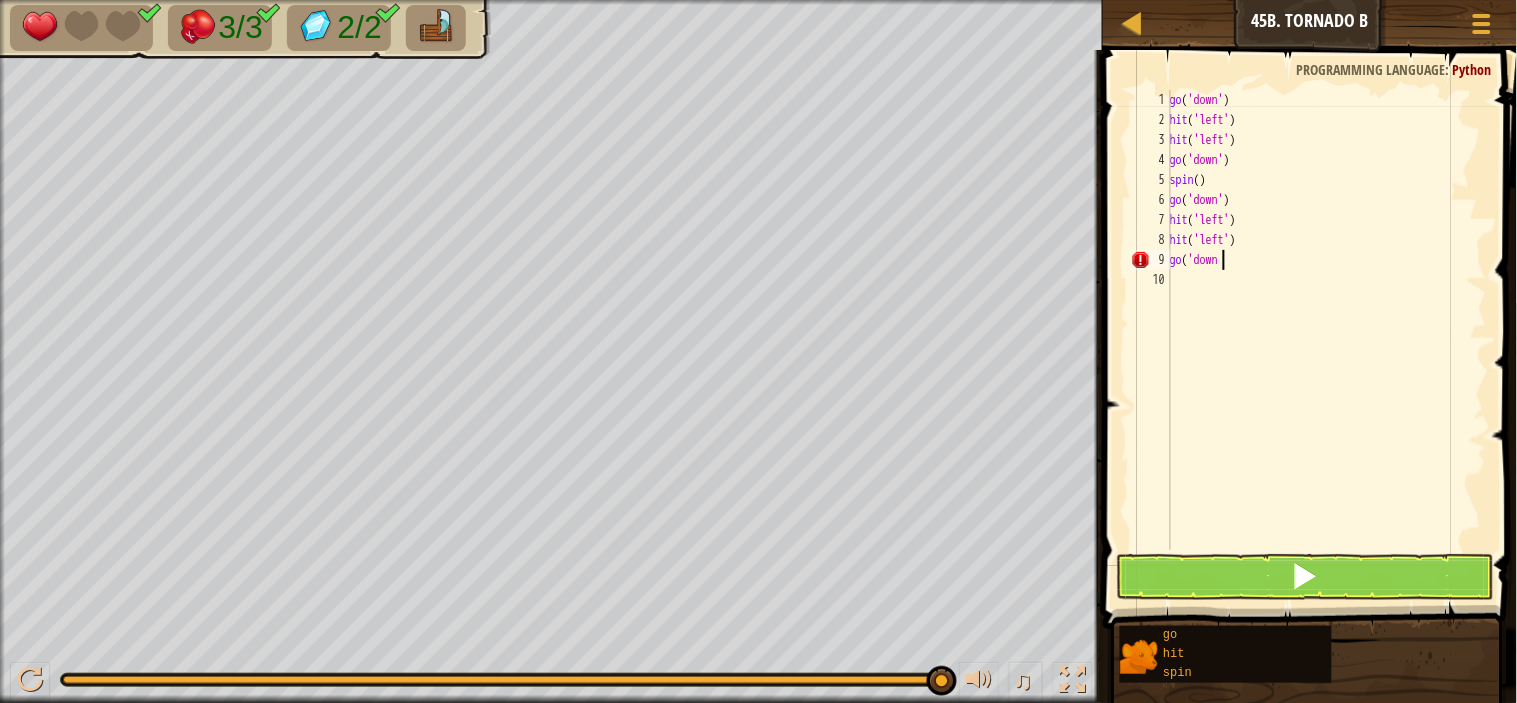 scroll, scrollTop: 8, scrollLeft: 3, axis: both 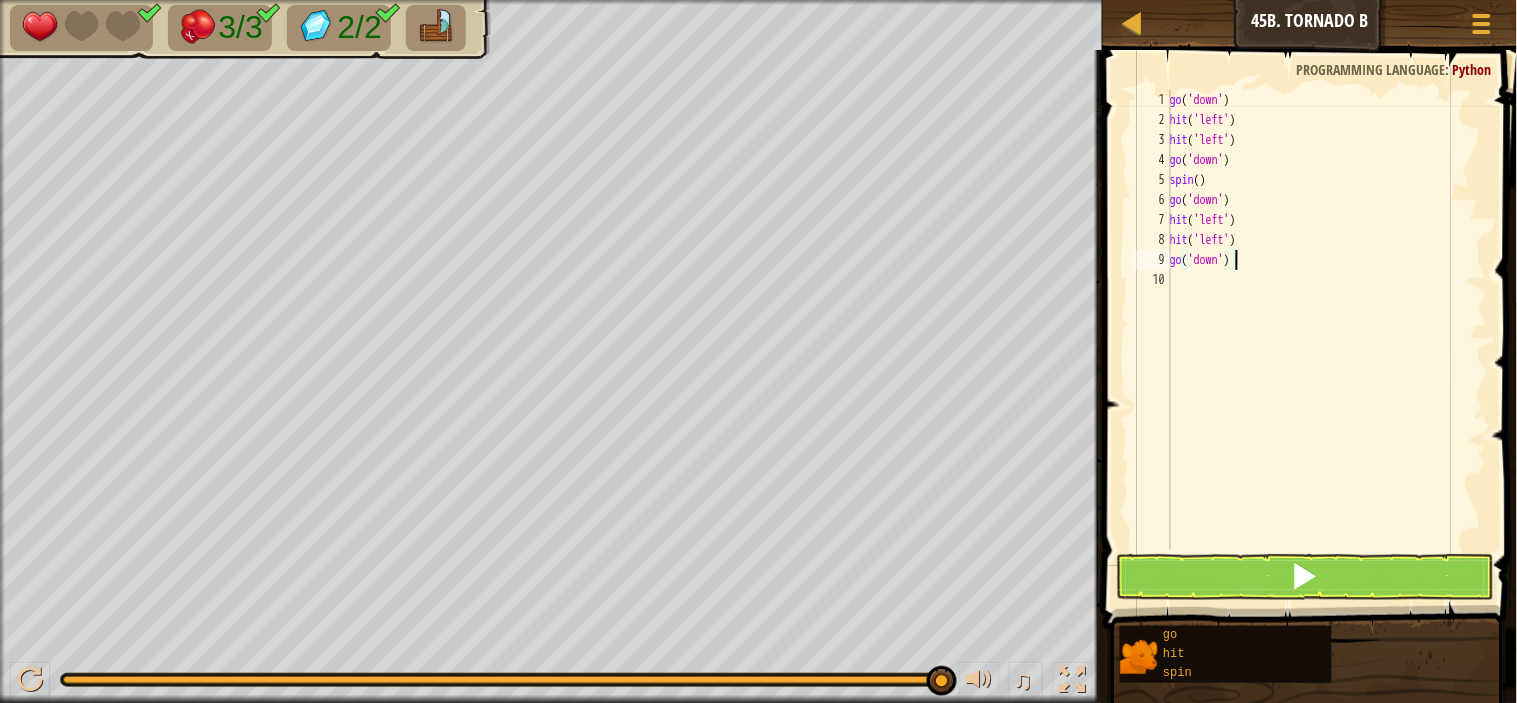 type on "go('down')" 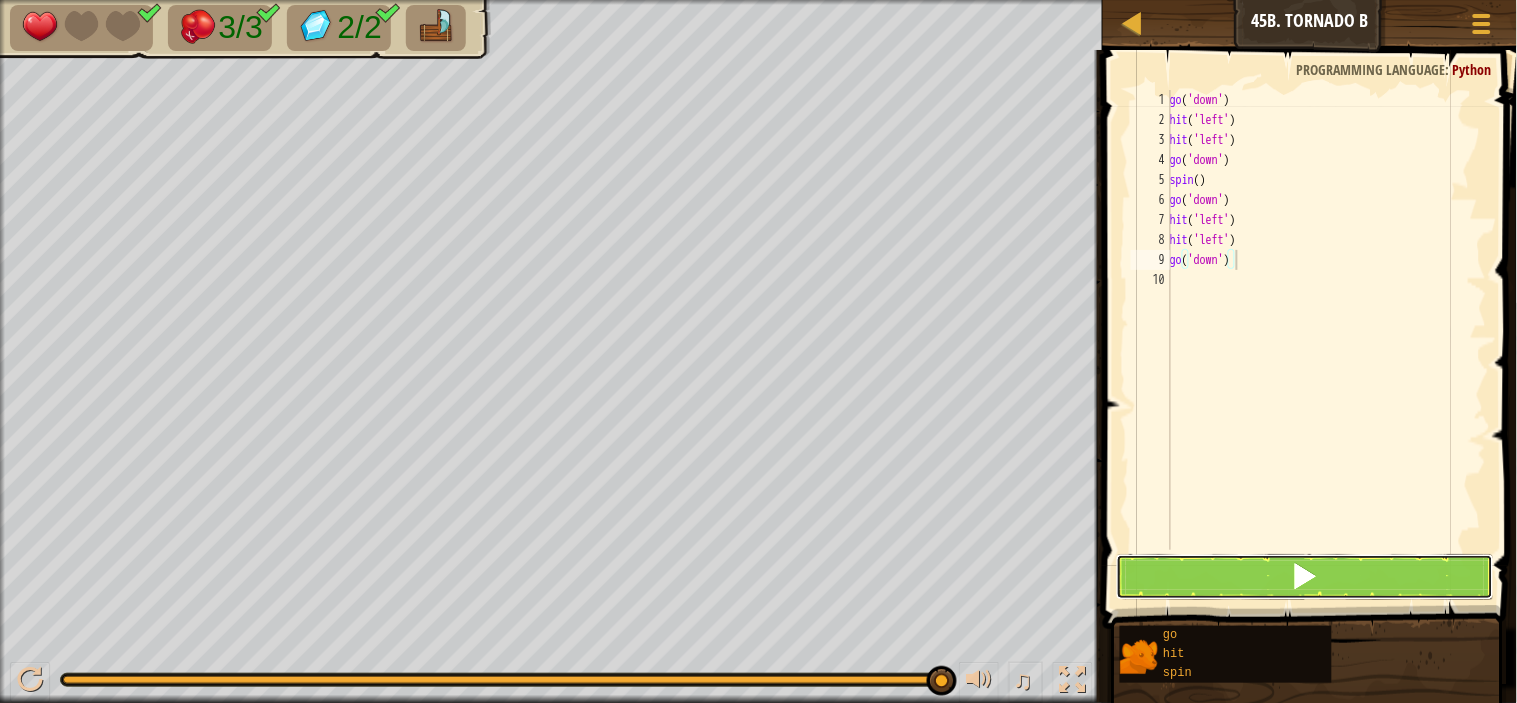 drag, startPoint x: 1394, startPoint y: 557, endPoint x: 1401, endPoint y: 565, distance: 10.630146 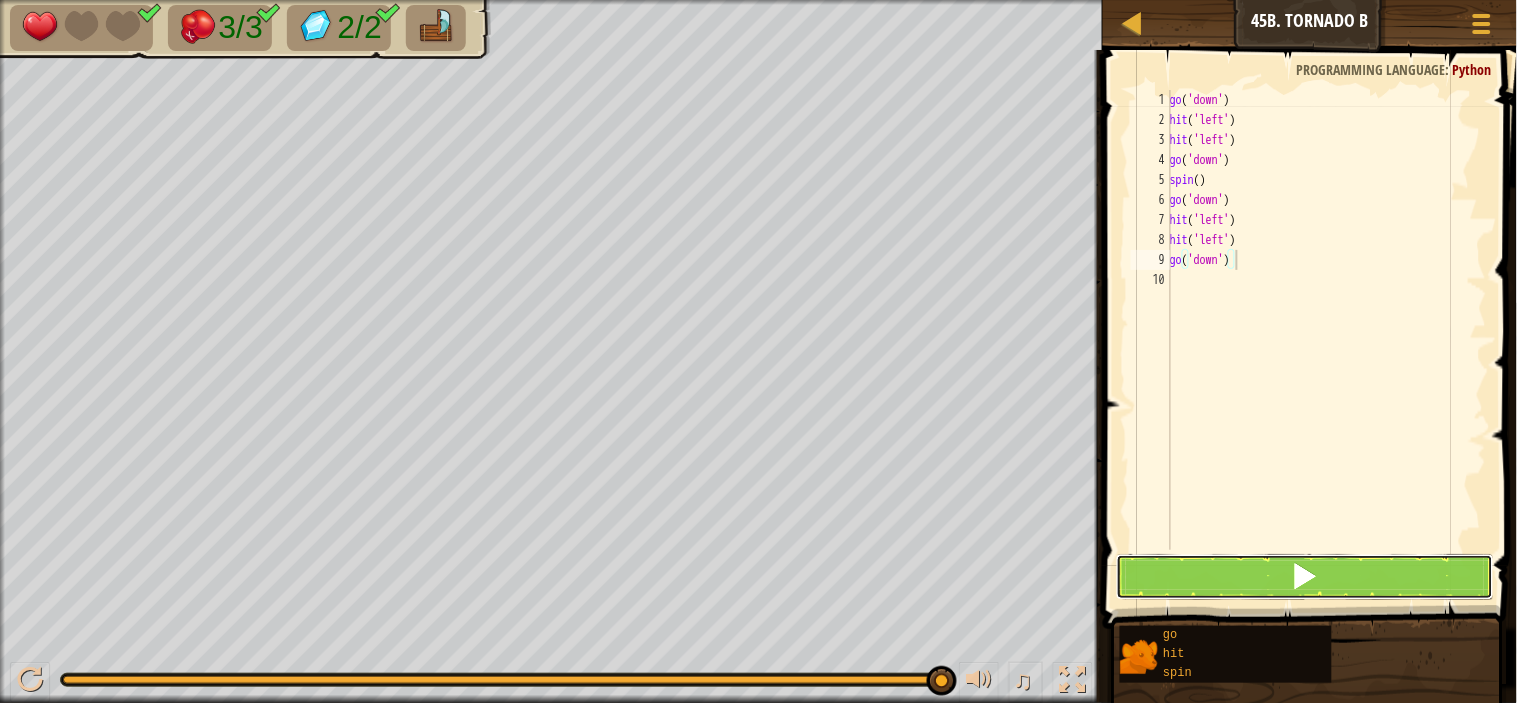 click at bounding box center [1305, 577] 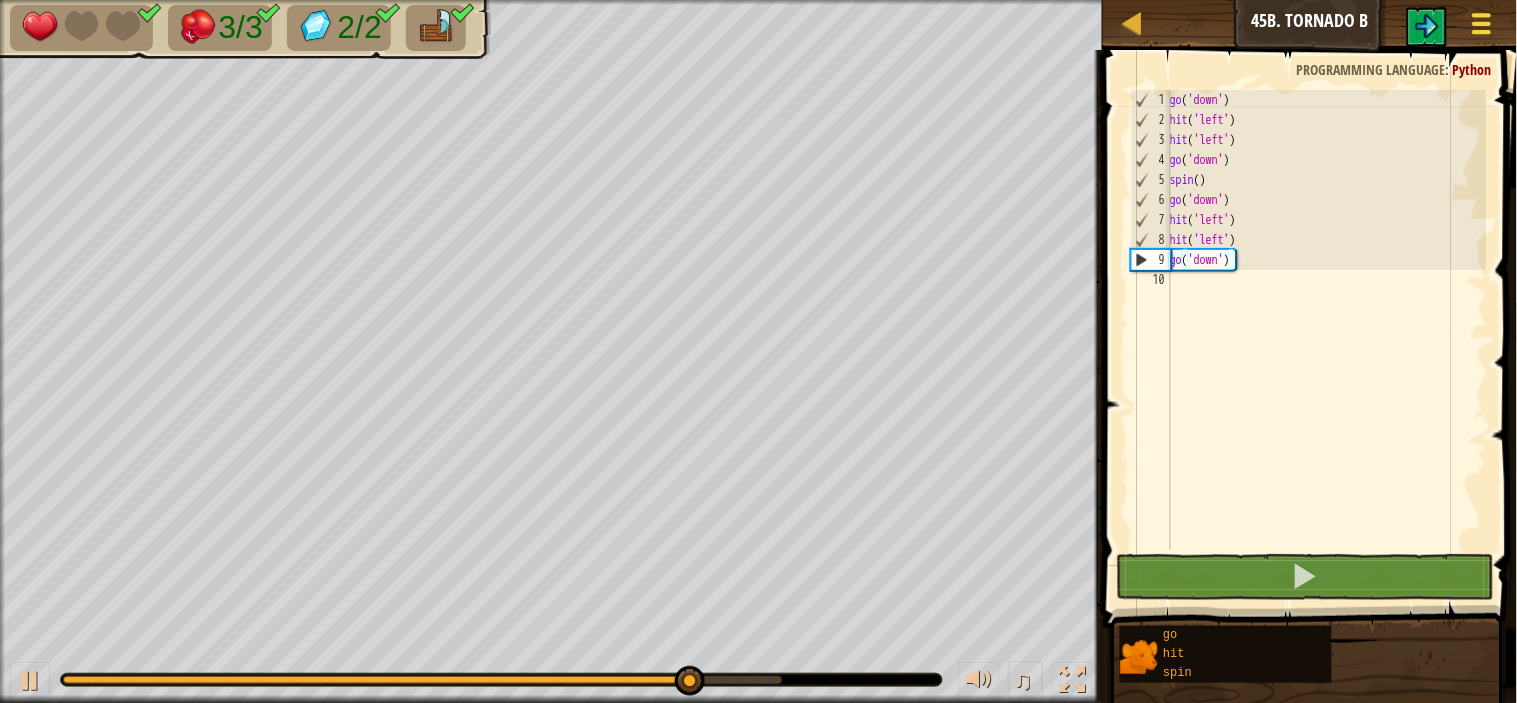 click at bounding box center [1481, 23] 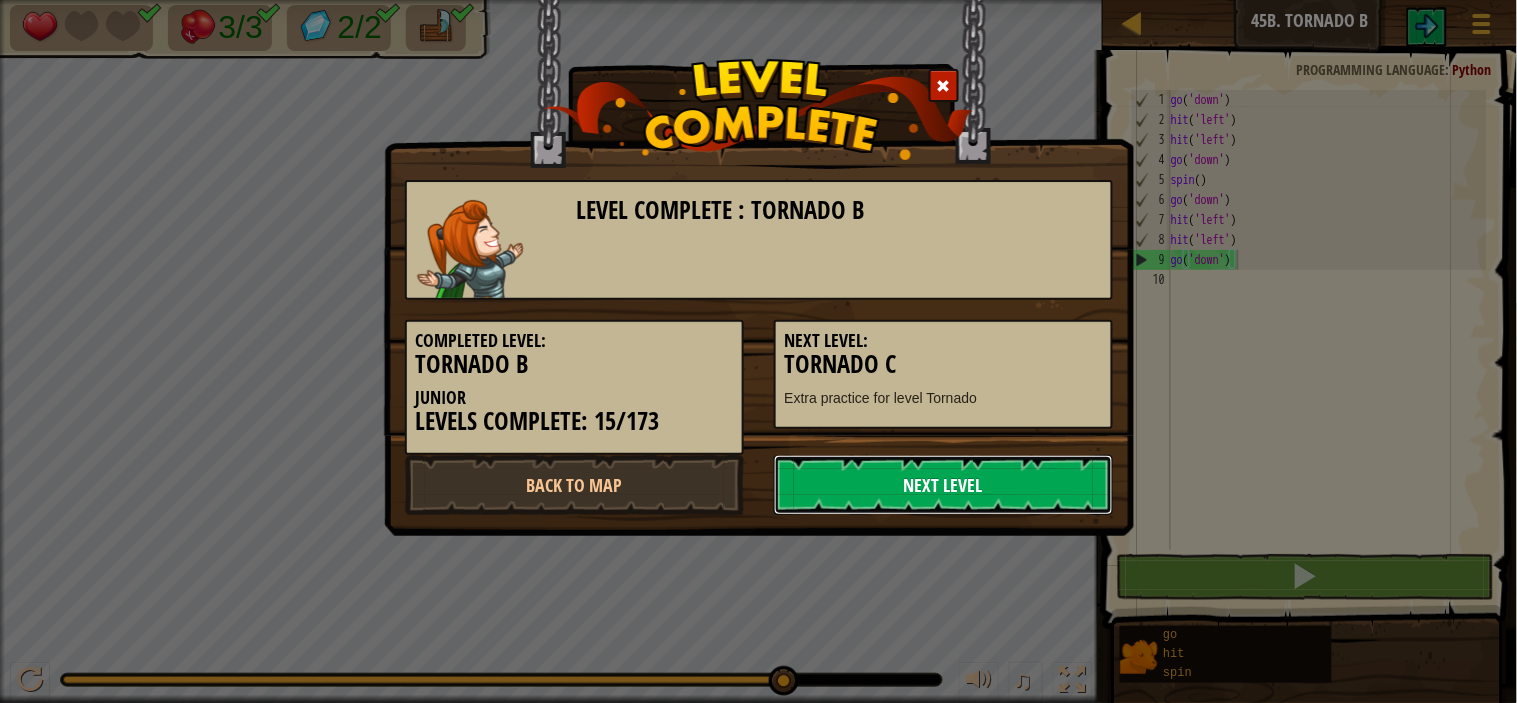 click on "Next Level" at bounding box center [943, 485] 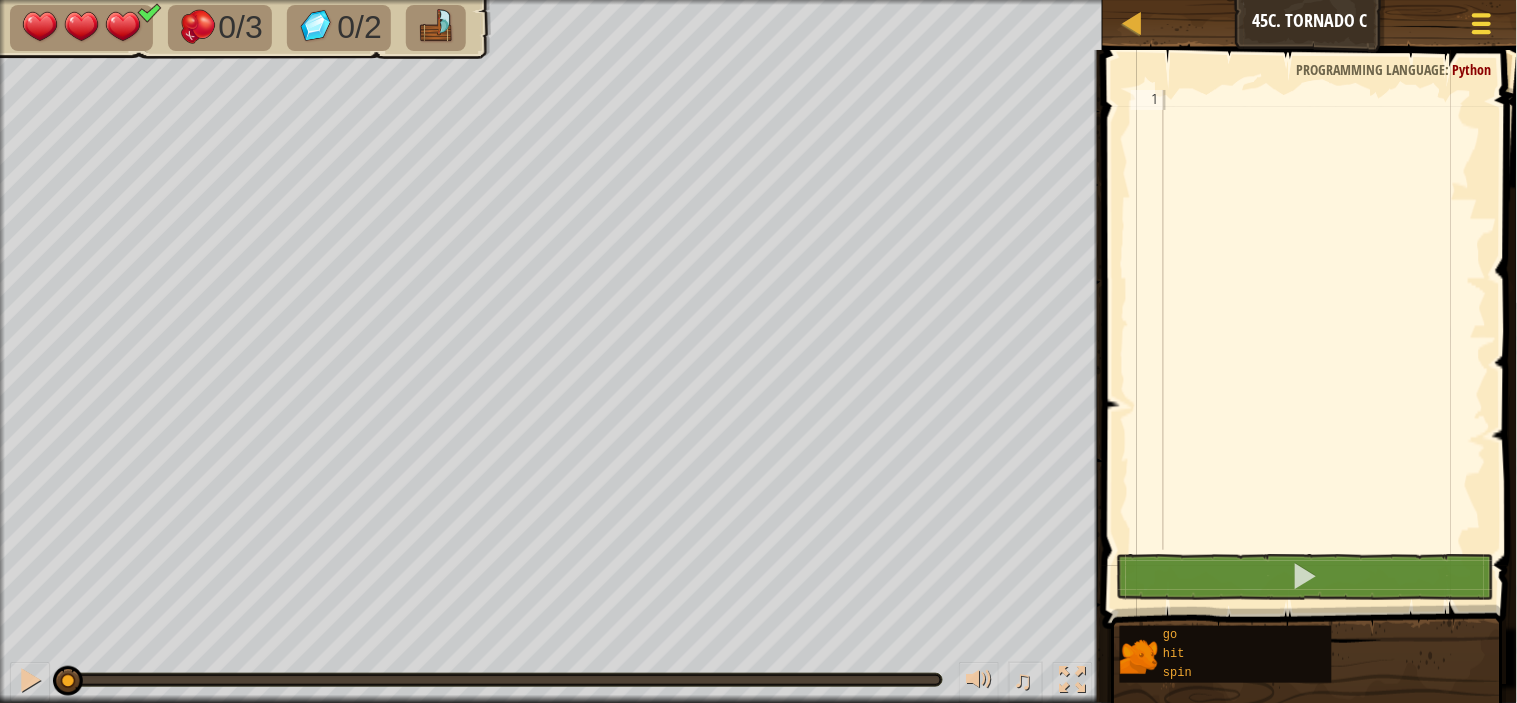 drag, startPoint x: 1487, startPoint y: 22, endPoint x: 1490, endPoint y: 38, distance: 16.27882 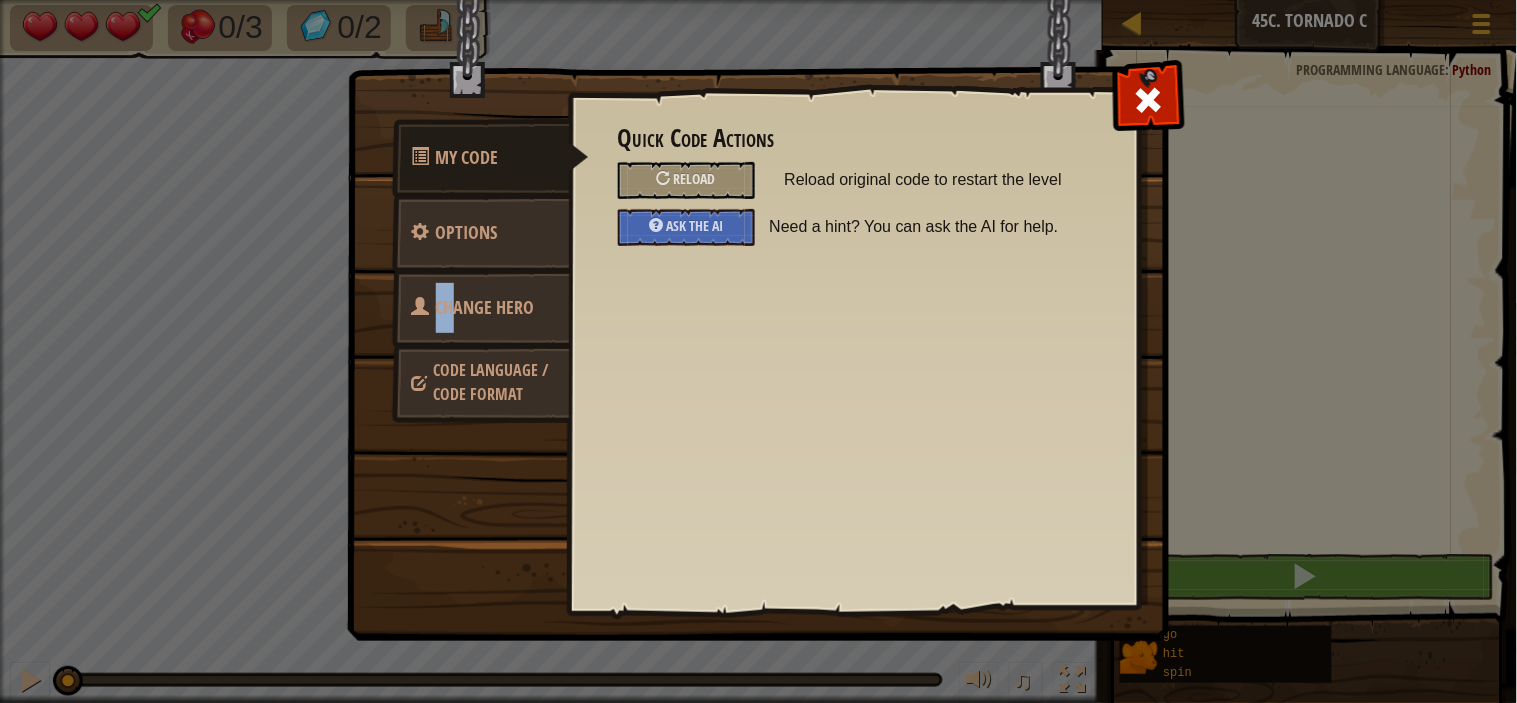 drag, startPoint x: 434, startPoint y: 286, endPoint x: 458, endPoint y: 277, distance: 25.632011 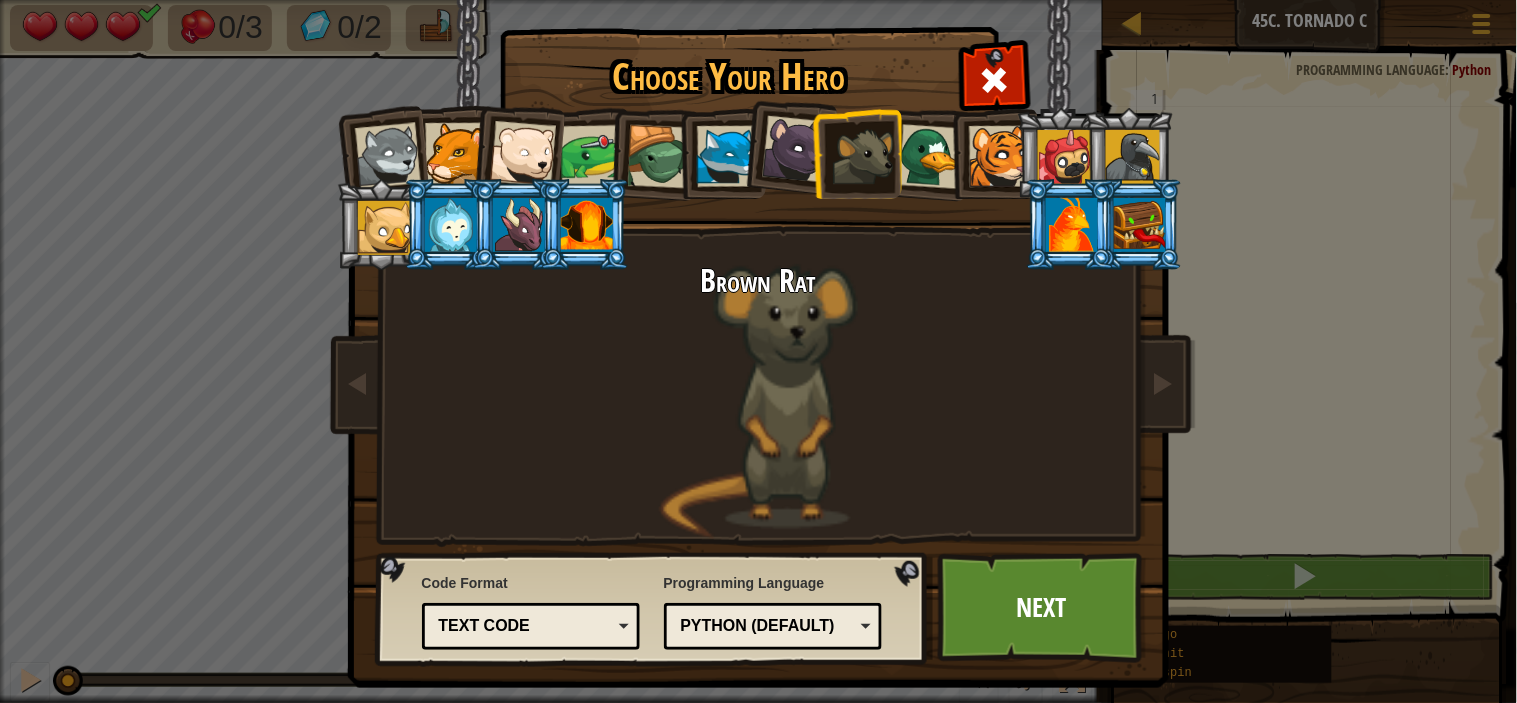 click at bounding box center [587, 225] 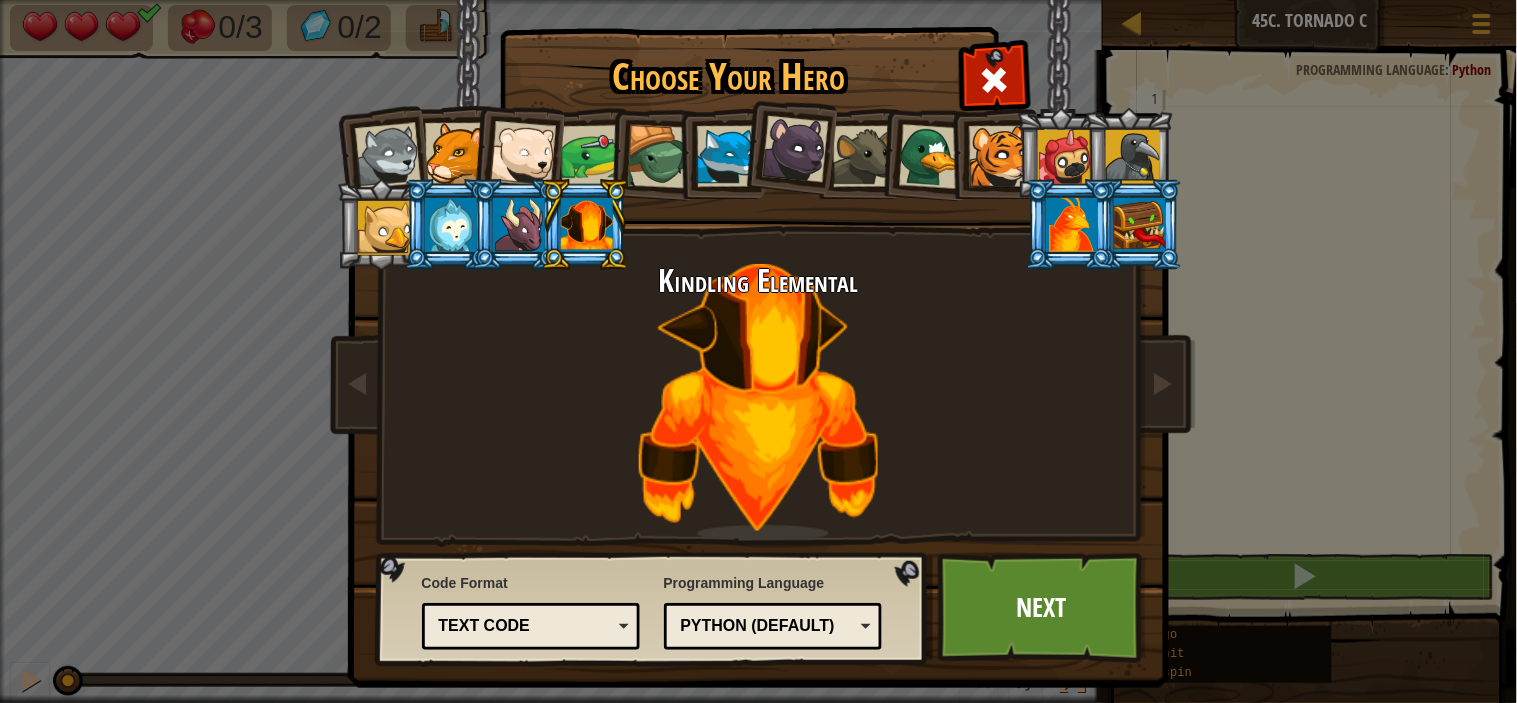 drag, startPoint x: 1075, startPoint y: 232, endPoint x: 1054, endPoint y: 241, distance: 22.847319 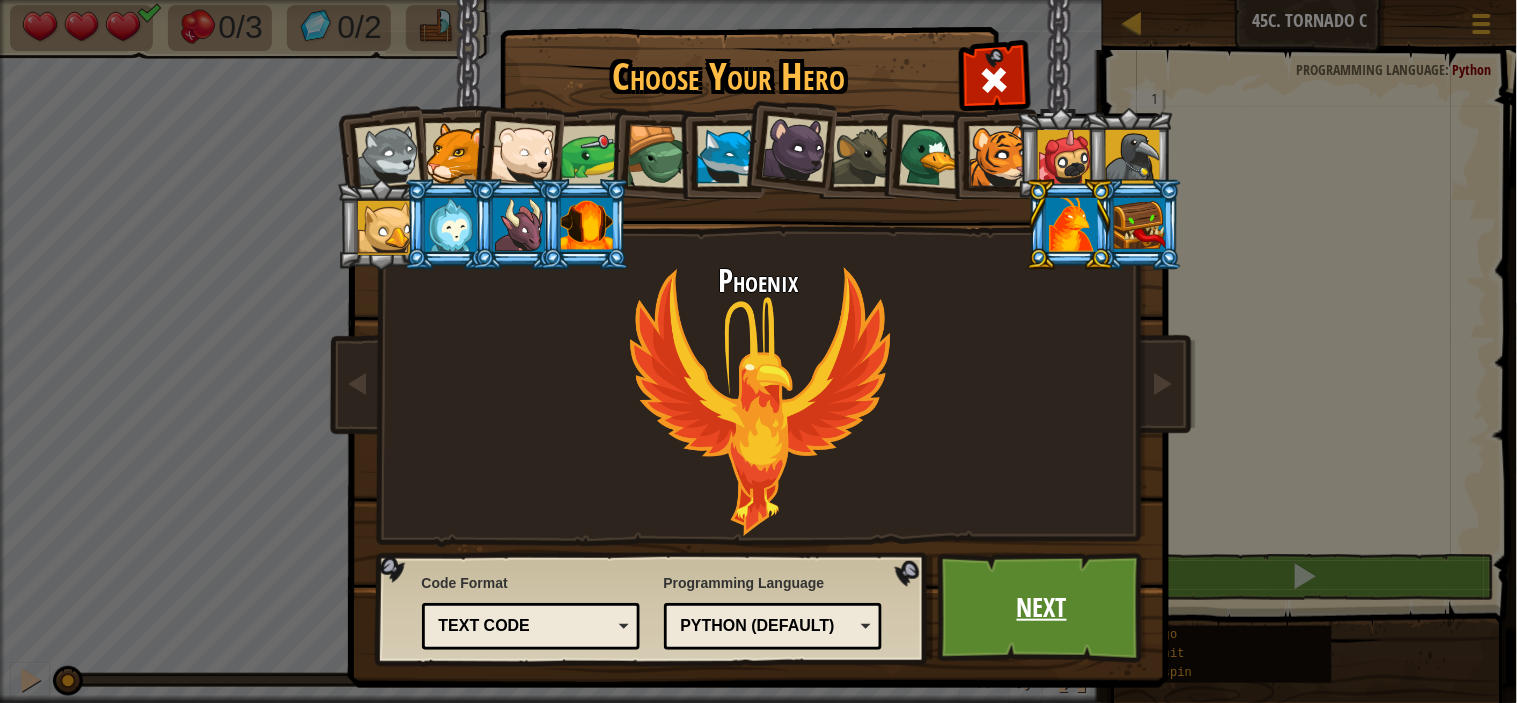 drag, startPoint x: 1068, startPoint y: 628, endPoint x: 1058, endPoint y: 625, distance: 10.440307 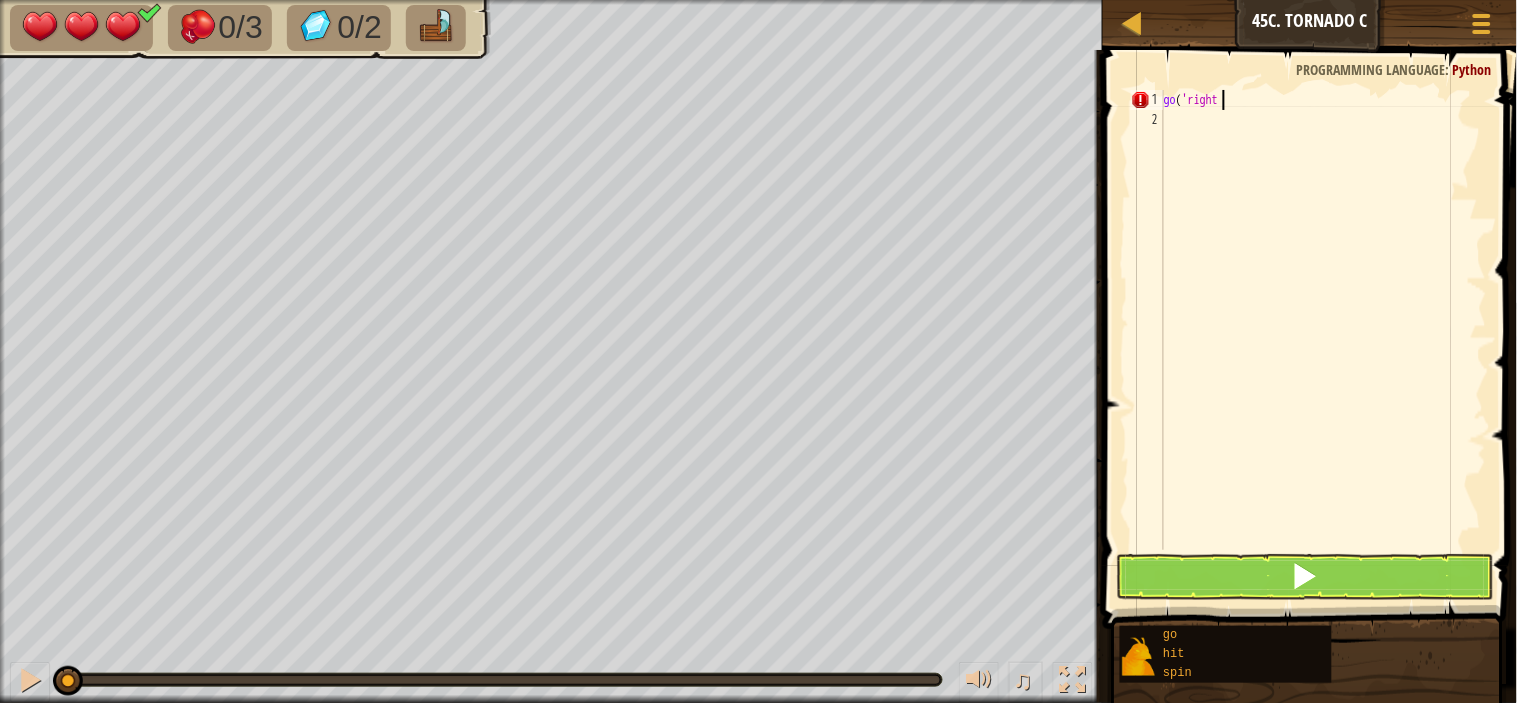 scroll, scrollTop: 8, scrollLeft: 4, axis: both 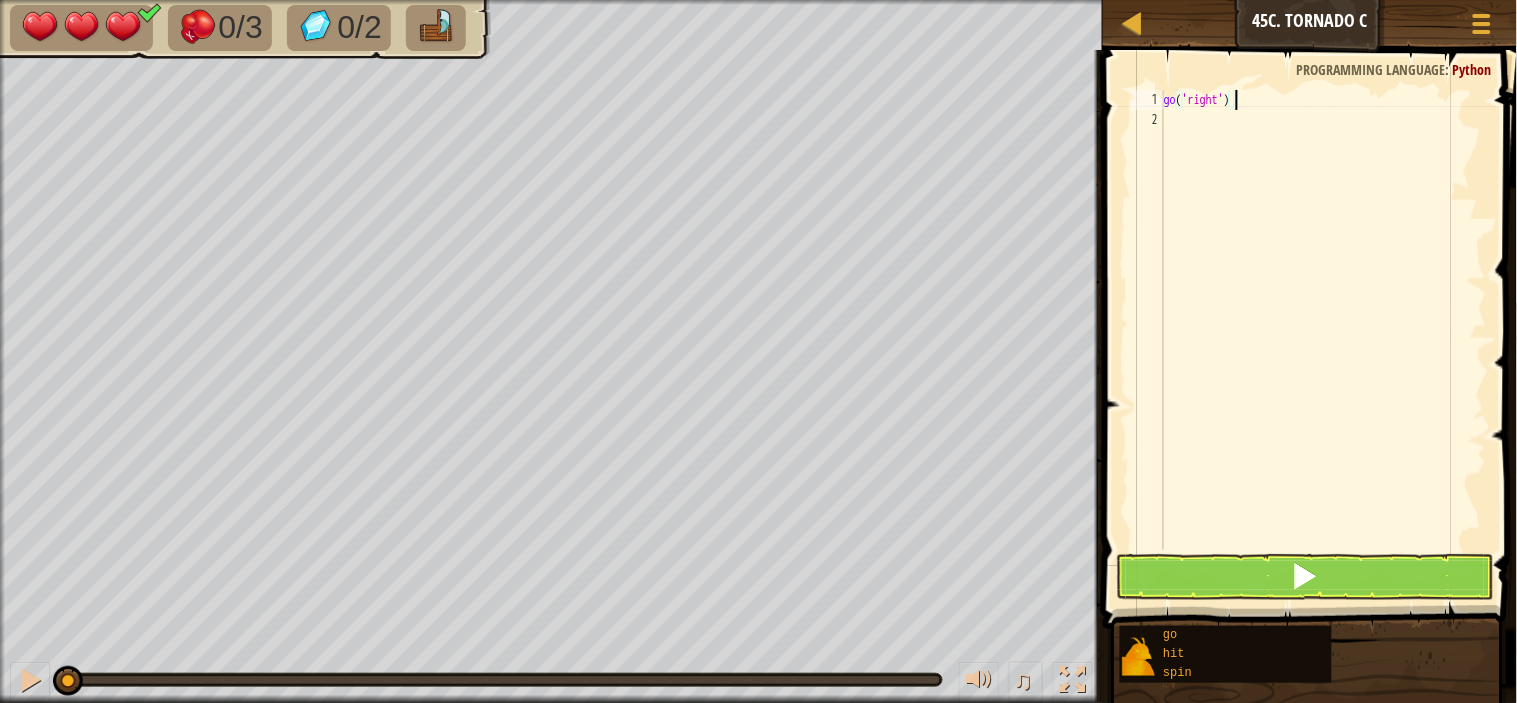 type on "go('right')" 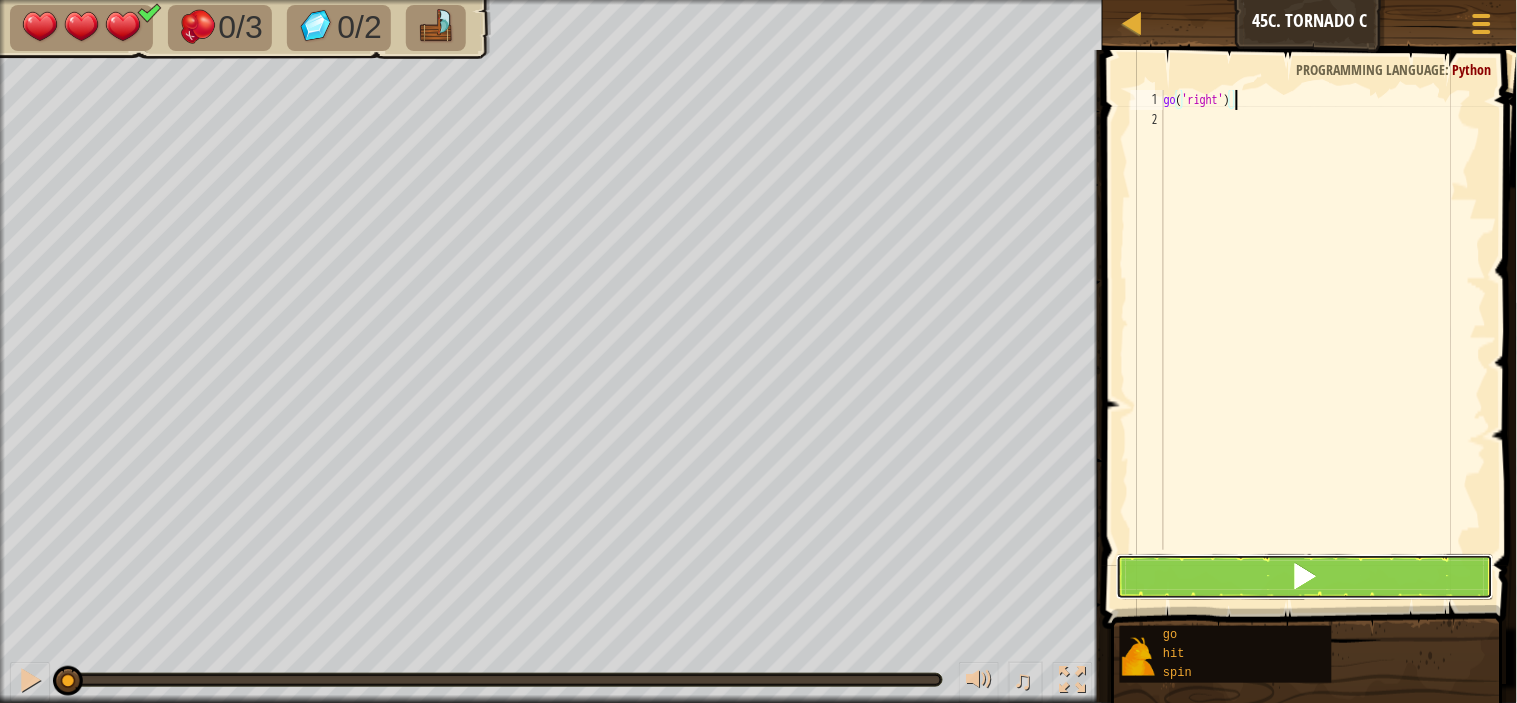 drag, startPoint x: 1151, startPoint y: 564, endPoint x: 1151, endPoint y: 576, distance: 12 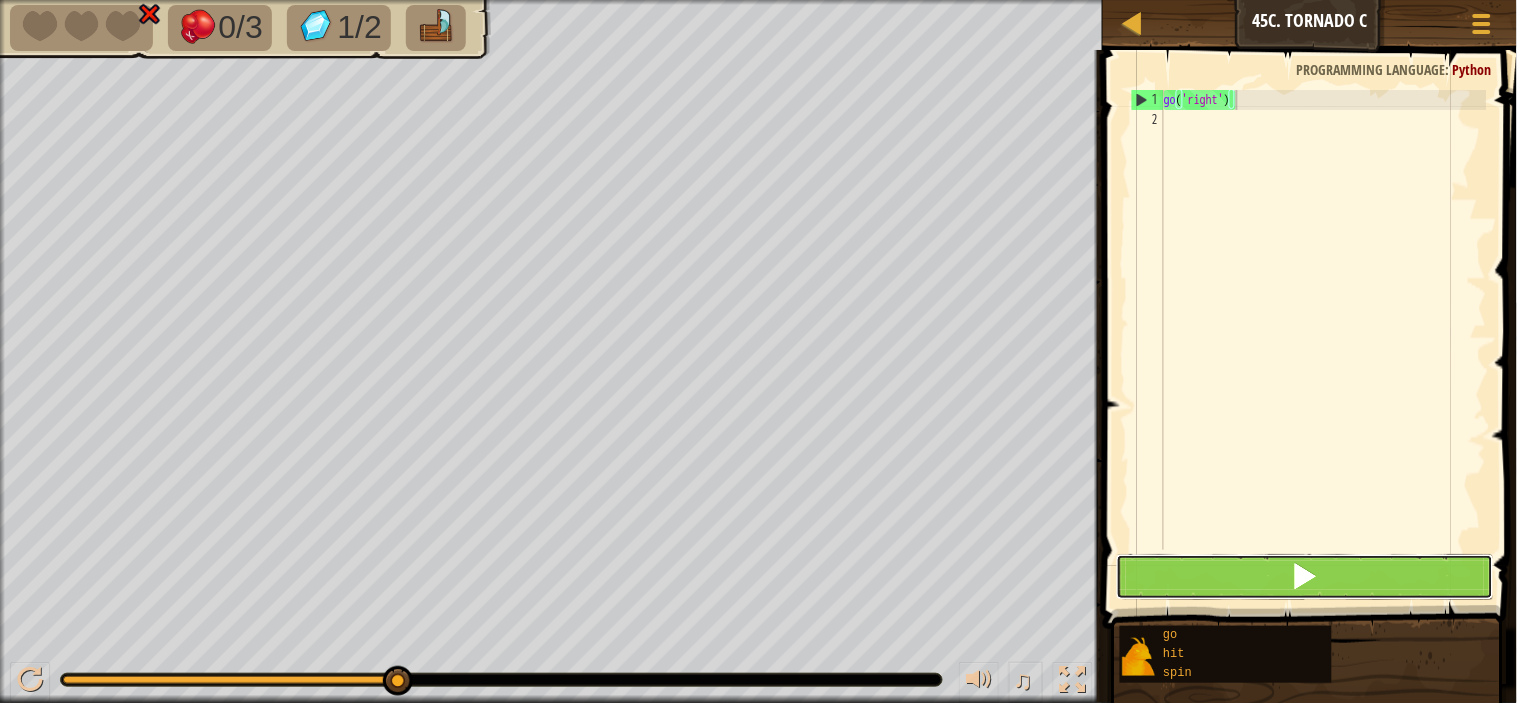 click at bounding box center (1305, 577) 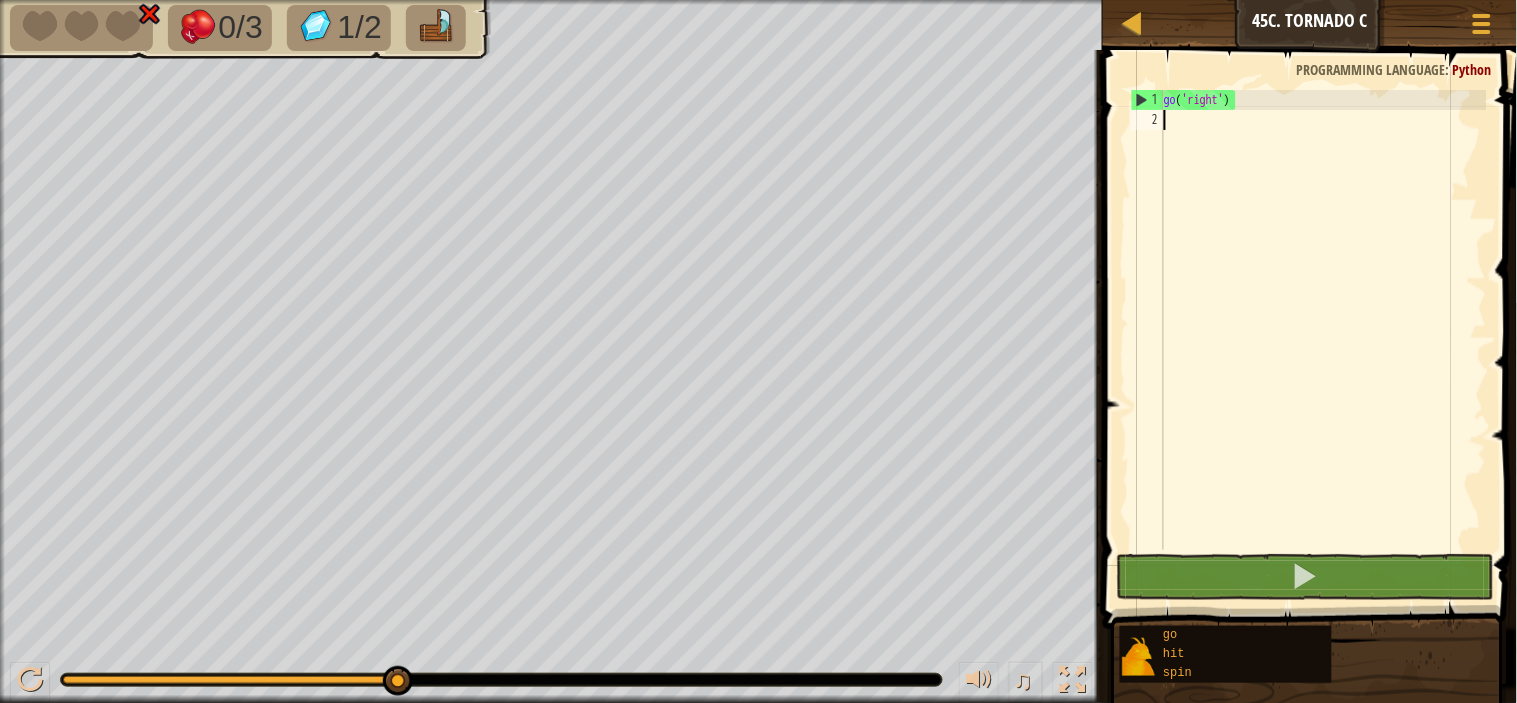 click on "go ( 'right' )" at bounding box center [1323, 340] 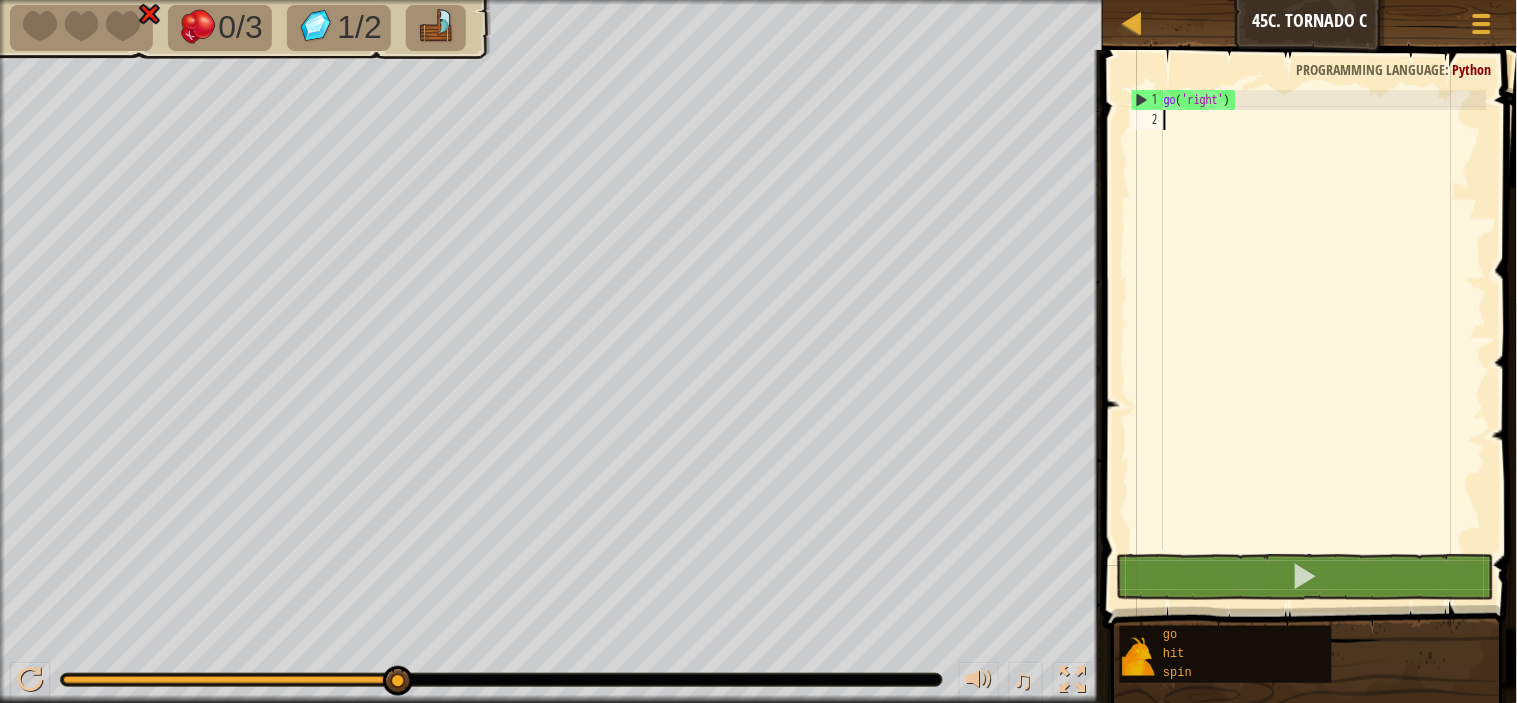 scroll, scrollTop: 8, scrollLeft: 0, axis: vertical 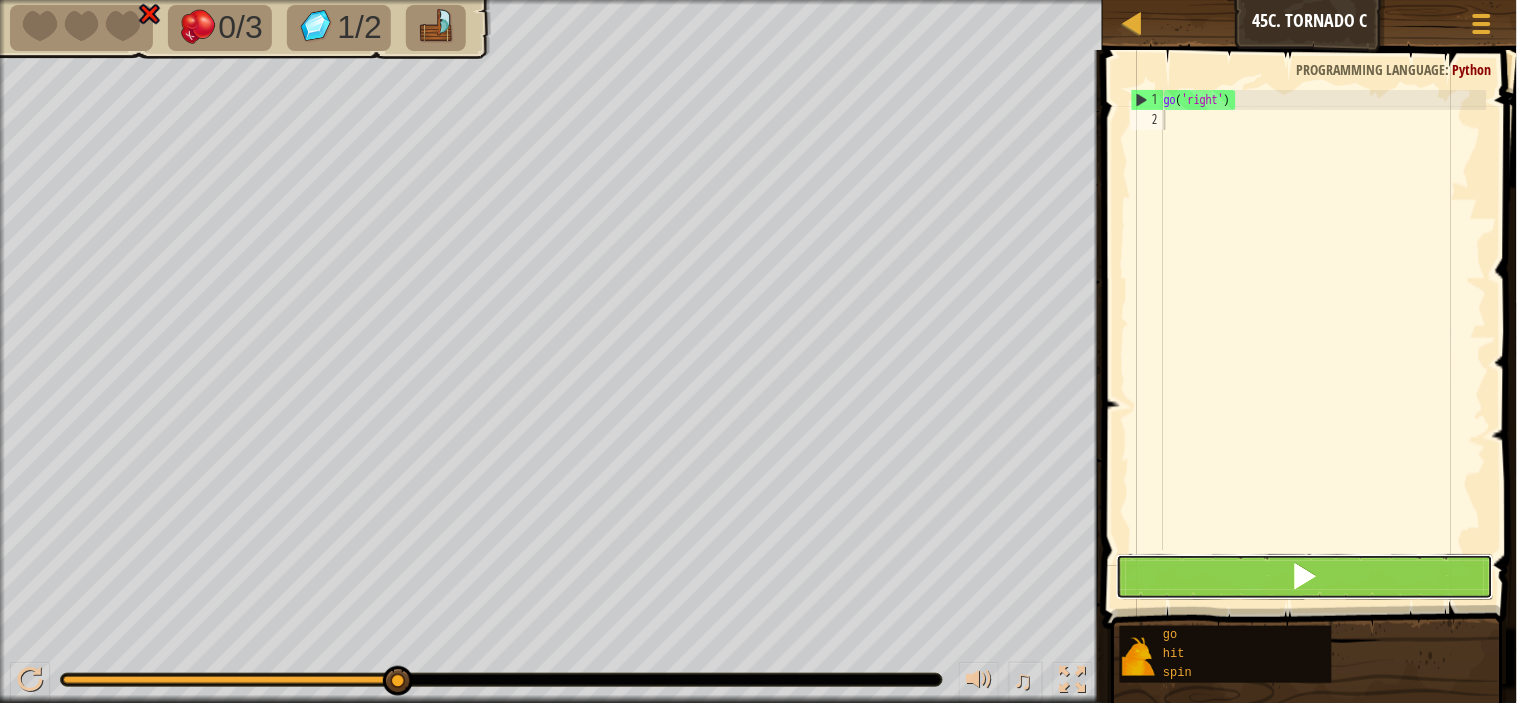 click at bounding box center (1305, 576) 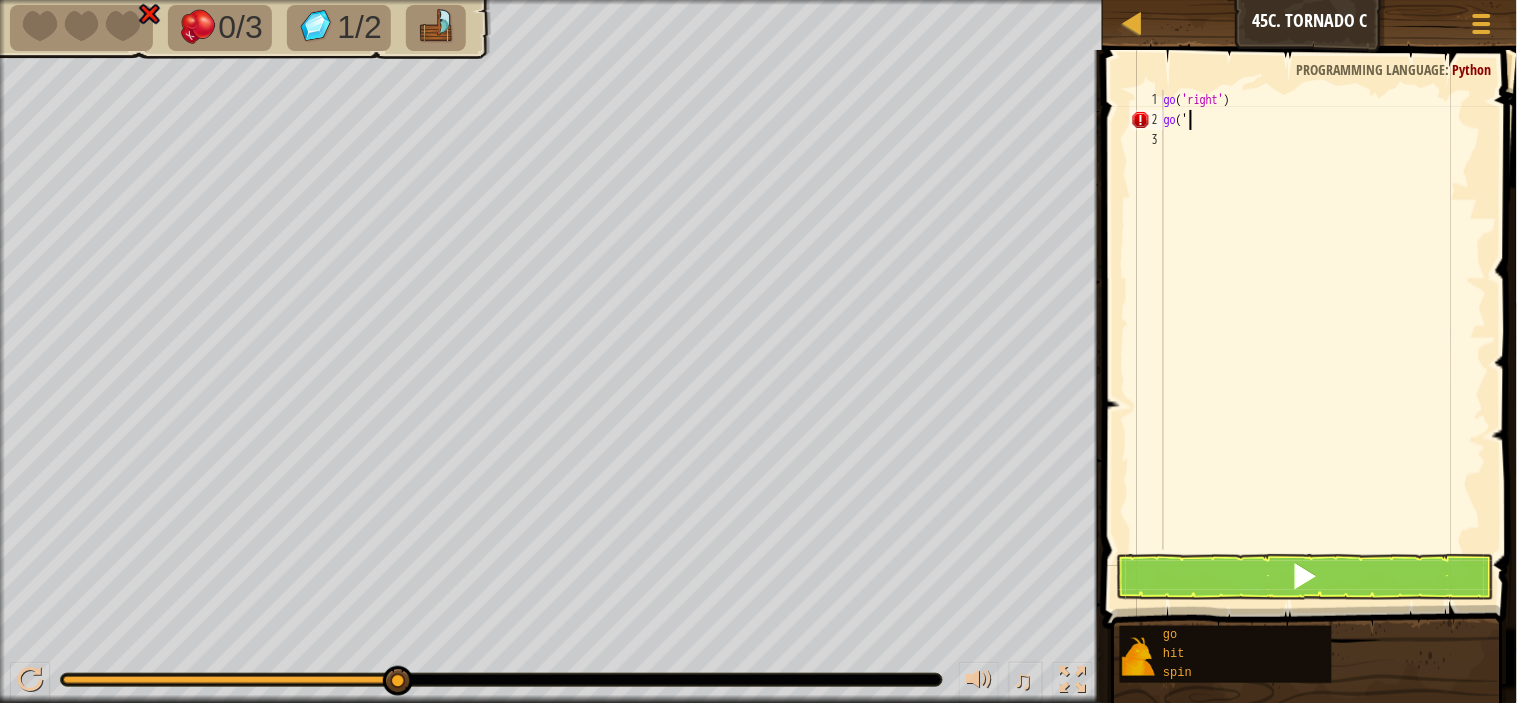 scroll, scrollTop: 8, scrollLeft: 0, axis: vertical 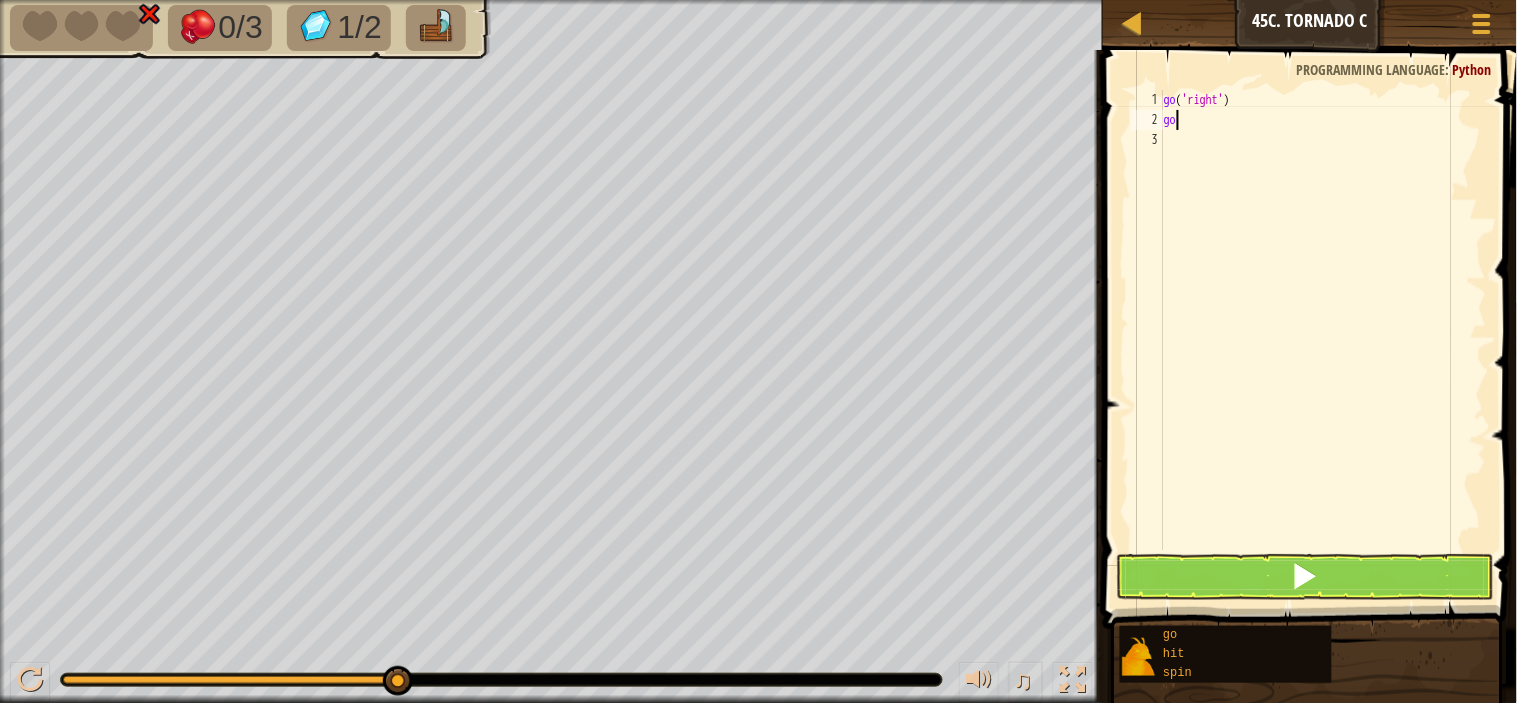 type on "g" 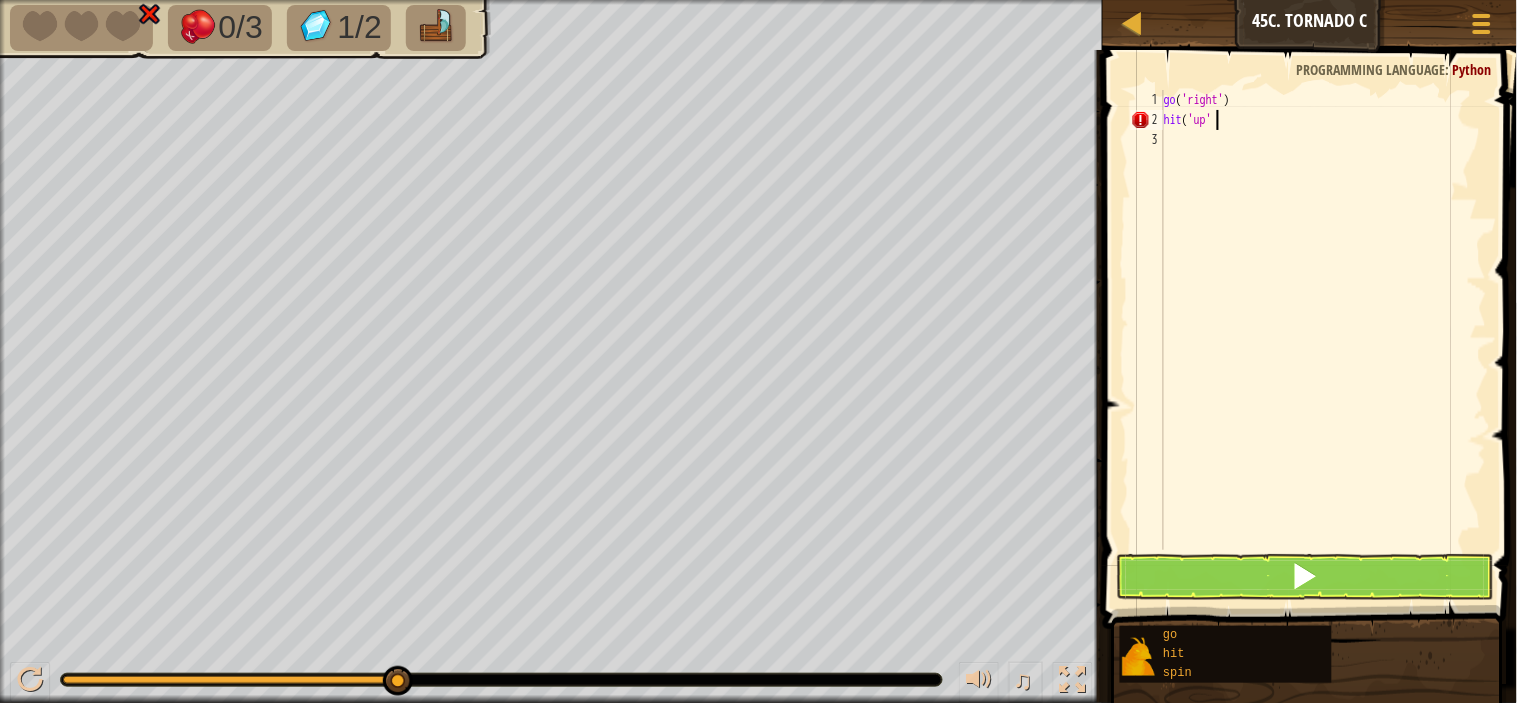 scroll, scrollTop: 8, scrollLeft: 3, axis: both 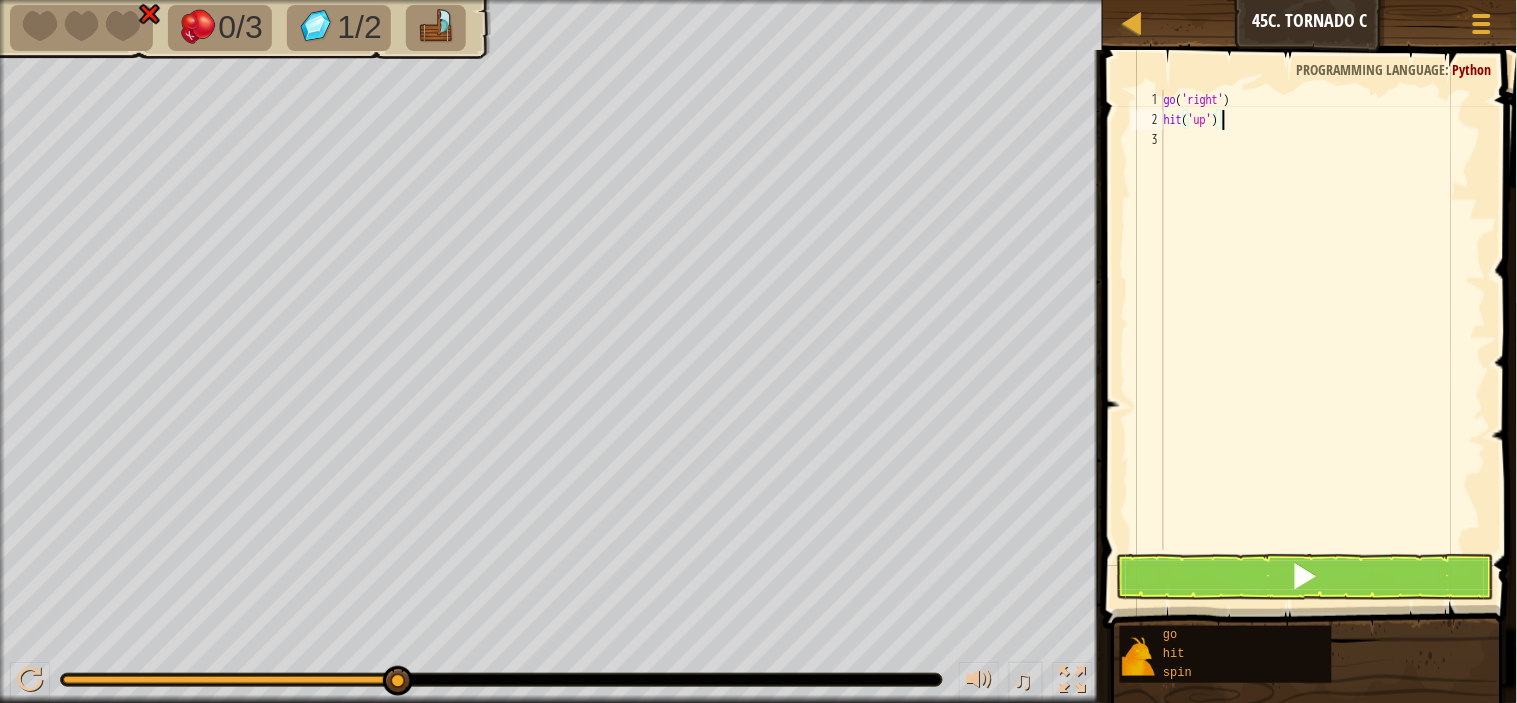 type on "hit('up')" 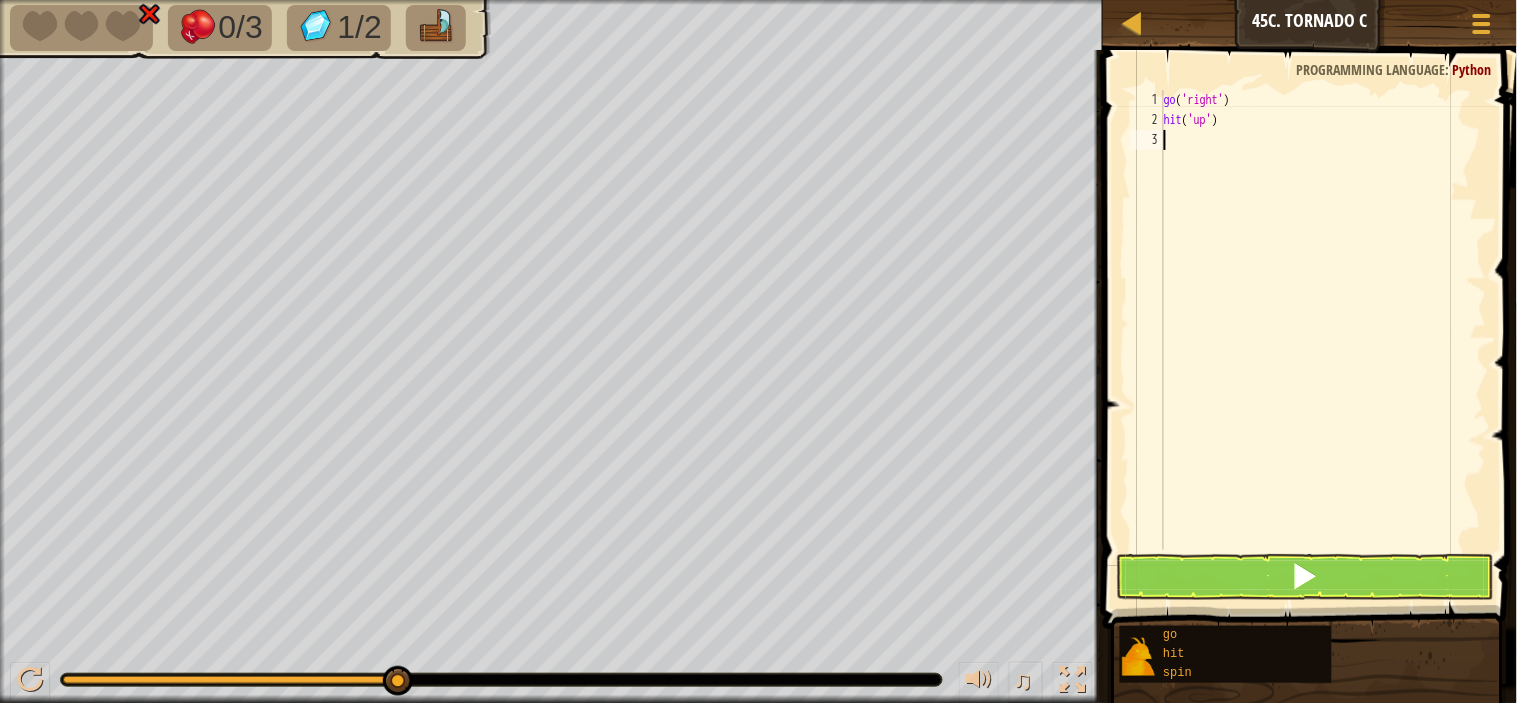click on "go ( 'right' ) hit ( 'up' )" at bounding box center (1323, 340) 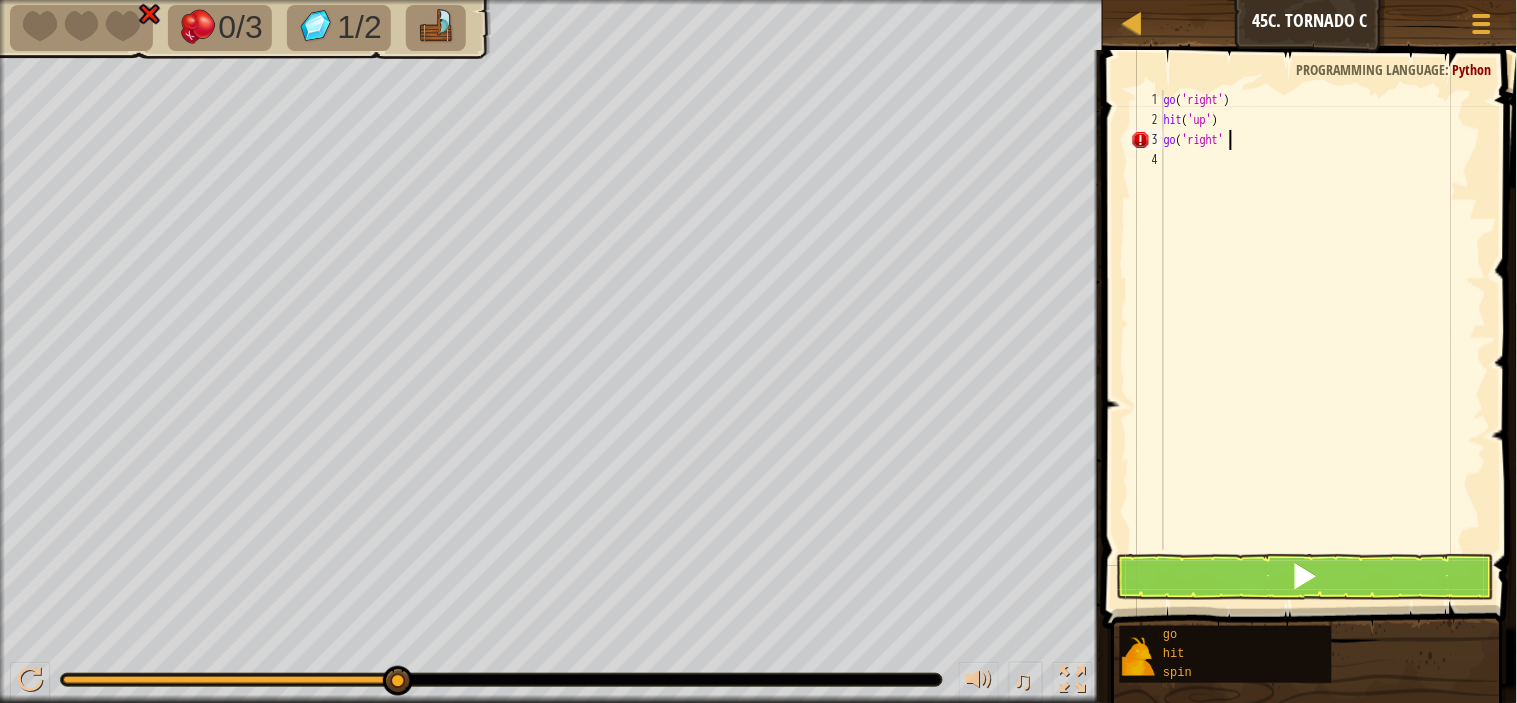 scroll, scrollTop: 8, scrollLeft: 4, axis: both 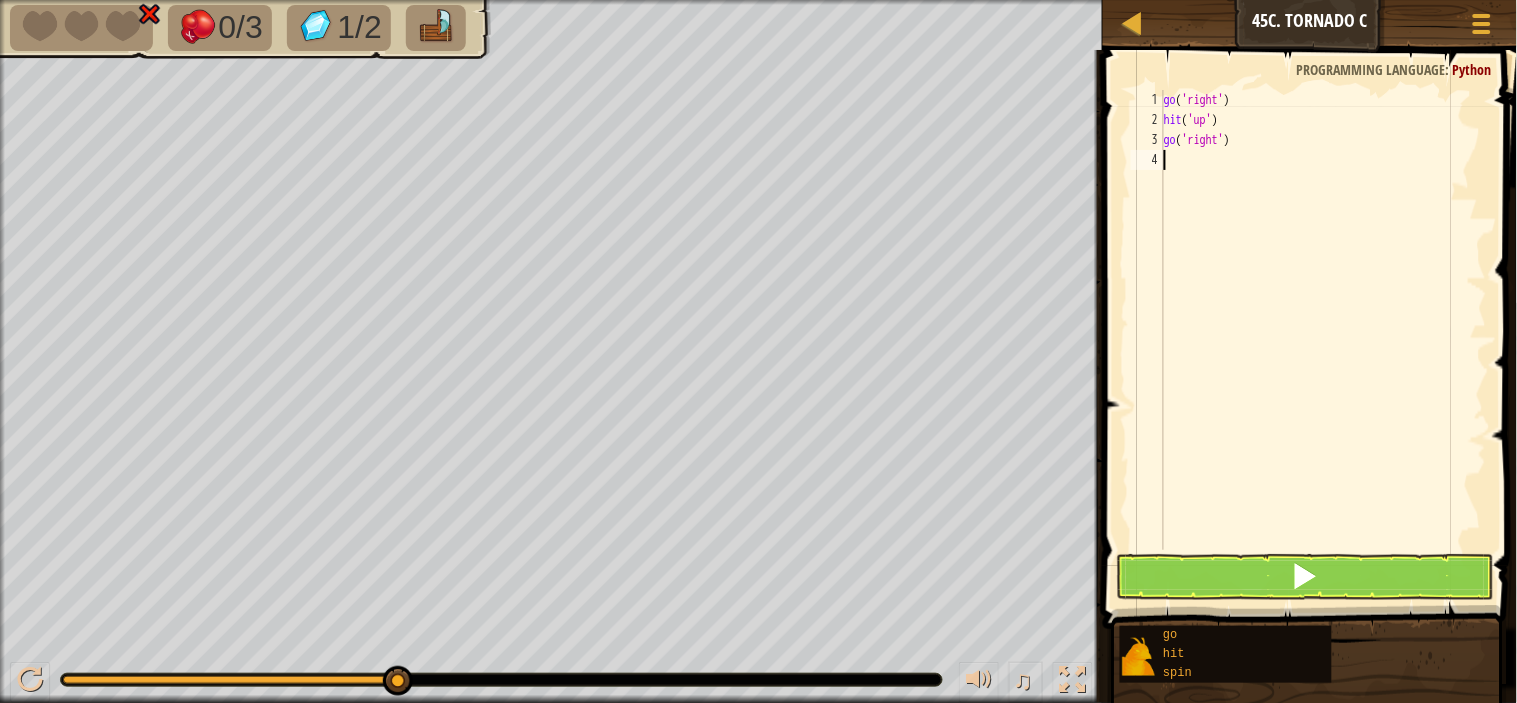 click on "go('right') 1 2 3 4 go ( 'right' ) hit ( 'up' ) go ( 'right' )     הההההההההההההההההההההההההההההההההההההההההההההההההההההההההההההההההההההההההההההההההההההההההההההההההההההההההההההההההההההההההההההההההההההההההההההההההההההההההההההההההההההההההההההההההההההההההההההההההההההההההההההההההההההההההההההההההההההההההההההההההההההההההההההההה XXXXXXXXXXXXXXXXXXXXXXXXXXXXXXXXXXXXXXXXXXXXXXXXXXXXXXXXXXXXXXXXXXXXXXXXXXXXXXXXXXXXXXXXXXXXXXXXXXXXXXXXXXXXXXXXXXXXXXXXXXXXXXXXXXXXXXXXXXXXXXXXXXXXXXXXXXXXXXXXXXXXXXXXXXXXXXXXXXXXXXXXXXXXXXXXXXXXXXXXXXXXXXXXXXXXXXXXXXXXXXXXXXXXXXXXXXXXXXXXXXXXXXXXXXXXXXXX" at bounding box center [1307, 320] 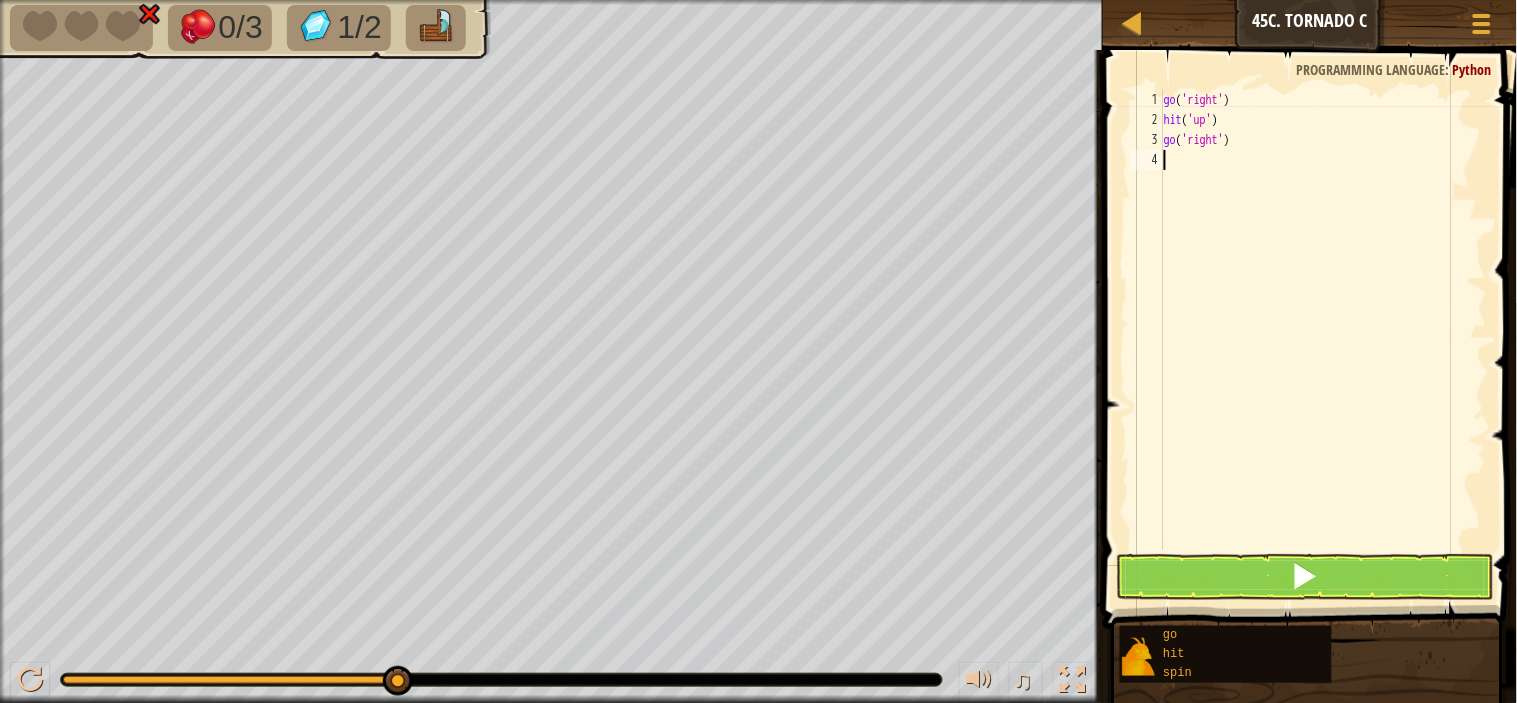 scroll, scrollTop: 8, scrollLeft: 0, axis: vertical 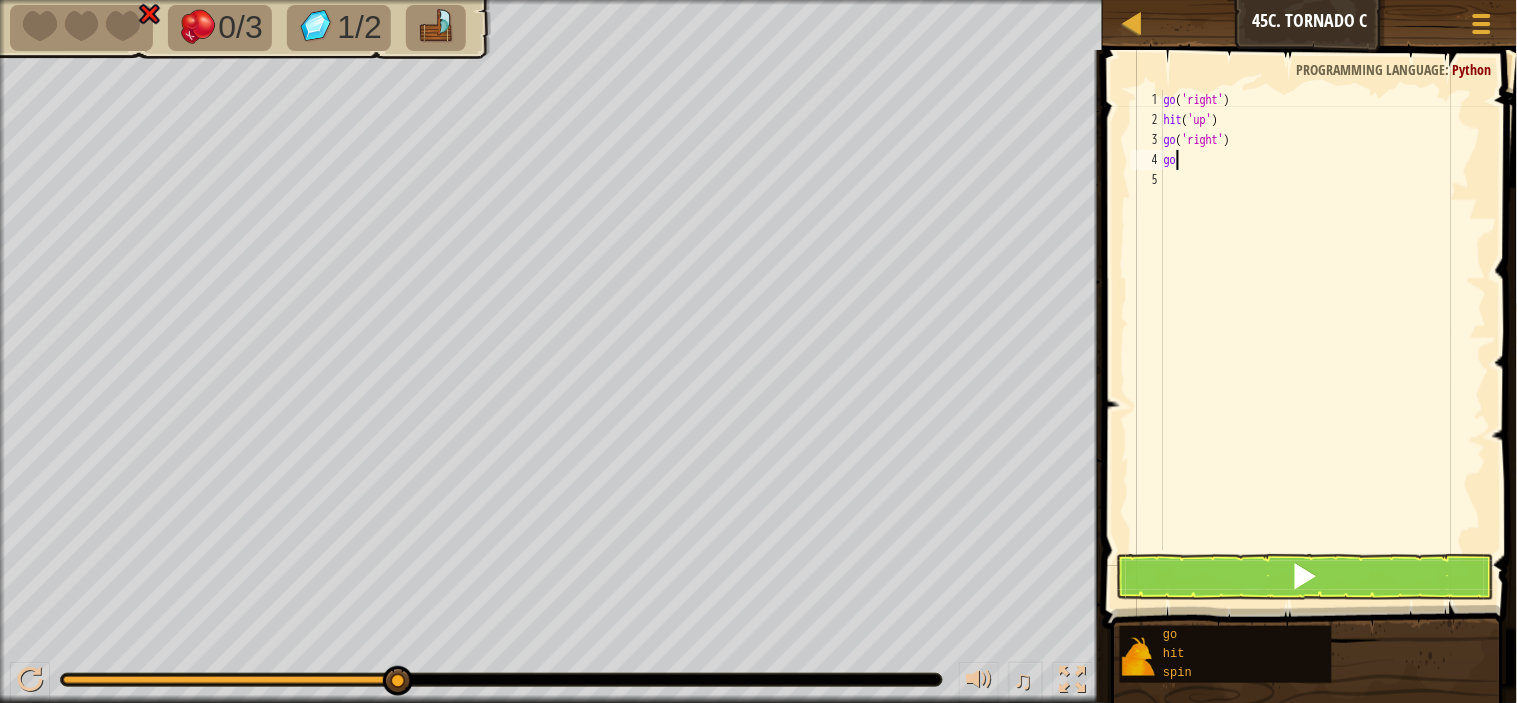 type on "g" 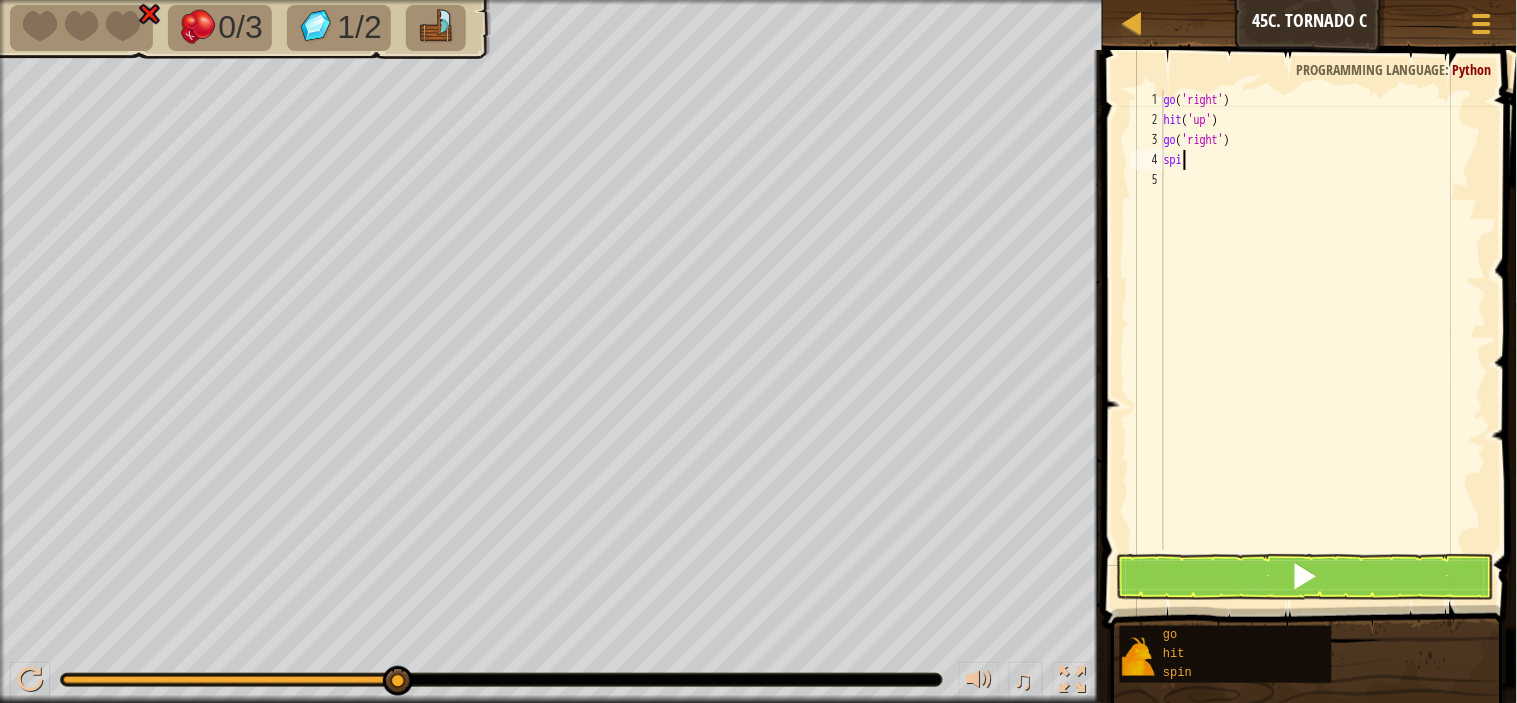 scroll, scrollTop: 8, scrollLeft: 1, axis: both 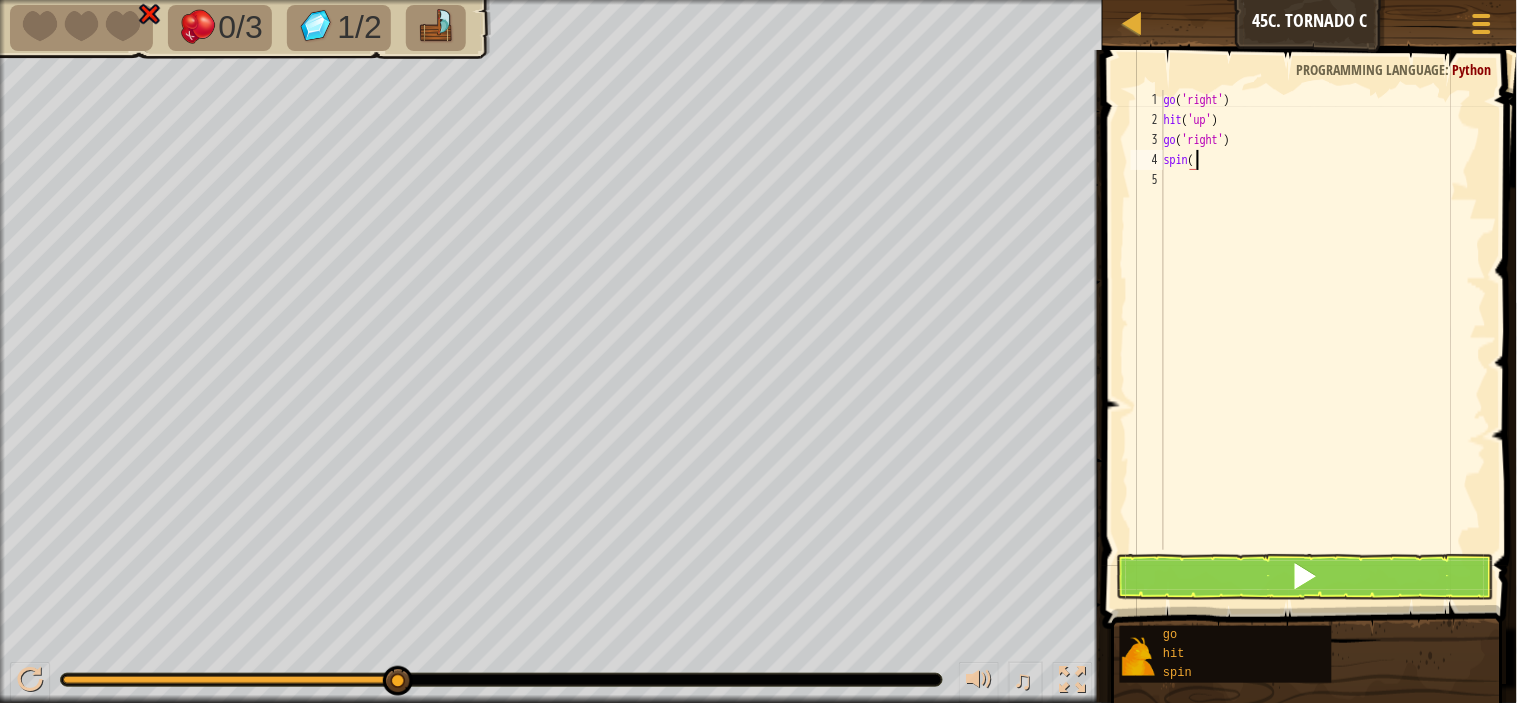 type on "spin()" 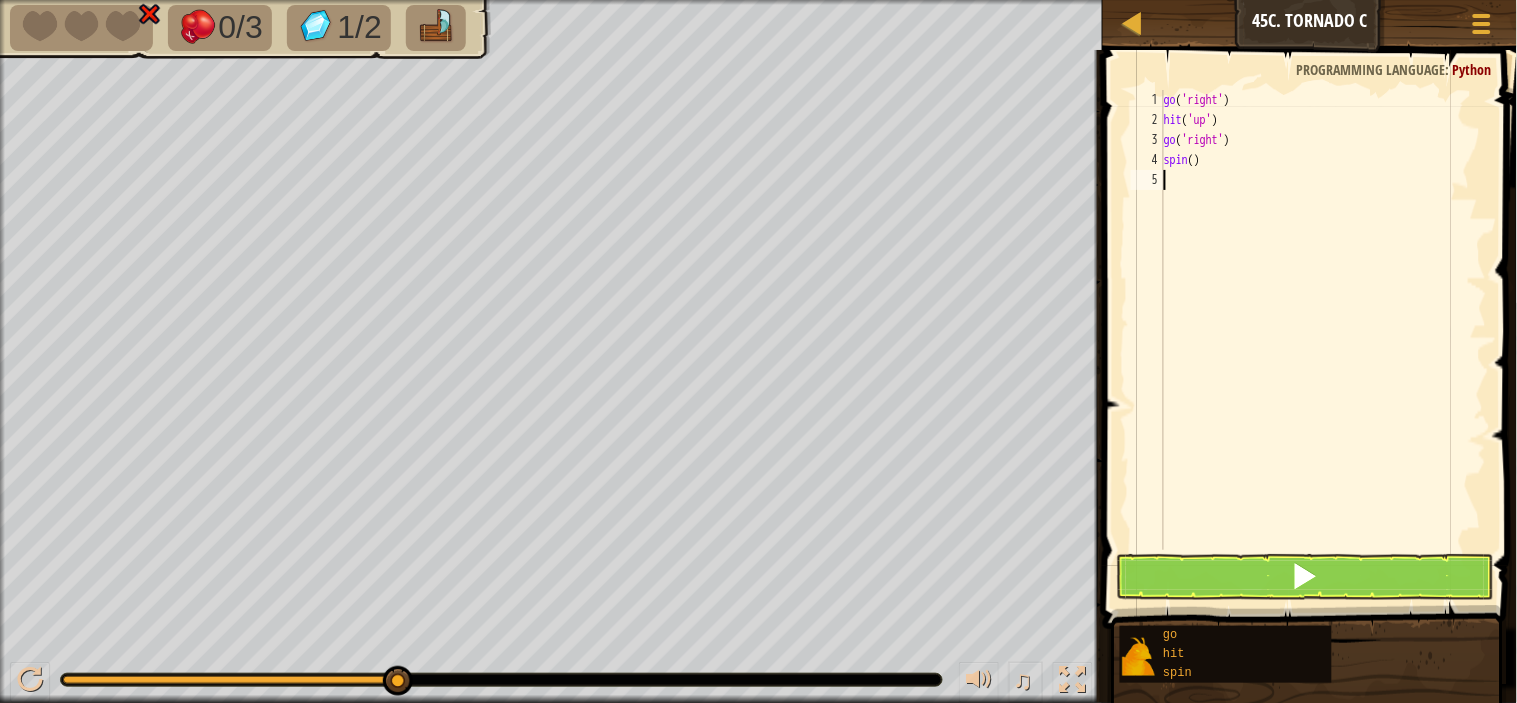 click on "spin() 1 2 3 4 5 go ( 'right' ) hit ( 'up' ) go ( 'right' ) spin ( )     הההההההההההההההההההההההההההההההההההההההההההההההההההההההההההההההההההההההההההההההההההההההההההההההההההההההההההההההההההההההההההההההההההההההההההההההההההההההההההההההההההההההההההההההההההההההההההההההההההההההההההההההההההההההההההההההההההההההההההההההההההההההההההההההה XXXXXXXXXXXXXXXXXXXXXXXXXXXXXXXXXXXXXXXXXXXXXXXXXXXXXXXXXXXXXXXXXXXXXXXXXXXXXXXXXXXXXXXXXXXXXXXXXXXXXXXXXXXXXXXXXXXXXXXXXXXXXXXXXXXXXXXXXXXXXXXXXXXXXXXXXXXXXXXXXXXXXXXXXXXXXXXXXXXXXXXXXXXXXXXXXXXXXXXXXXXXXXXXXXXXXXXXXXXXXXXXXXXXXXXXXXXXXXXXXXXXXXXXXXXXXXXX" at bounding box center [1307, 320] 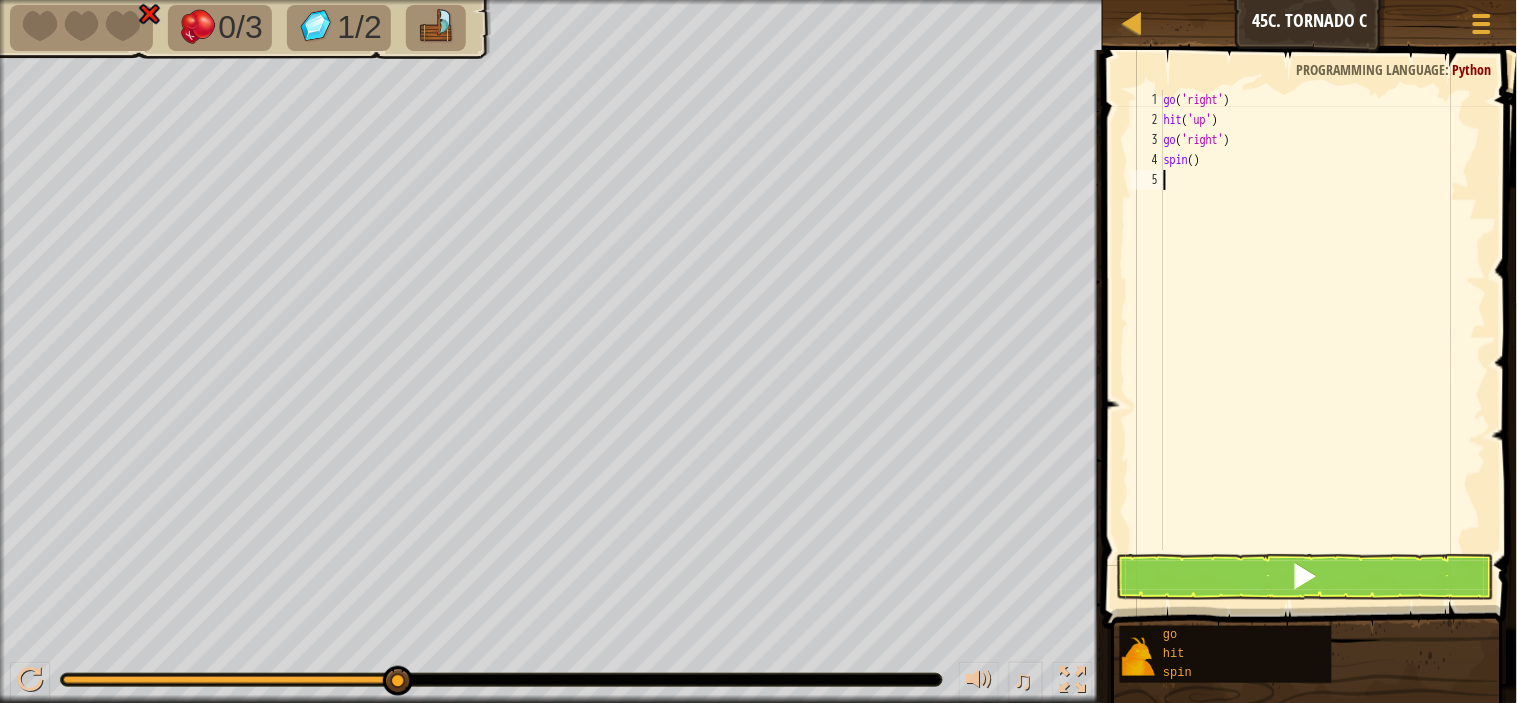 scroll, scrollTop: 8, scrollLeft: 0, axis: vertical 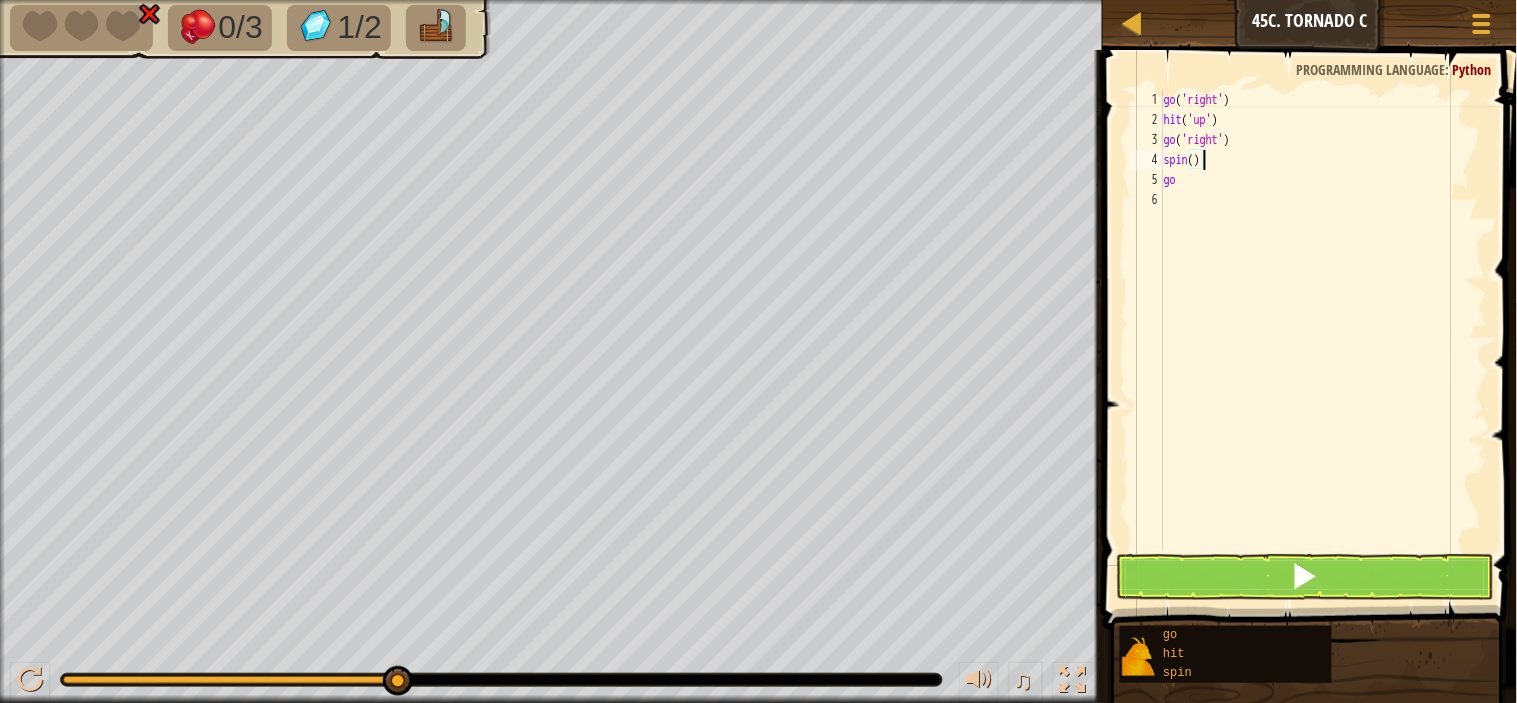 click on "go ( 'right' ) hit ( 'up' ) go ( 'right' ) spin ( ) go" at bounding box center [1323, 340] 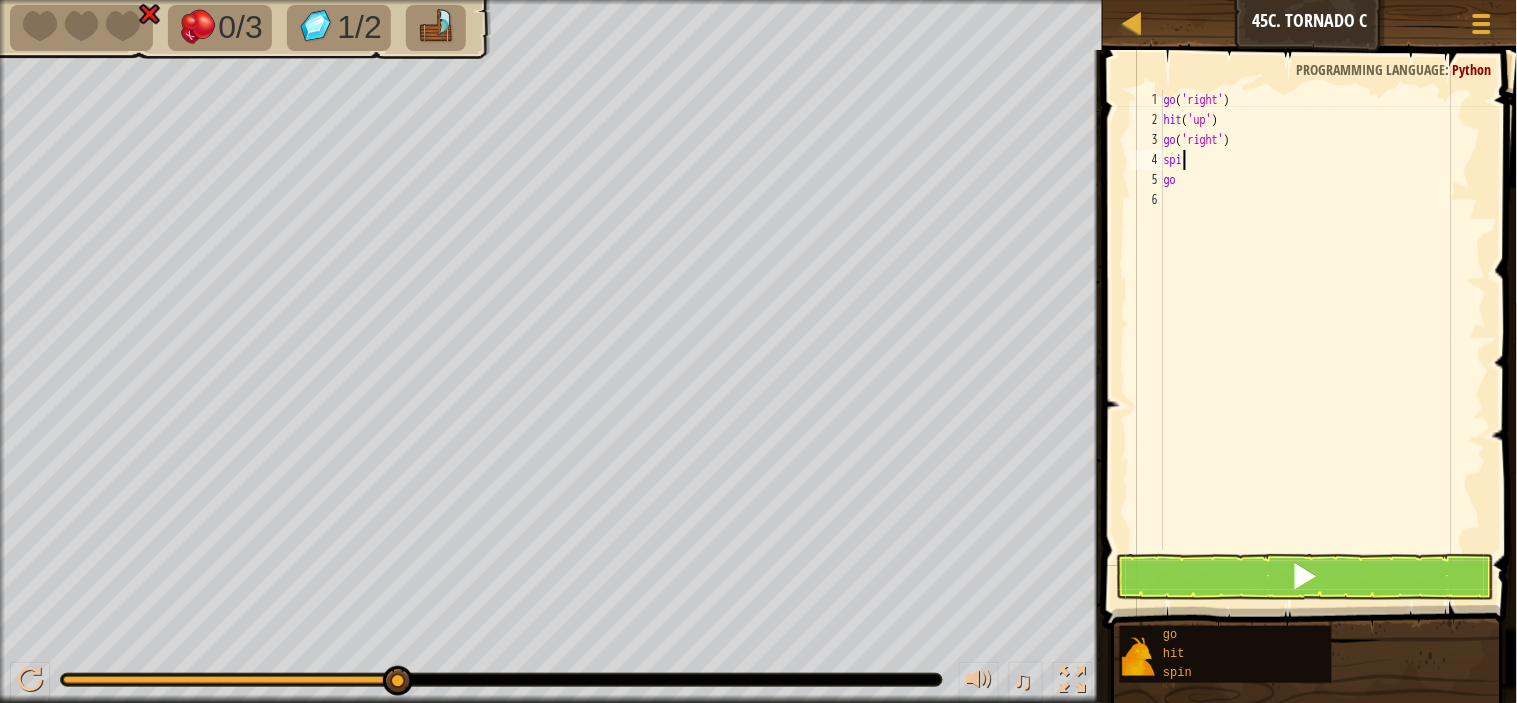 type on "s" 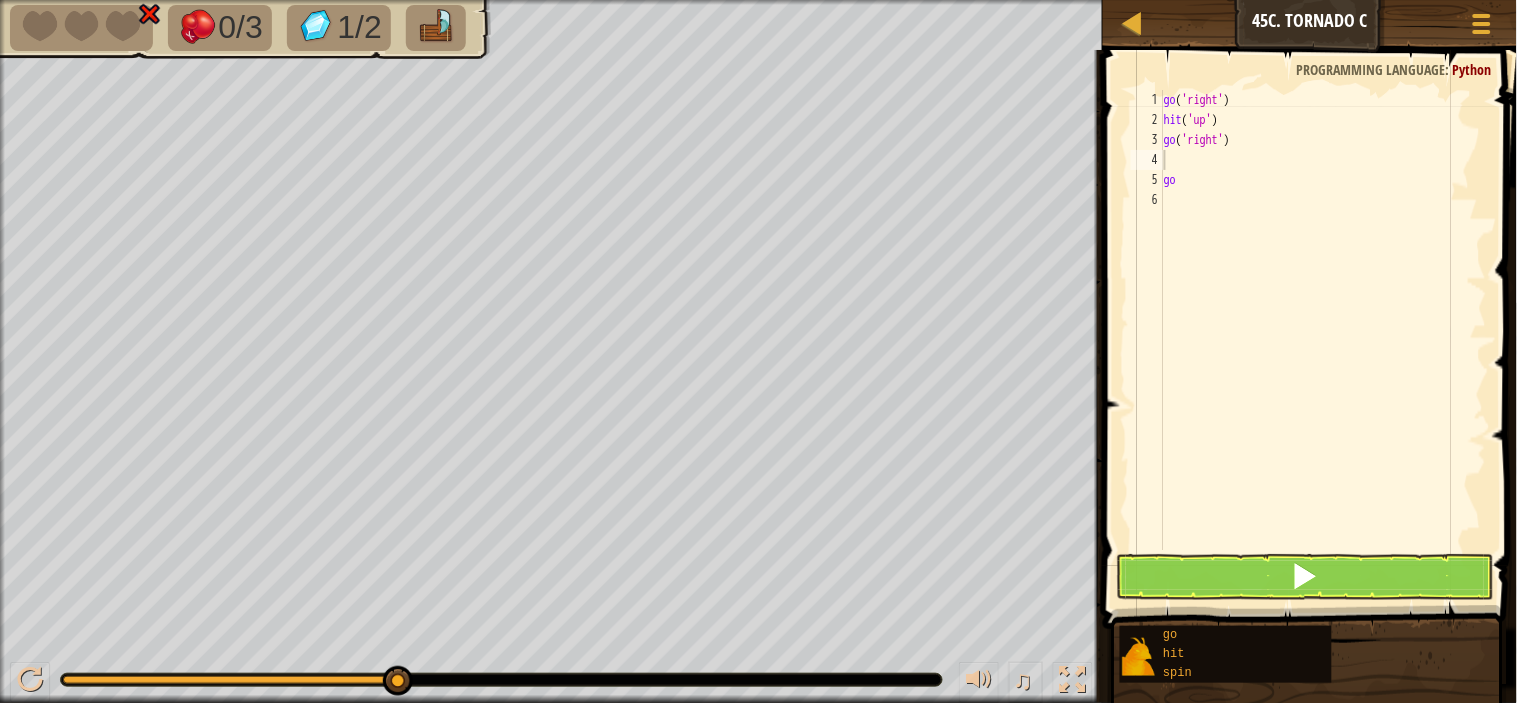 drag, startPoint x: 1324, startPoint y: 106, endPoint x: 1265, endPoint y: 170, distance: 87.04597 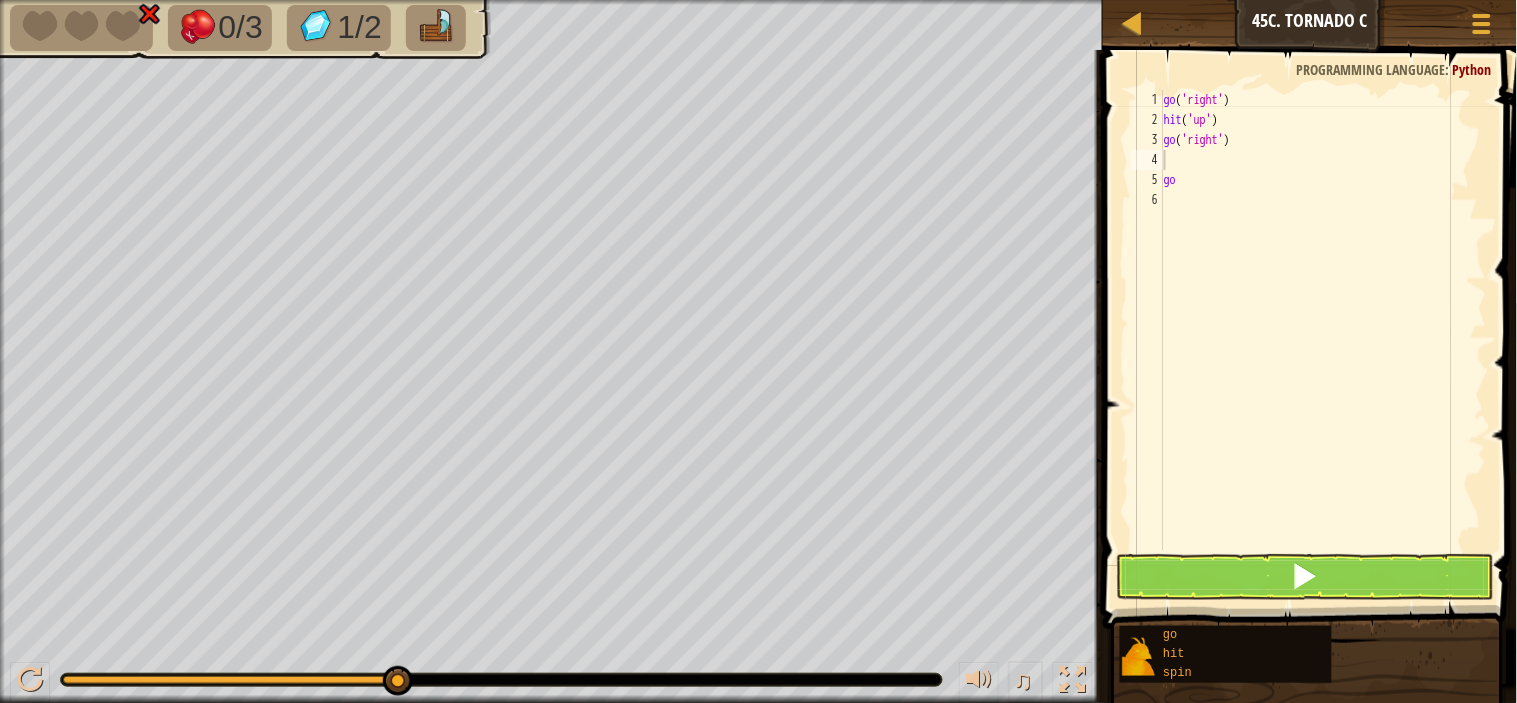 click on "1 2 3 4 5 6 go ( 'right' ) hit ( 'up' ) go ( 'right' ) go     הההההההההההההההההההההההההההההההההההההההההההההההההההההההההההההההההההההההההההההההההההההההההההההההההההההההההההההההההההההההההההההההההההההההההההההההההההההההההההההההההההההההההההההההההההההההההההההההההההההההההההההההההההההההההההההההההההההההההההההההההההההההההההההההה XXXXXXXXXXXXXXXXXXXXXXXXXXXXXXXXXXXXXXXXXXXXXXXXXXXXXXXXXXXXXXXXXXXXXXXXXXXXXXXXXXXXXXXXXXXXXXXXXXXXXXXXXXXXXXXXXXXXXXXXXXXXXXXXXXXXXXXXXXXXXXXXXXXXXXXXXXXXXXXXXXXXXXXXXXXXXXXXXXXXXXXXXXXXXXXXXXXXXXXXXXXXXXXXXXXXXXXXXXXXXXXXXXXXXXXXXXXXXXXXXXXXXXXXXXXXXXXX Code Saved Programming language : Python Statement   /  Call   /" at bounding box center [1307, 379] 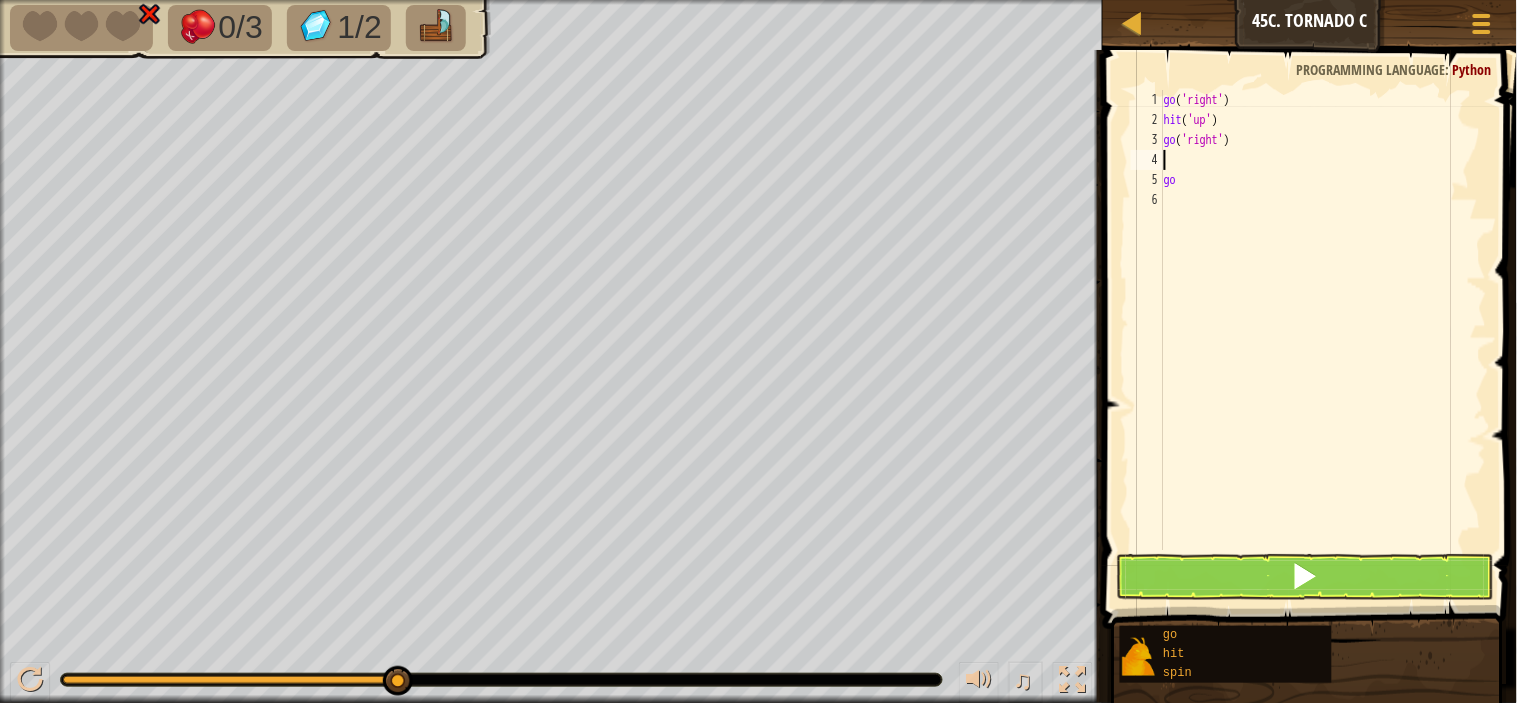 click on "go ( 'right' ) hit ( 'up' ) go ( 'right' ) go" at bounding box center [1323, 340] 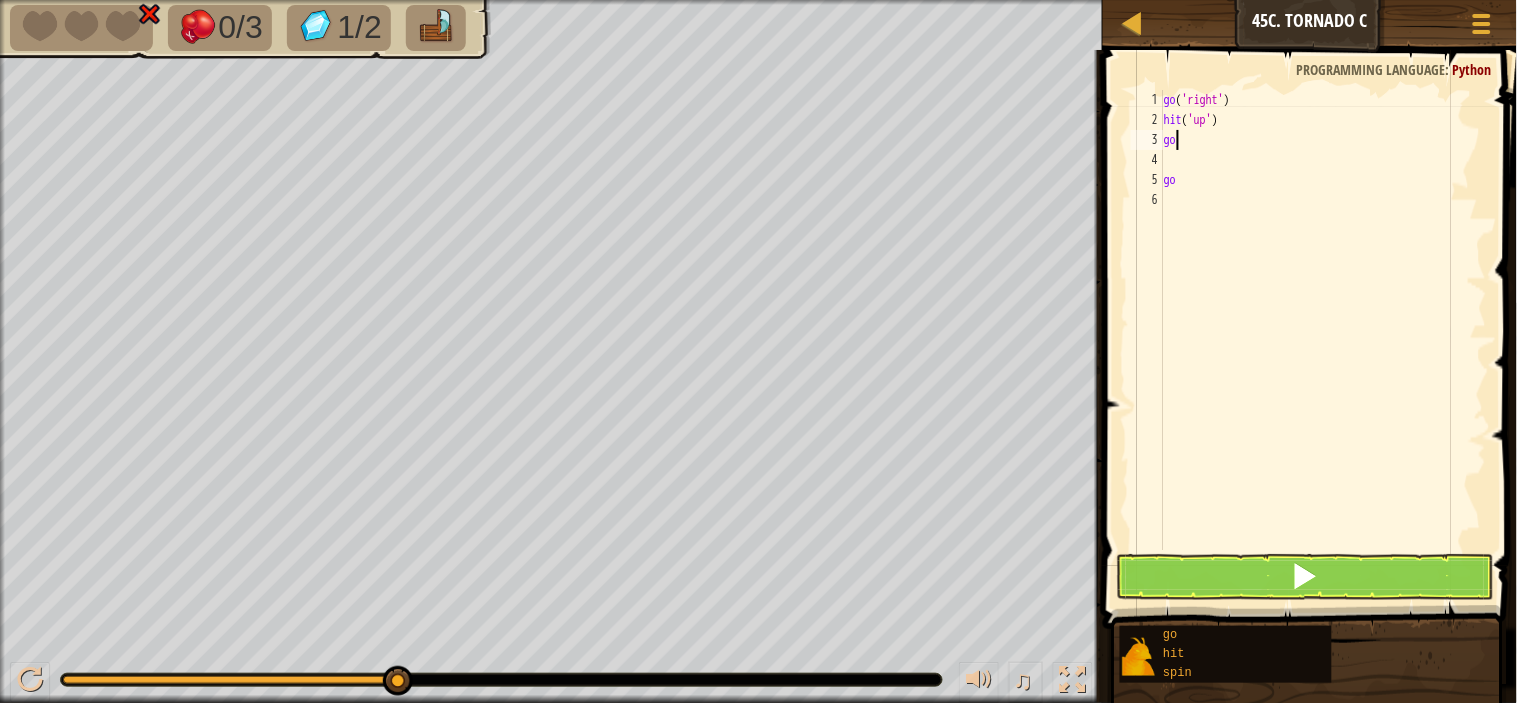 type on "g" 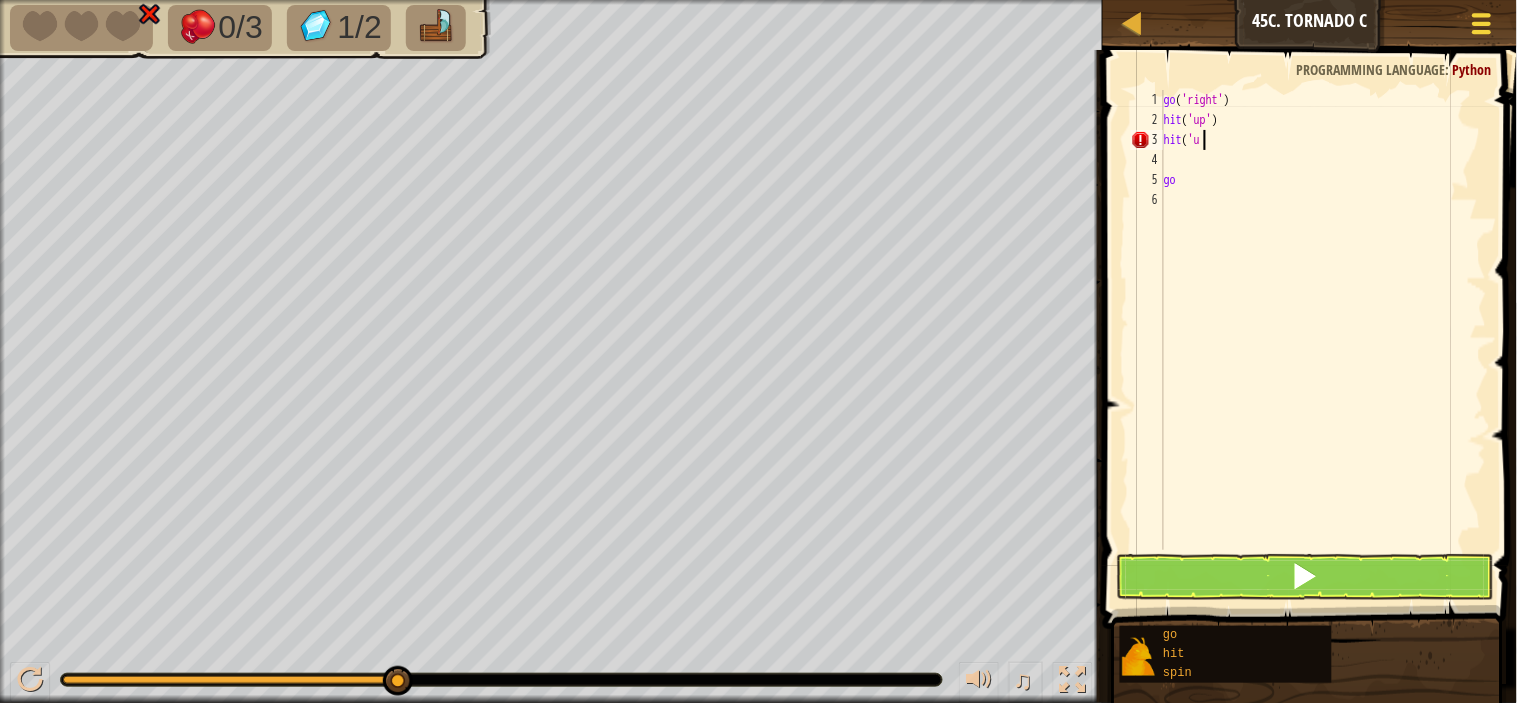 scroll, scrollTop: 8, scrollLeft: 2, axis: both 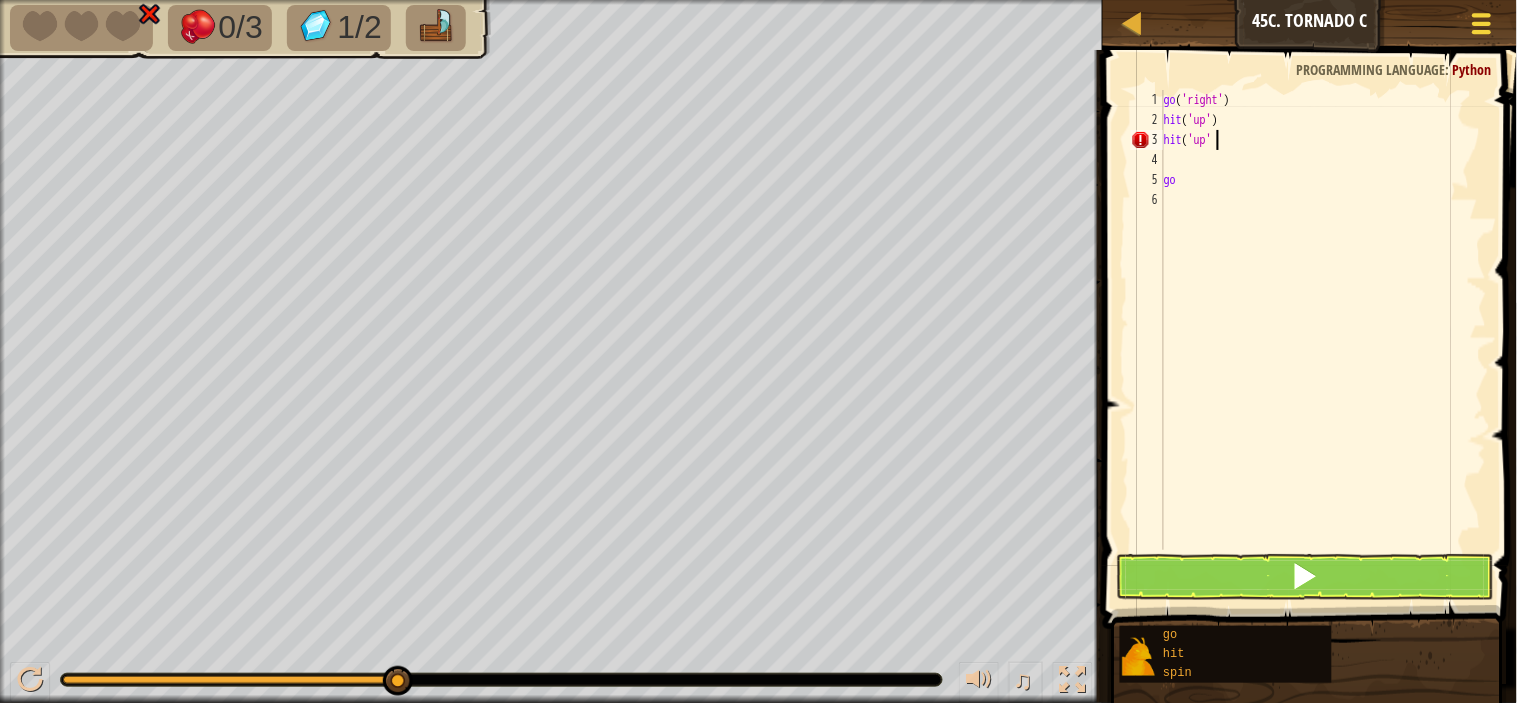 type on "hit('up')" 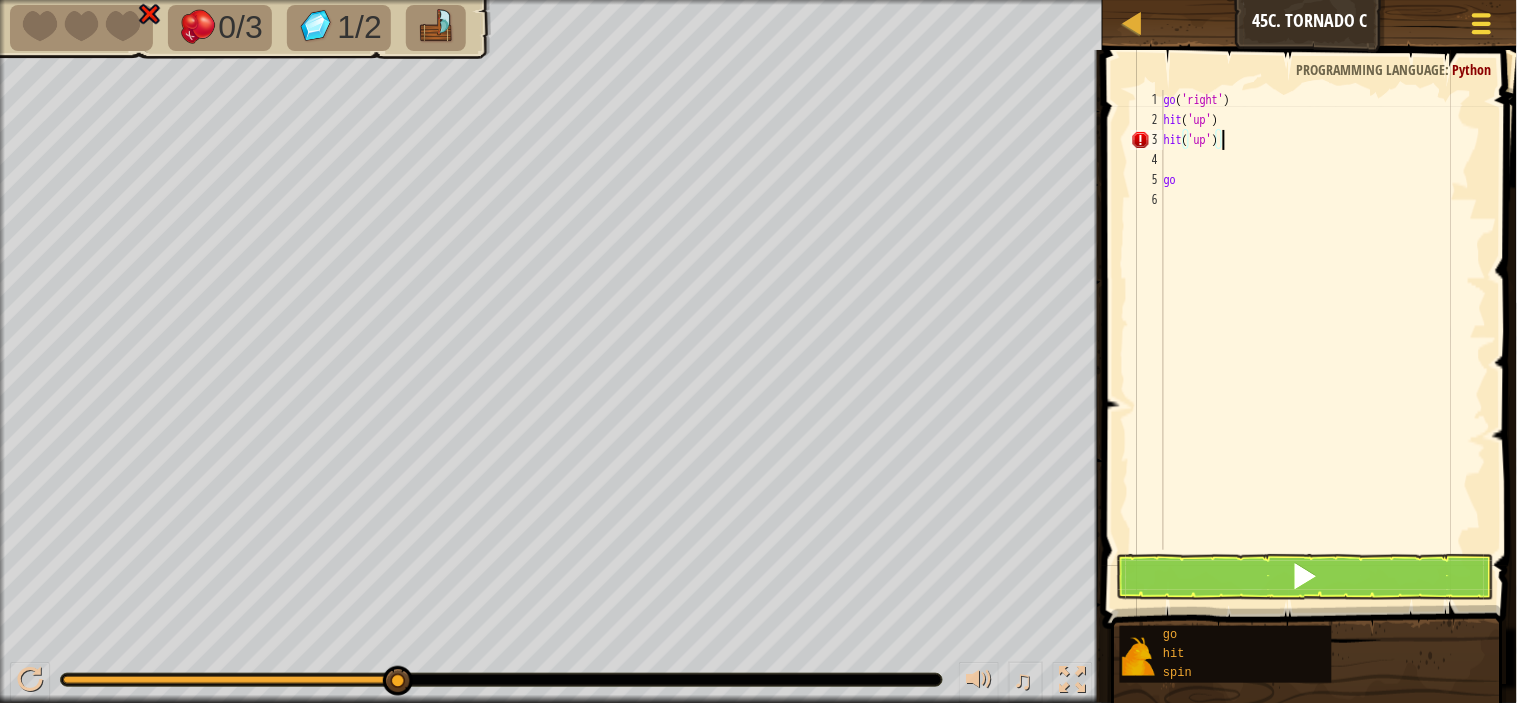 scroll, scrollTop: 8, scrollLeft: 3, axis: both 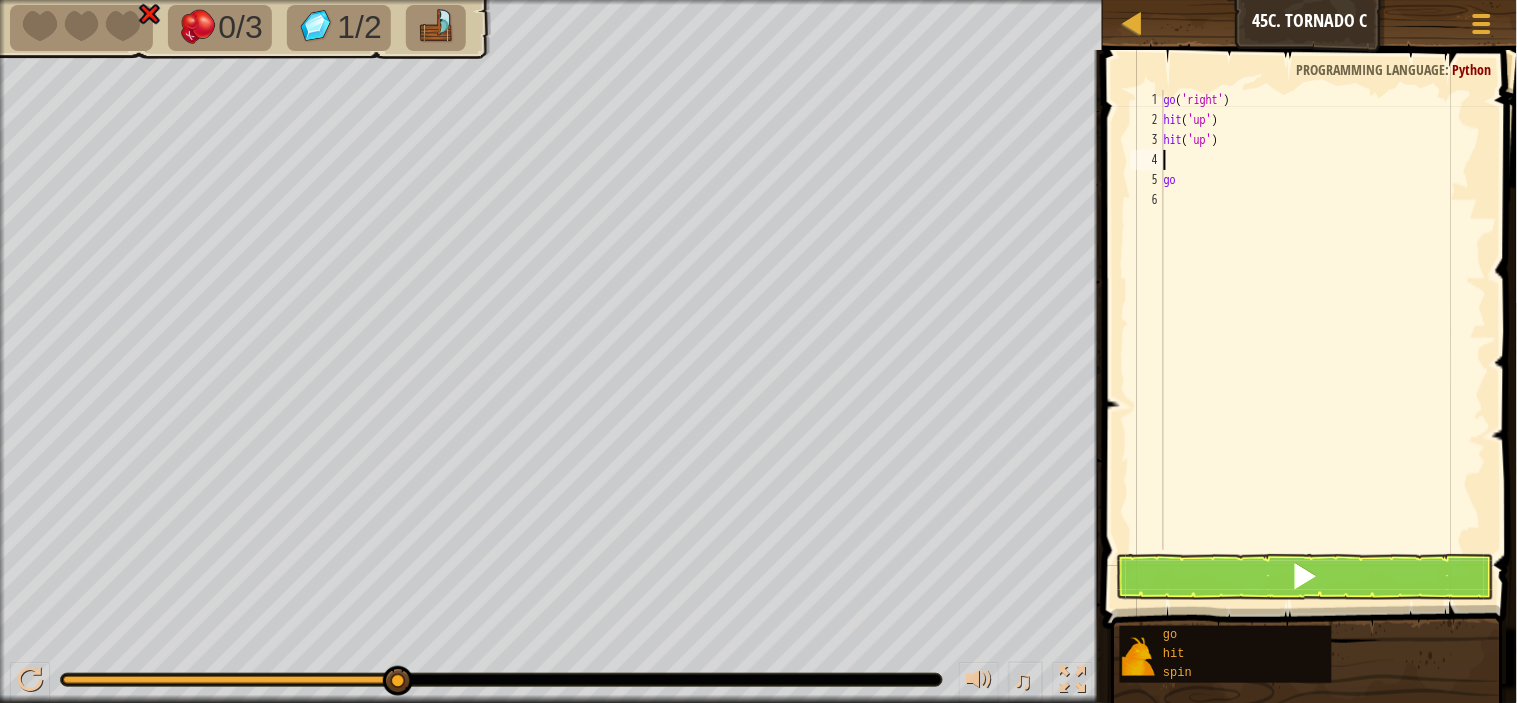 click on "go ( 'right' ) hit ( 'up' ) hit ( 'up' ) go" at bounding box center [1323, 340] 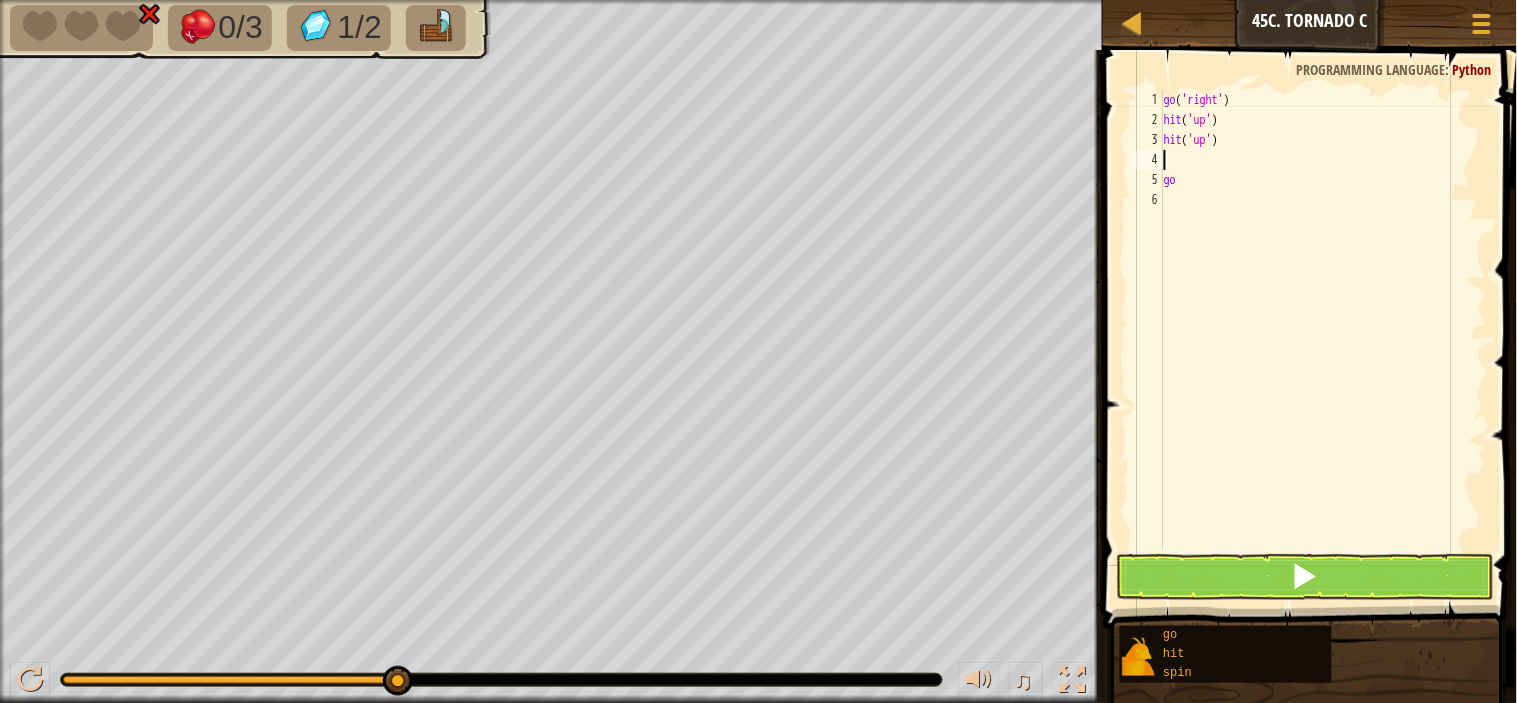 scroll, scrollTop: 8, scrollLeft: 0, axis: vertical 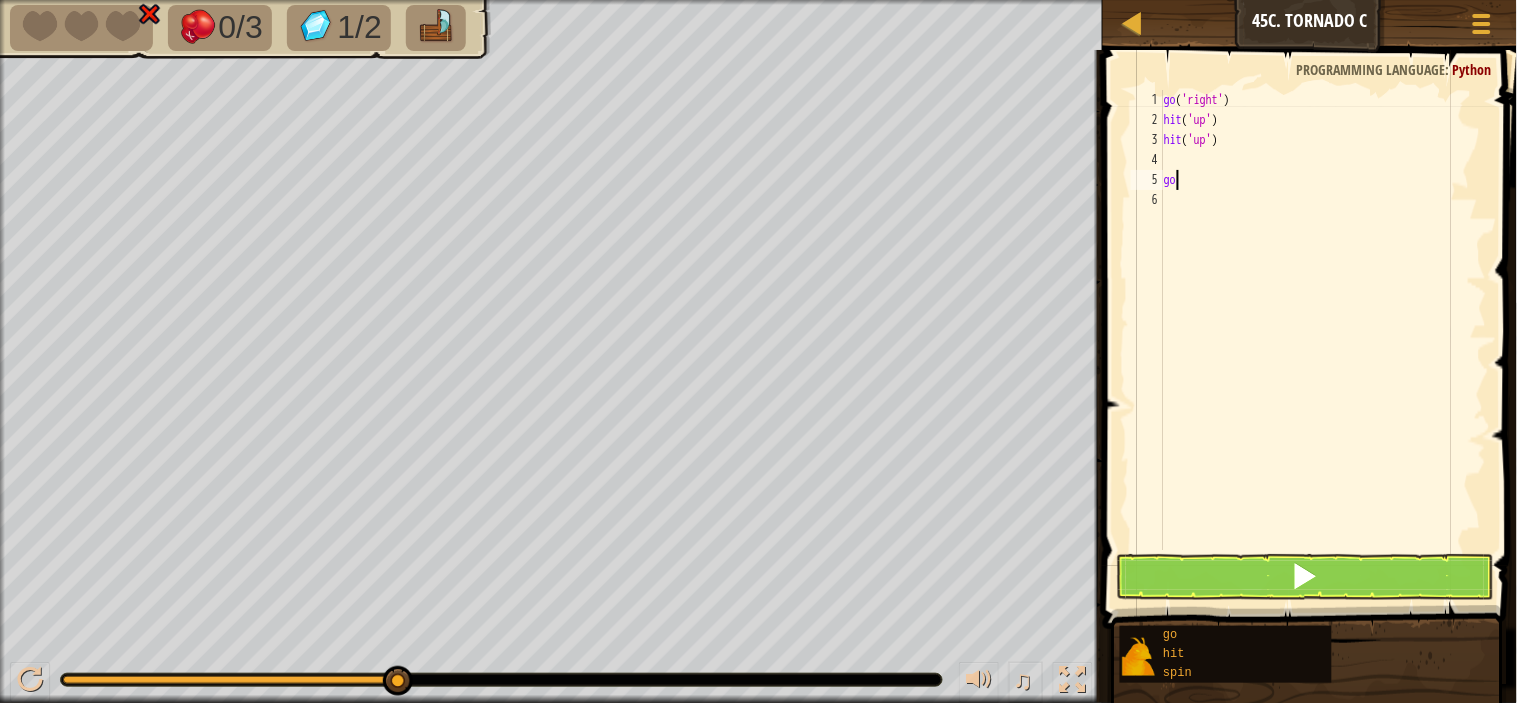 click on "go ( 'right' ) hit ( 'up' ) hit ( 'up' ) go" at bounding box center [1323, 340] 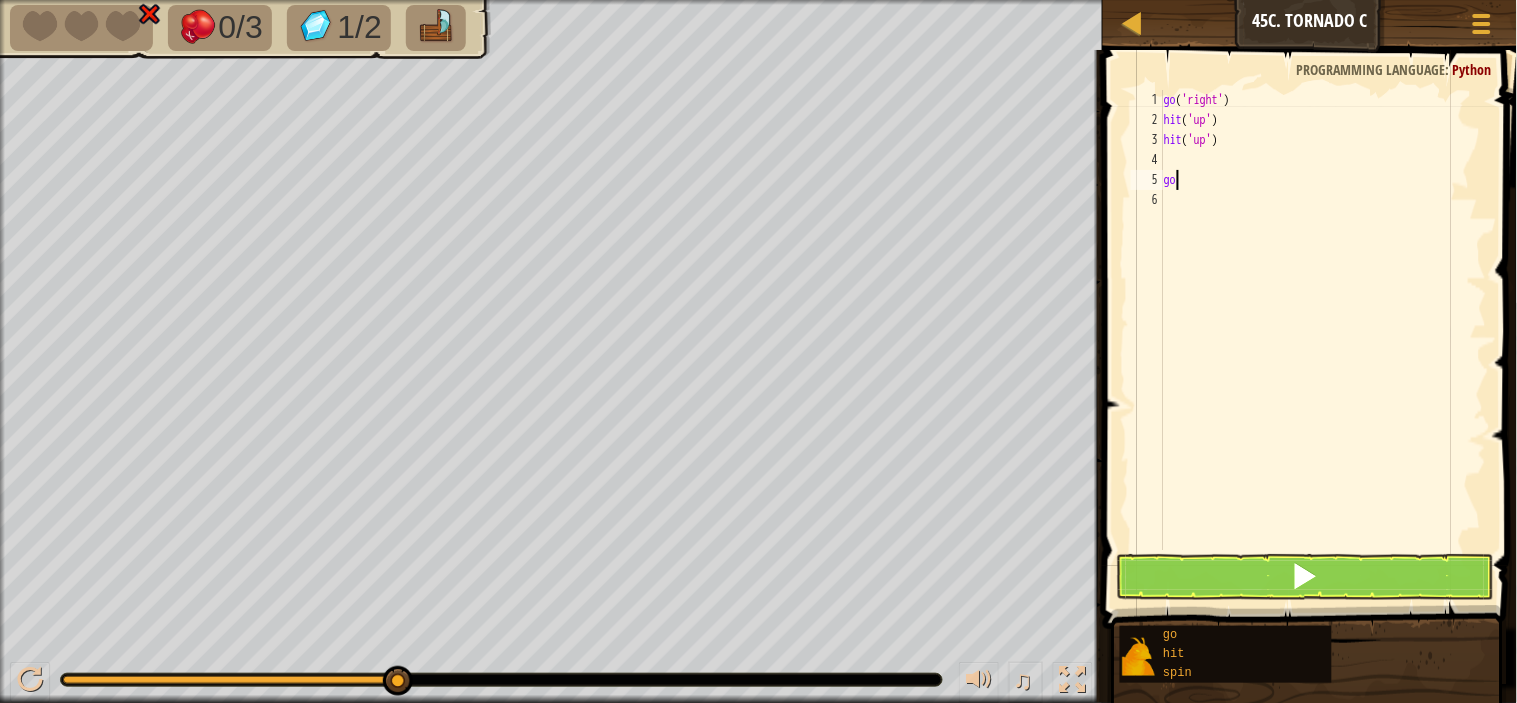 type on "g" 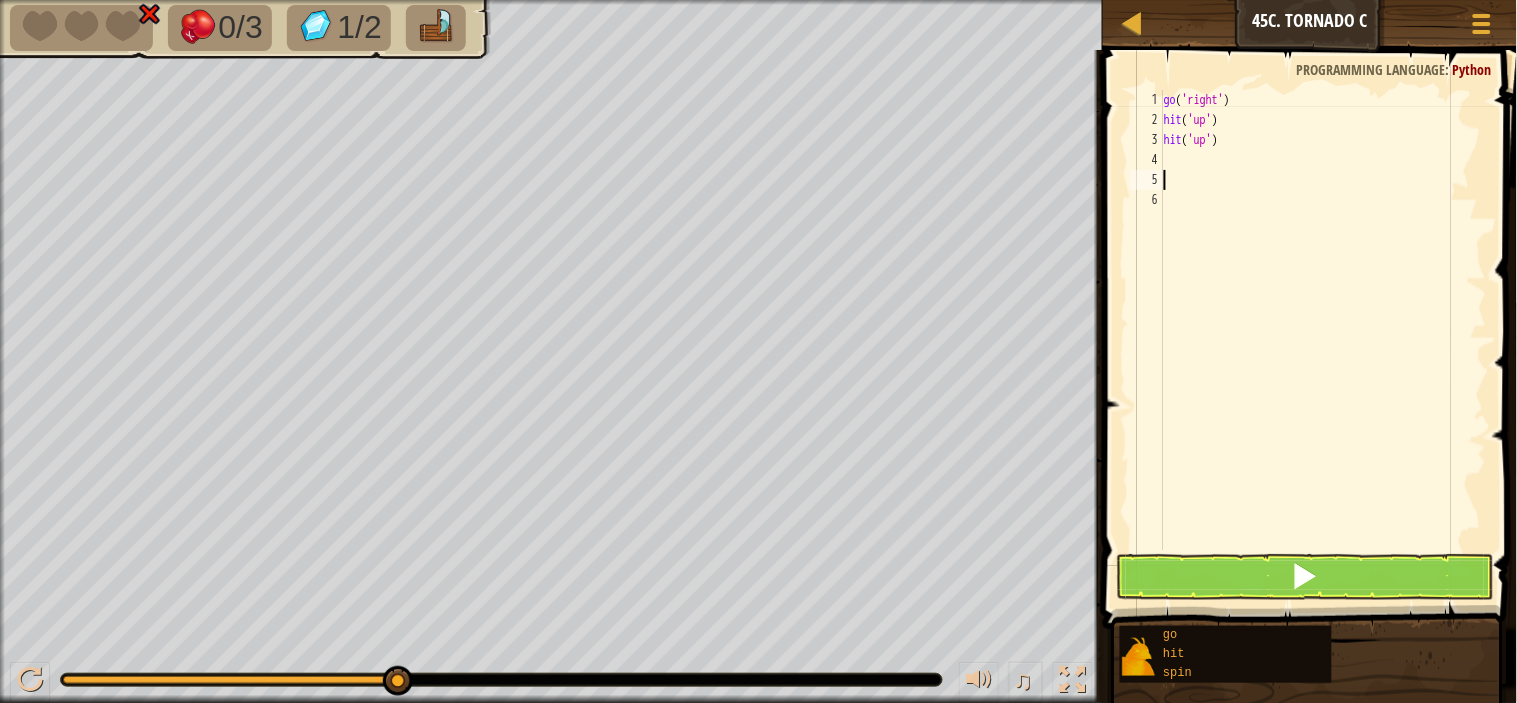 click on "go ( 'right' ) hit ( 'up' ) hit ( 'up' )" at bounding box center [1323, 340] 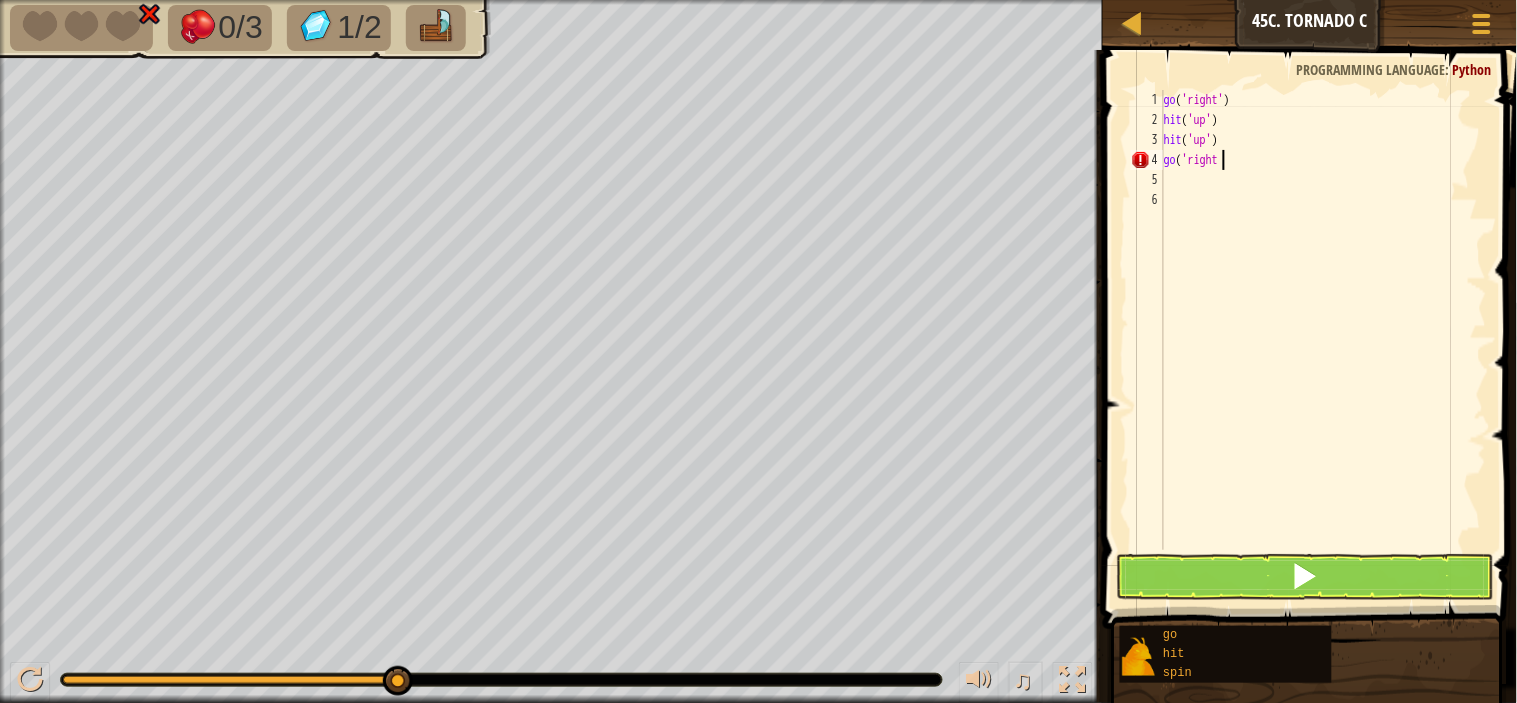 scroll, scrollTop: 8, scrollLeft: 4, axis: both 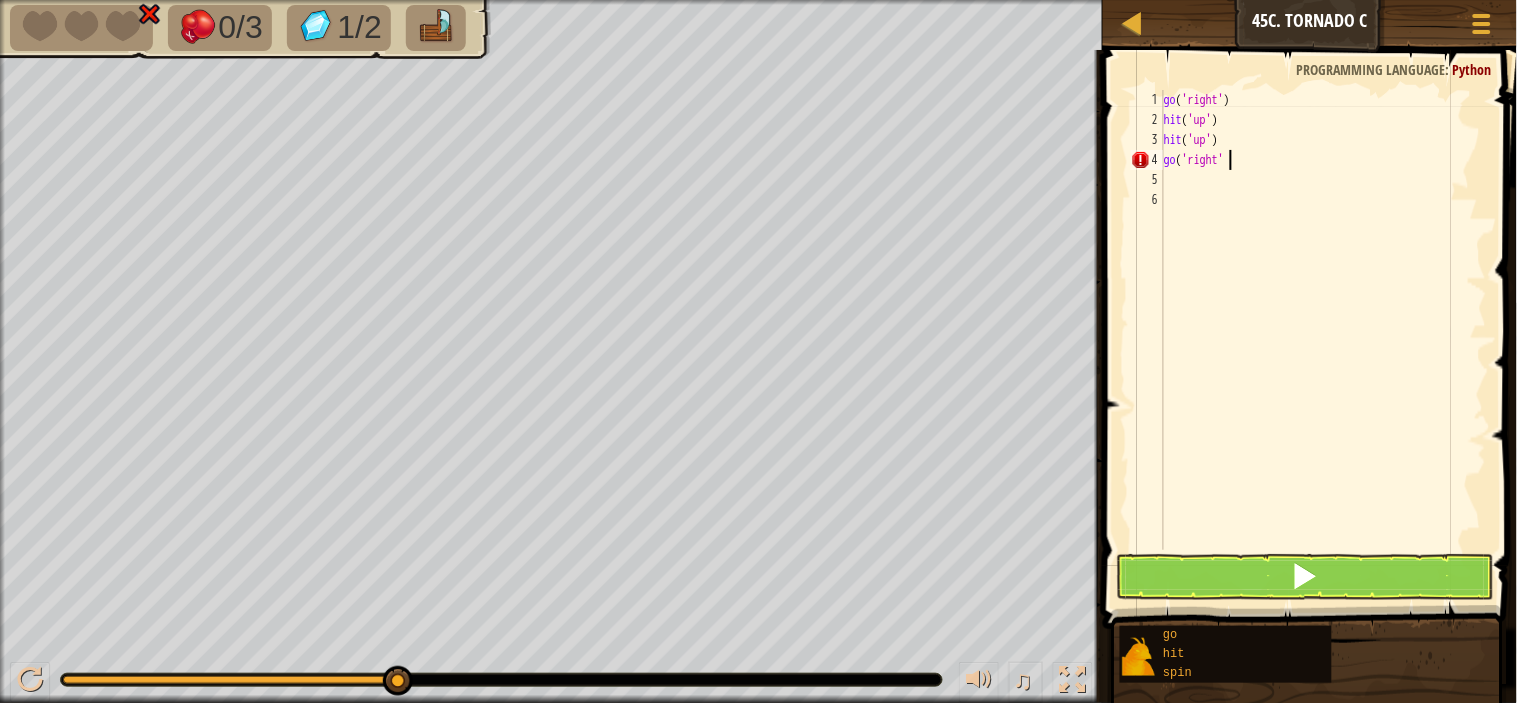 type on "go('right')" 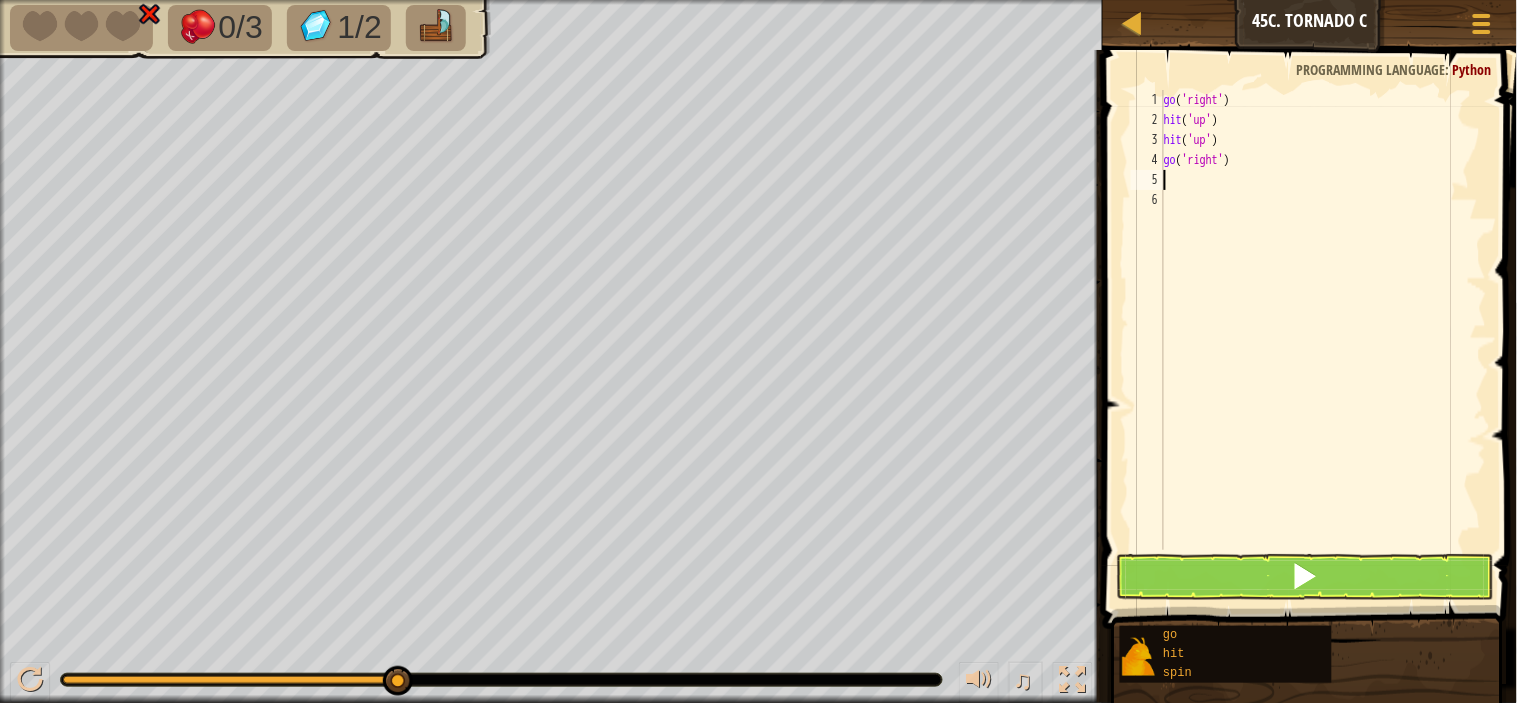 drag, startPoint x: 1176, startPoint y: 174, endPoint x: 1165, endPoint y: 187, distance: 17.029387 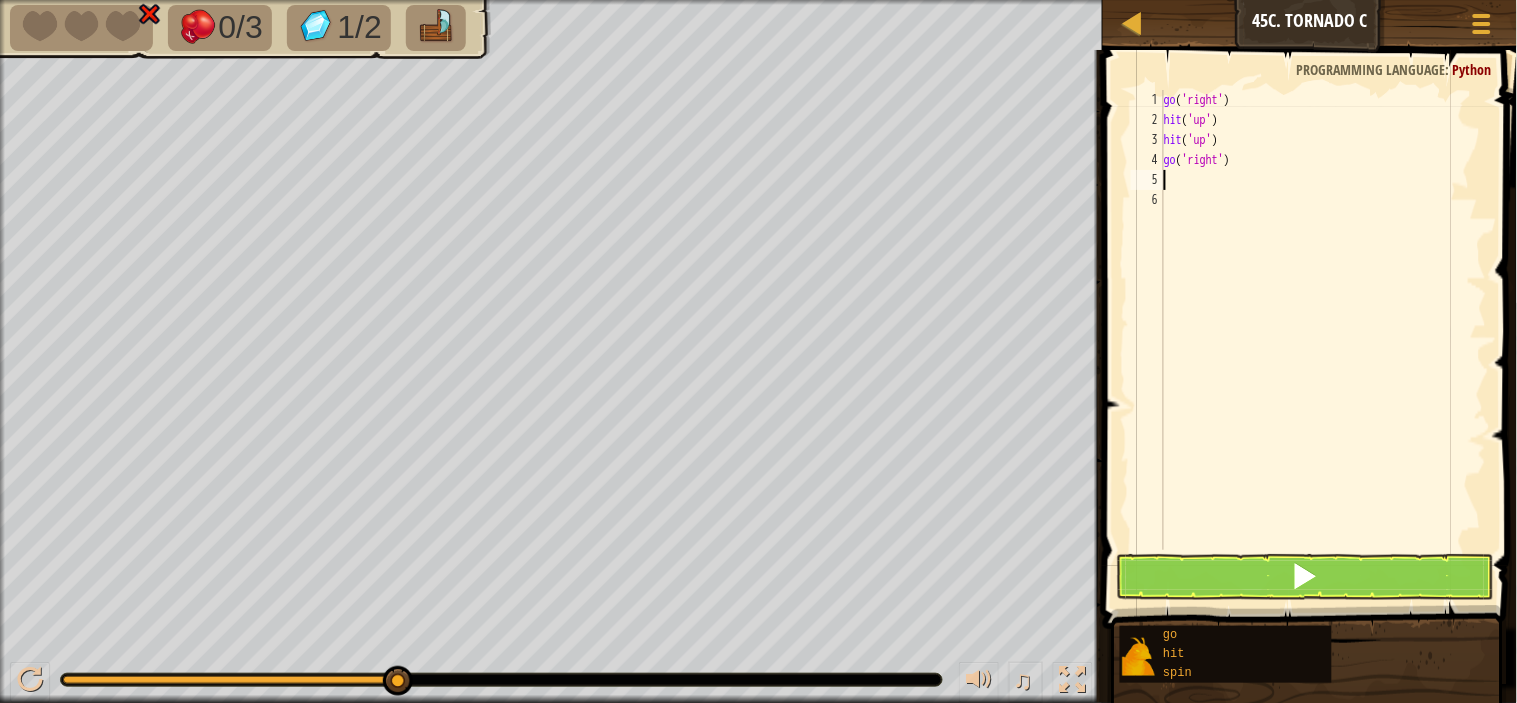 click on "go ( 'right' ) hit ( 'up' ) hit ( 'up' ) go ( 'right' )" at bounding box center [1323, 340] 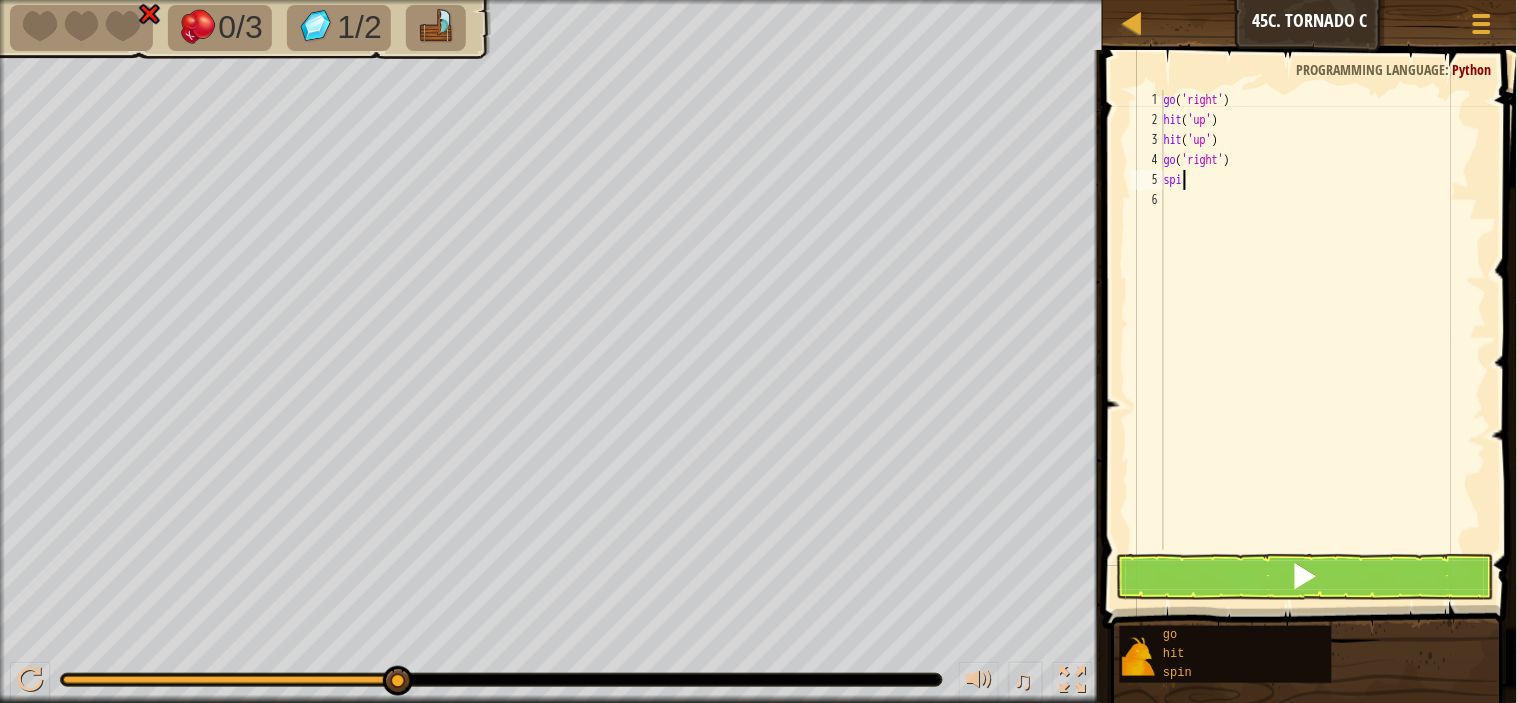 scroll, scrollTop: 8, scrollLeft: 1, axis: both 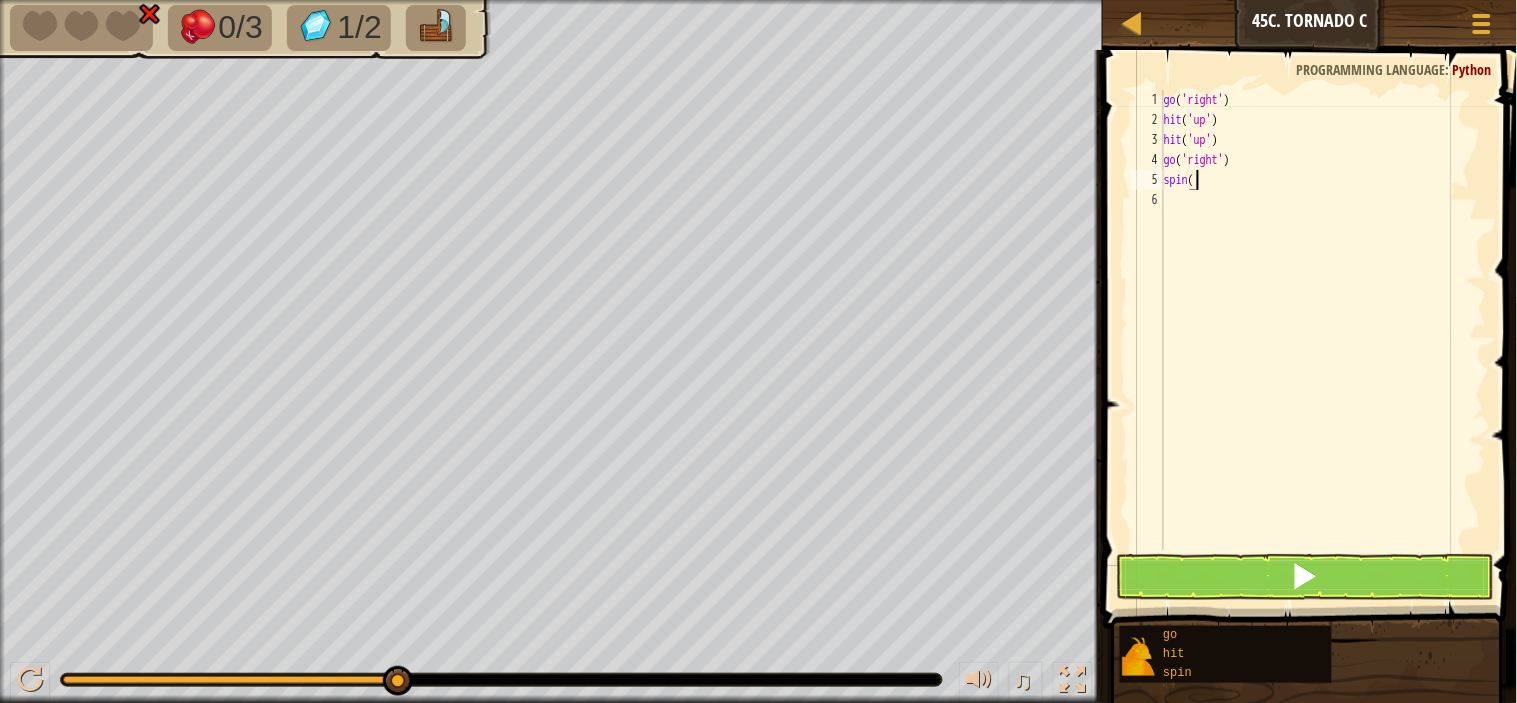 type on "spin()" 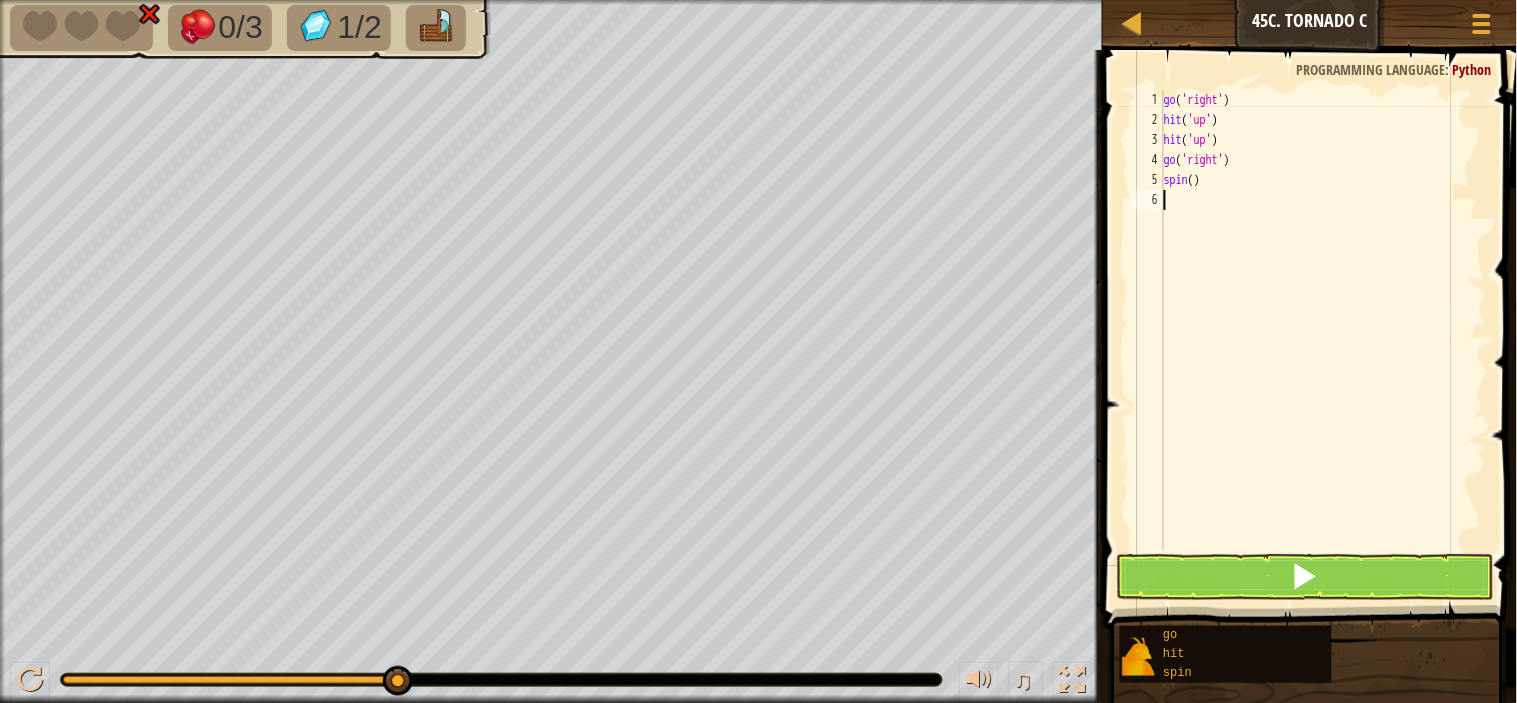 click on "go ( 'right' ) hit ( 'up' ) hit ( 'up' ) go ( 'right' ) spin ( )" at bounding box center [1323, 340] 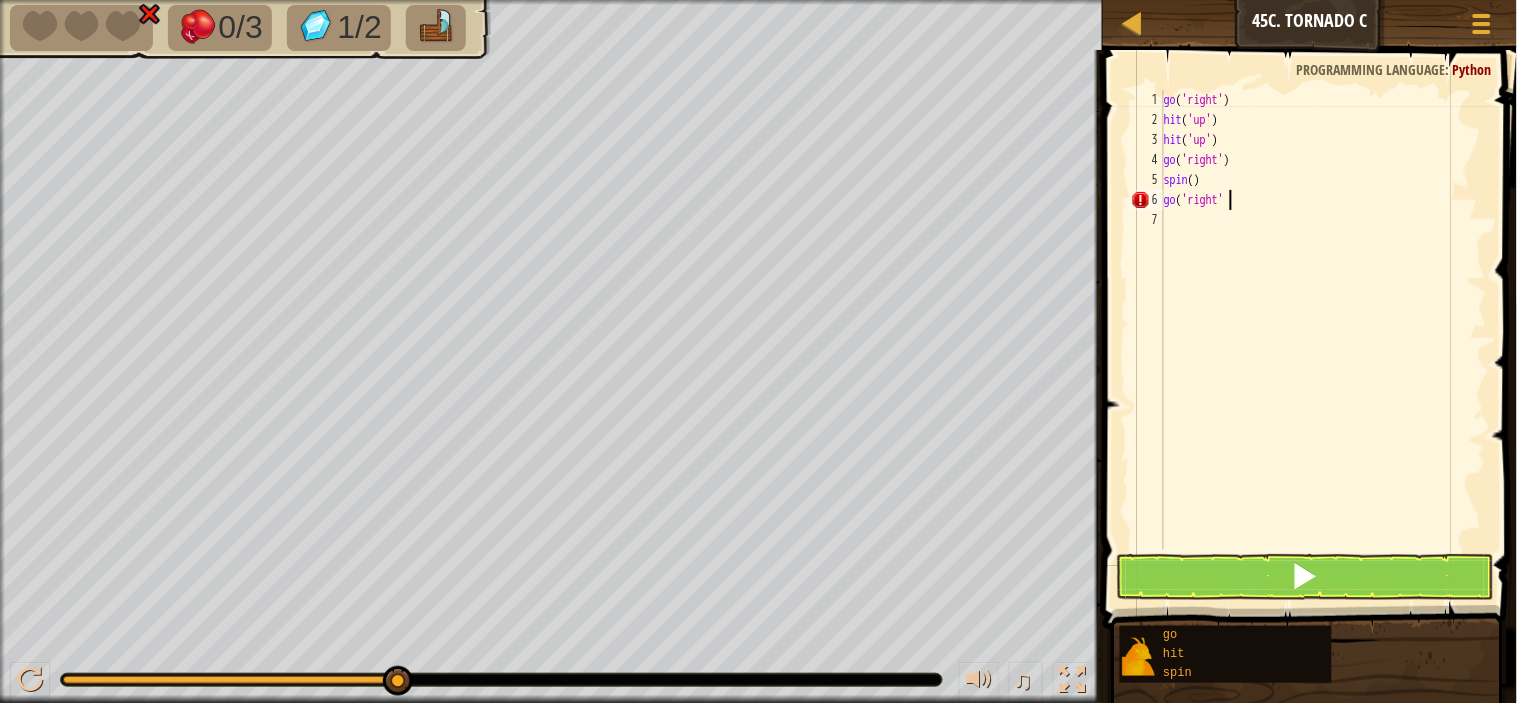 scroll, scrollTop: 8, scrollLeft: 4, axis: both 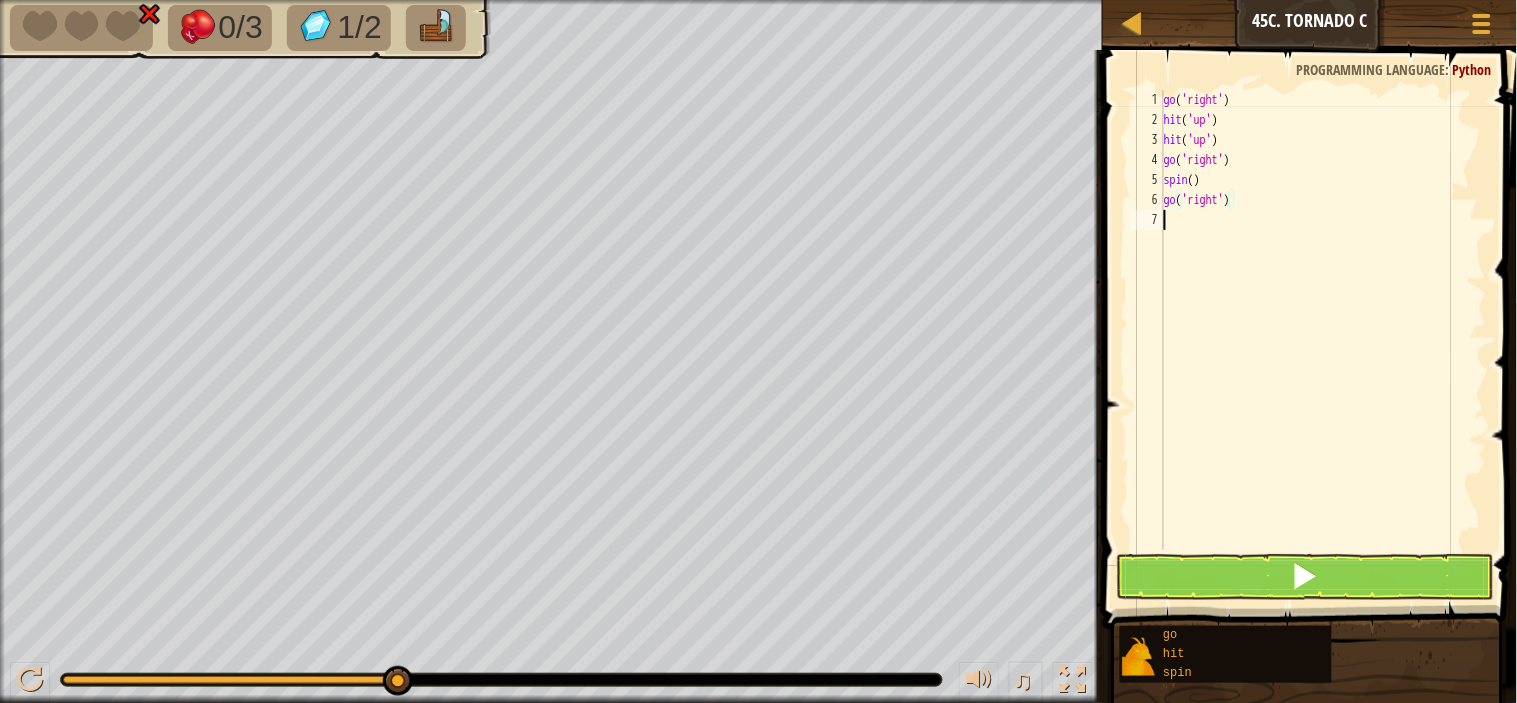 drag, startPoint x: 1176, startPoint y: 217, endPoint x: 1156, endPoint y: 241, distance: 31.241 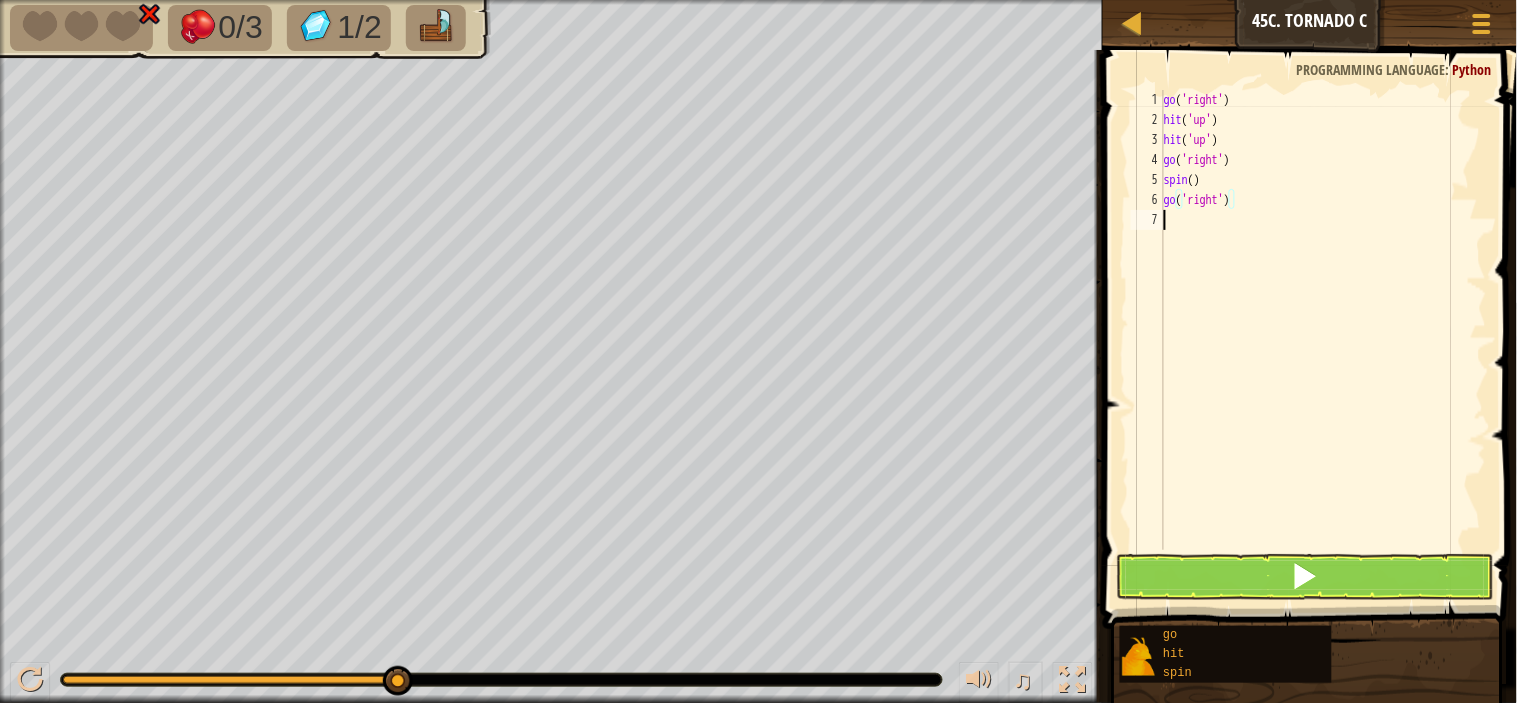 click on "go('right') 1 2 3 4 5 6 7 go ( 'right' ) hit ( 'up' ) hit ( 'up' ) go ( 'right' ) spin ( ) go ( 'right' )     הההההההההההההההההההההההההההההההההההההההההההההההההההההההההההההההההההההההההההההההההההההההההההההההההההההההההההההההההההההההההההההההההההההההההההההההההההההההההההההההההההההההההההההההההההההההההההההההההההההההההההההההההההההההההההההההההההההההההההההההההההההההההההההההה XXXXXXXXXXXXXXXXXXXXXXXXXXXXXXXXXXXXXXXXXXXXXXXXXXXXXXXXXXXXXXXXXXXXXXXXXXXXXXXXXXXXXXXXXXXXXXXXXXXXXXXXXXXXXXXXXXXXXXXXXXXXXXXXXXXXXXXXXXXXXXXXXXXXXXXXXXXXXXXXXXXXXXXXXXXXXXXXXXXXXXXXXXXXXXXXXXXXXXXXXXXXXXXXXXXXXXXXXXXXXXXXXXXXXXXXXXXXXXXXXXXXXXXXXXXXXXXX" at bounding box center (1307, 320) 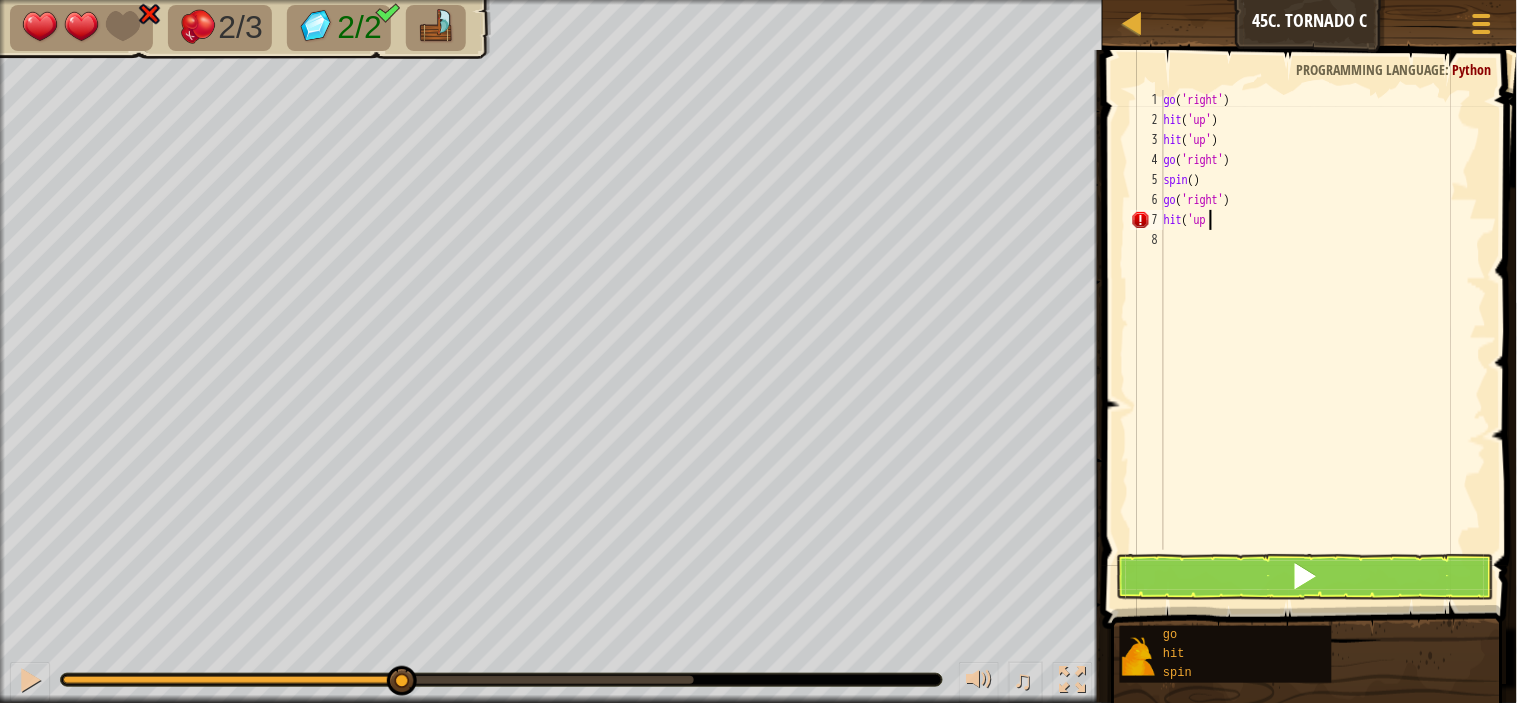 scroll, scrollTop: 8, scrollLeft: 2, axis: both 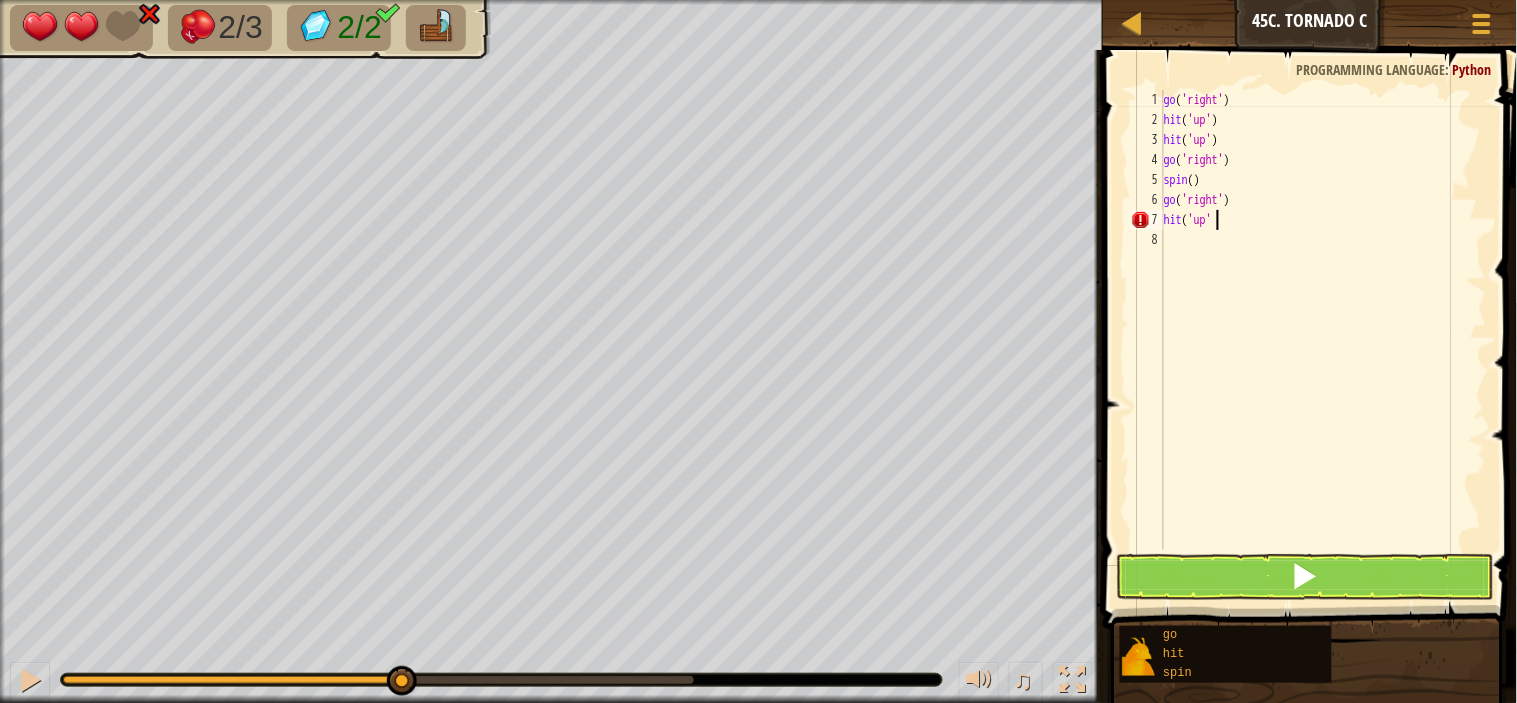 type on "hit('up')" 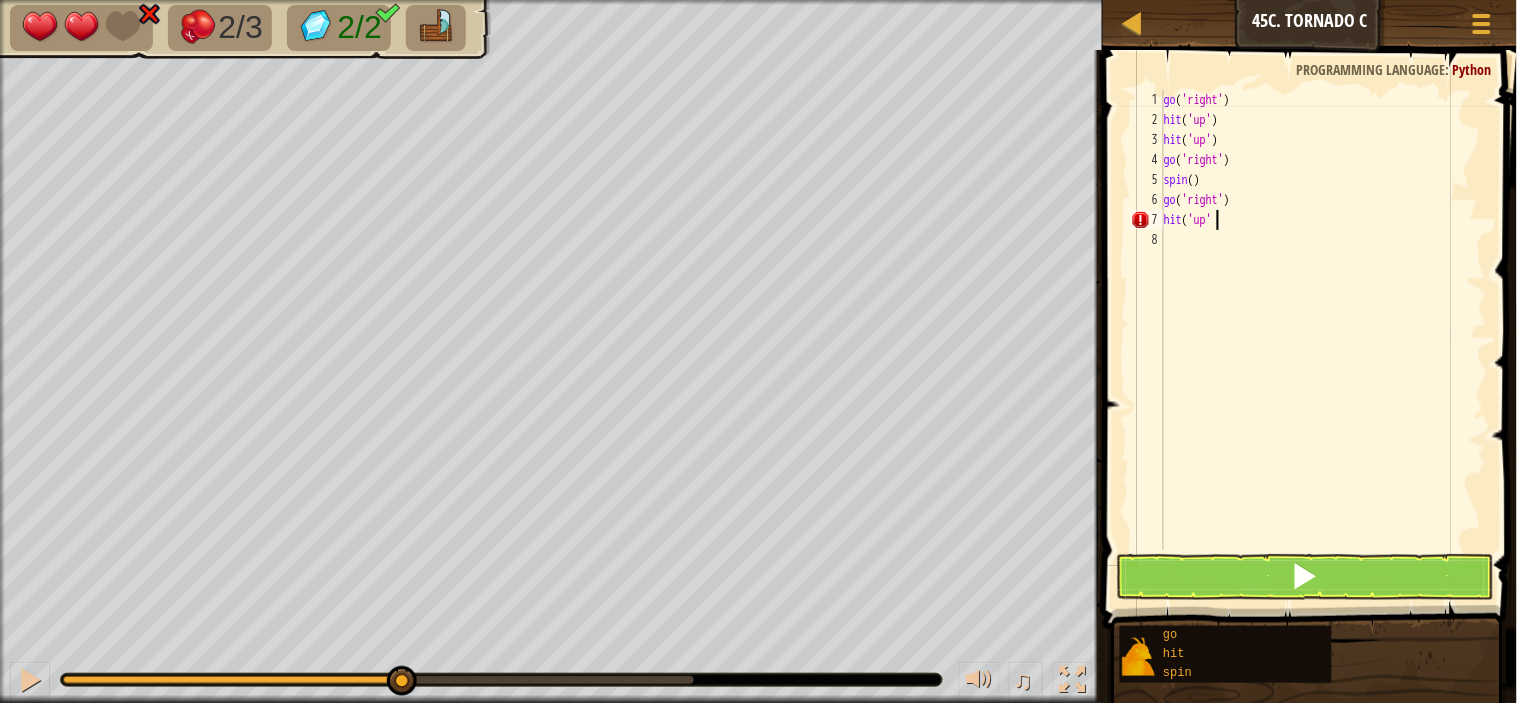 scroll, scrollTop: 8, scrollLeft: 3, axis: both 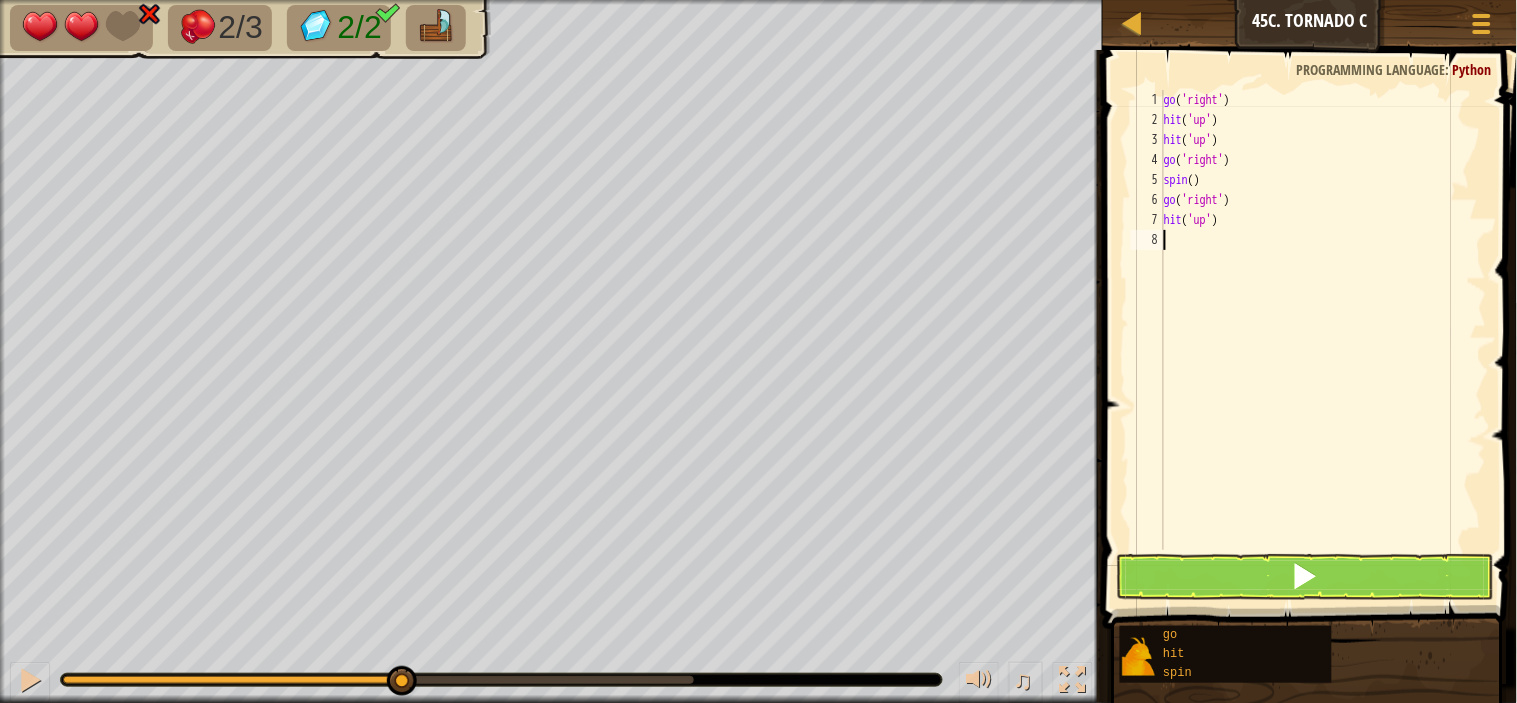 drag, startPoint x: 1164, startPoint y: 233, endPoint x: 1160, endPoint y: 250, distance: 17.464249 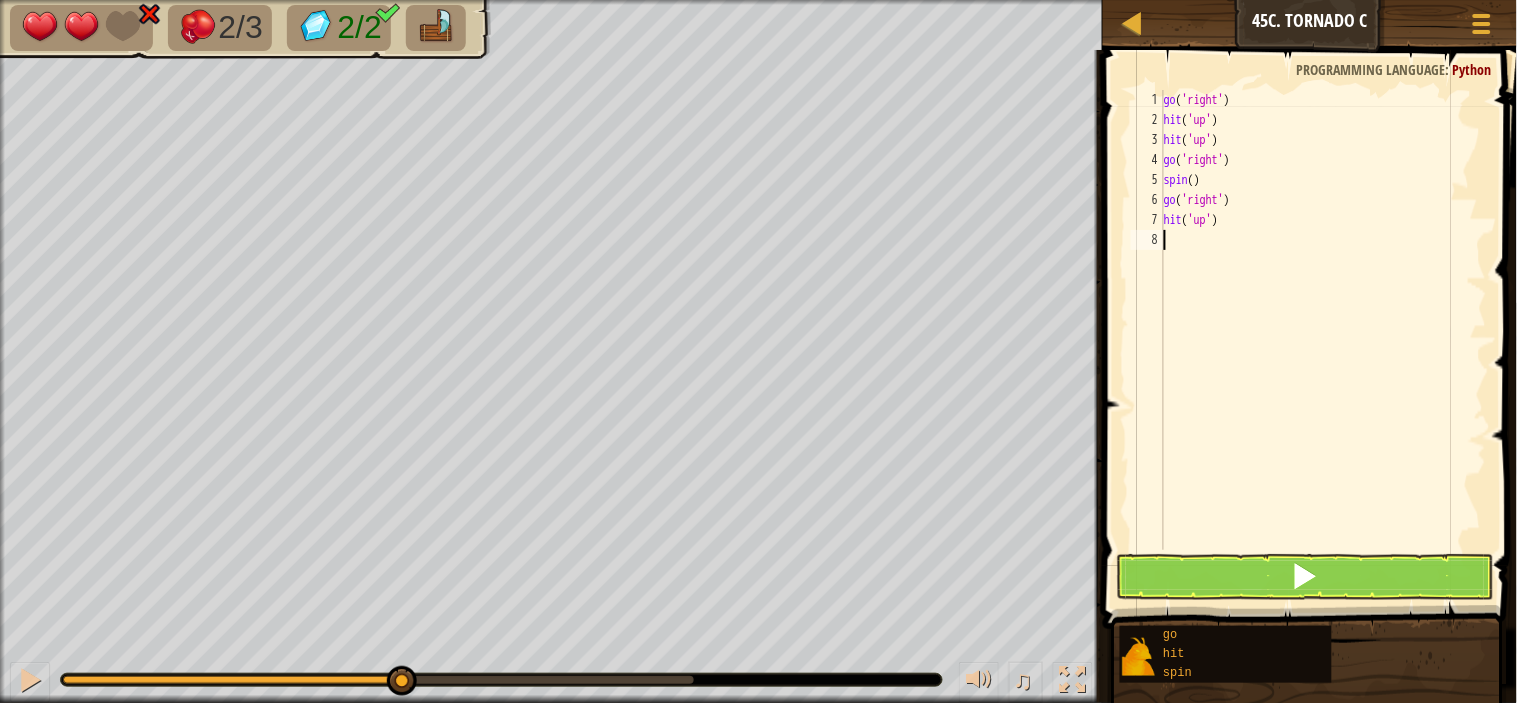 click on "hit('up') 1 2 3 4 5 6 7 8 go ( 'right' ) hit ( 'up' ) hit ( 'up' ) go ( 'right' ) spin ( ) go ( 'right' ) hit ( 'up' )     הההההההההההההההההההההההההההההההההההההההההההההההההההההההההההההההההההההההההההההההההההההההההההההההההההההההההההההההההההההההההההההההההההההההההההההההההההההההההההההההההההההההההההההההההההההההההההההההההההההההההההההההההההההההההההההההההההההההההההההההההההההההההההההההה XXXXXXXXXXXXXXXXXXXXXXXXXXXXXXXXXXXXXXXXXXXXXXXXXXXXXXXXXXXXXXXXXXXXXXXXXXXXXXXXXXXXXXXXXXXXXXXXXXXXXXXXXXXXXXXXXXXXXXXXXXXXXXXXXXXXXXXXXXXXXXXXXXXXXXXXXXXXXXXXXXXXXXXXXXXXXXXXXXXXXXXXXXXXXXXXXXXXXXXXXXXXXXXXXXXXXXXXXXXXXXXXXXXXXXXXXXXXXXXXXXXXXXXXXXXXXXXX" at bounding box center [1307, 320] 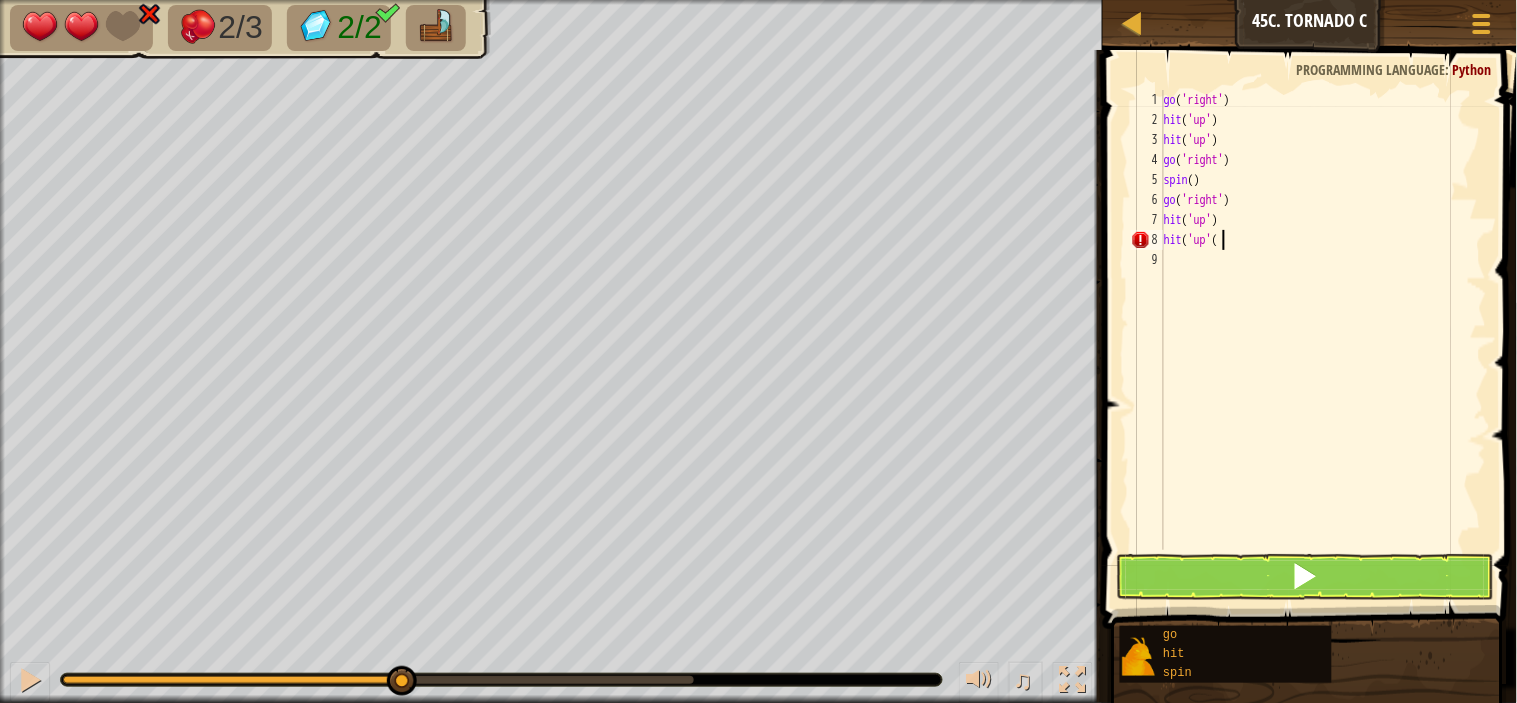 scroll, scrollTop: 8, scrollLeft: 3, axis: both 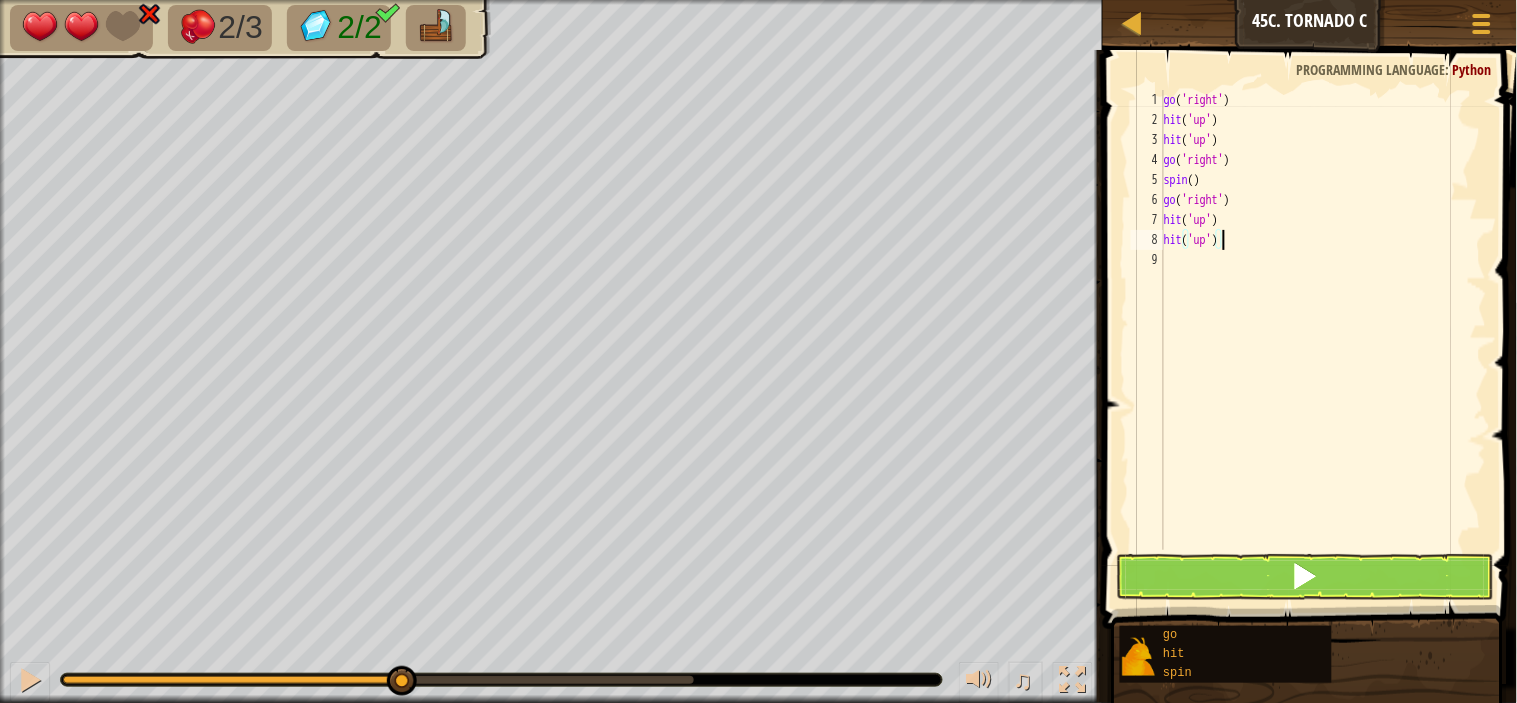 type on "hit('up')" 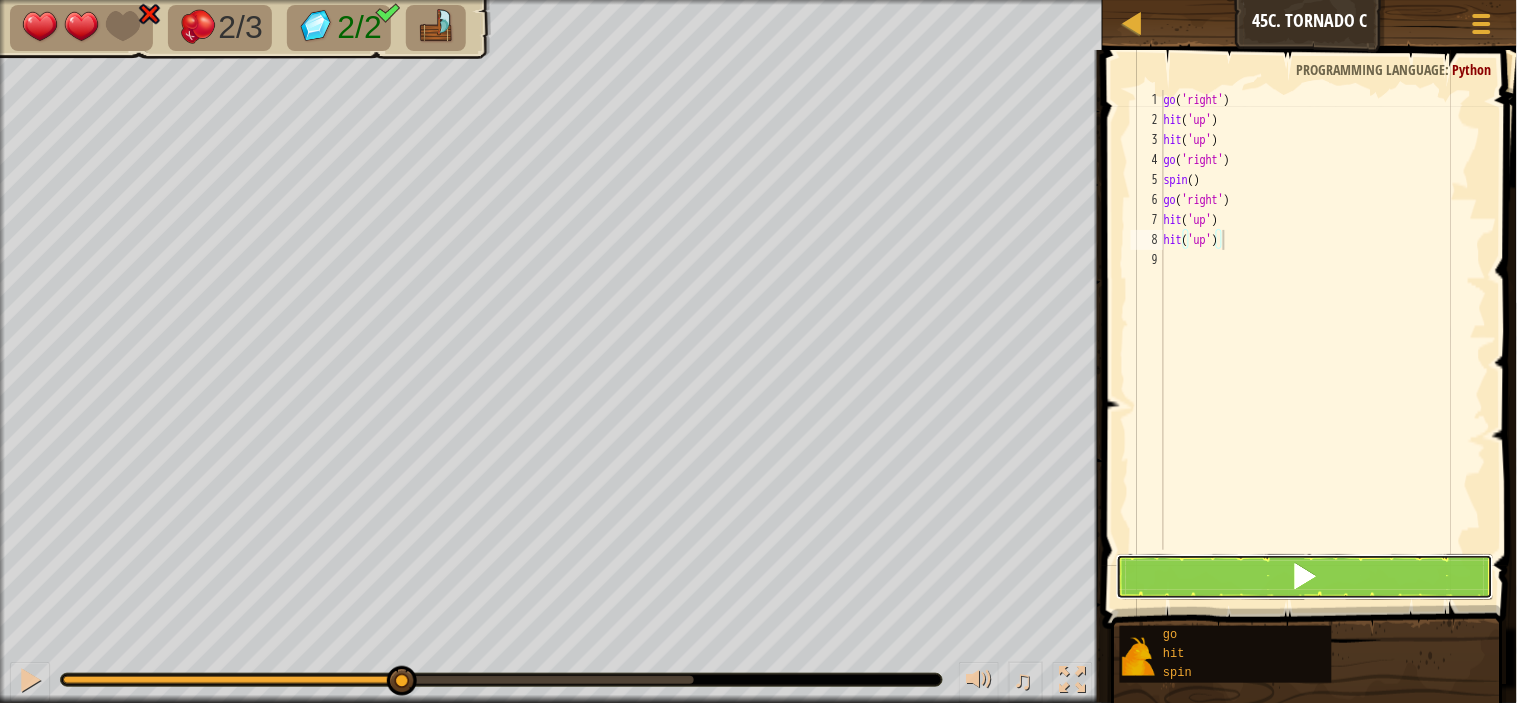 click at bounding box center (1305, 577) 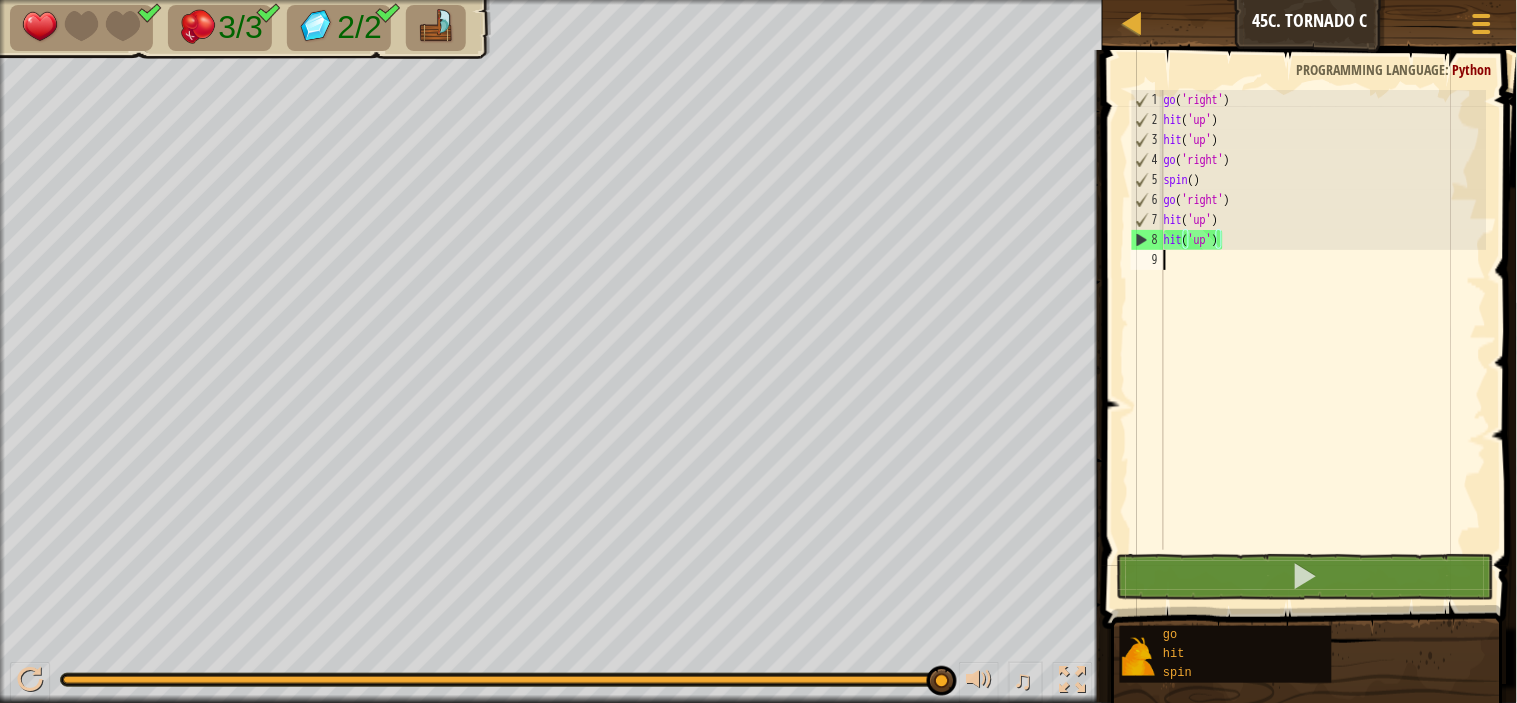 click on "go ( 'right' ) hit ( 'up' ) hit ( 'up' ) go ( 'right' ) spin ( ) go ( 'right' ) hit ( 'up' ) hit ( 'up' )" at bounding box center (1323, 340) 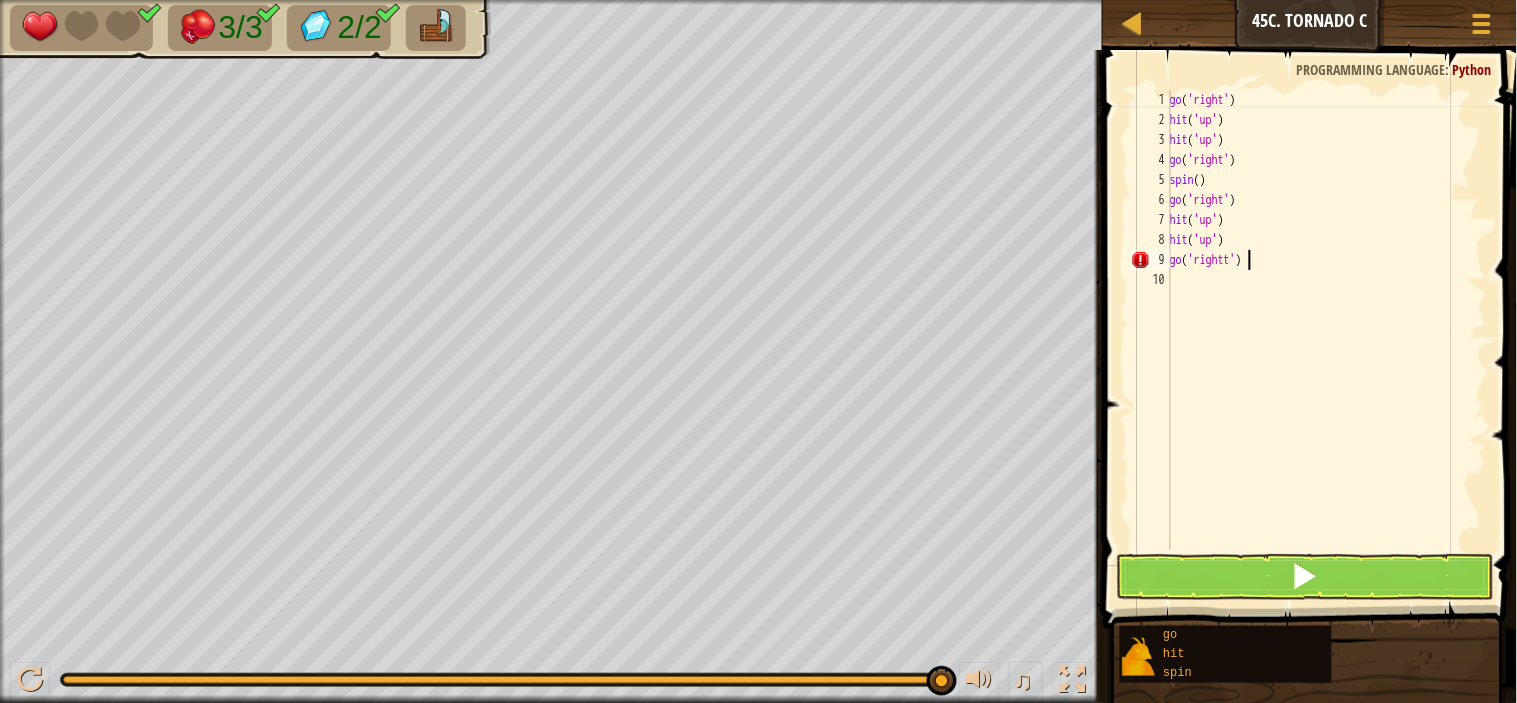 scroll, scrollTop: 8, scrollLeft: 5, axis: both 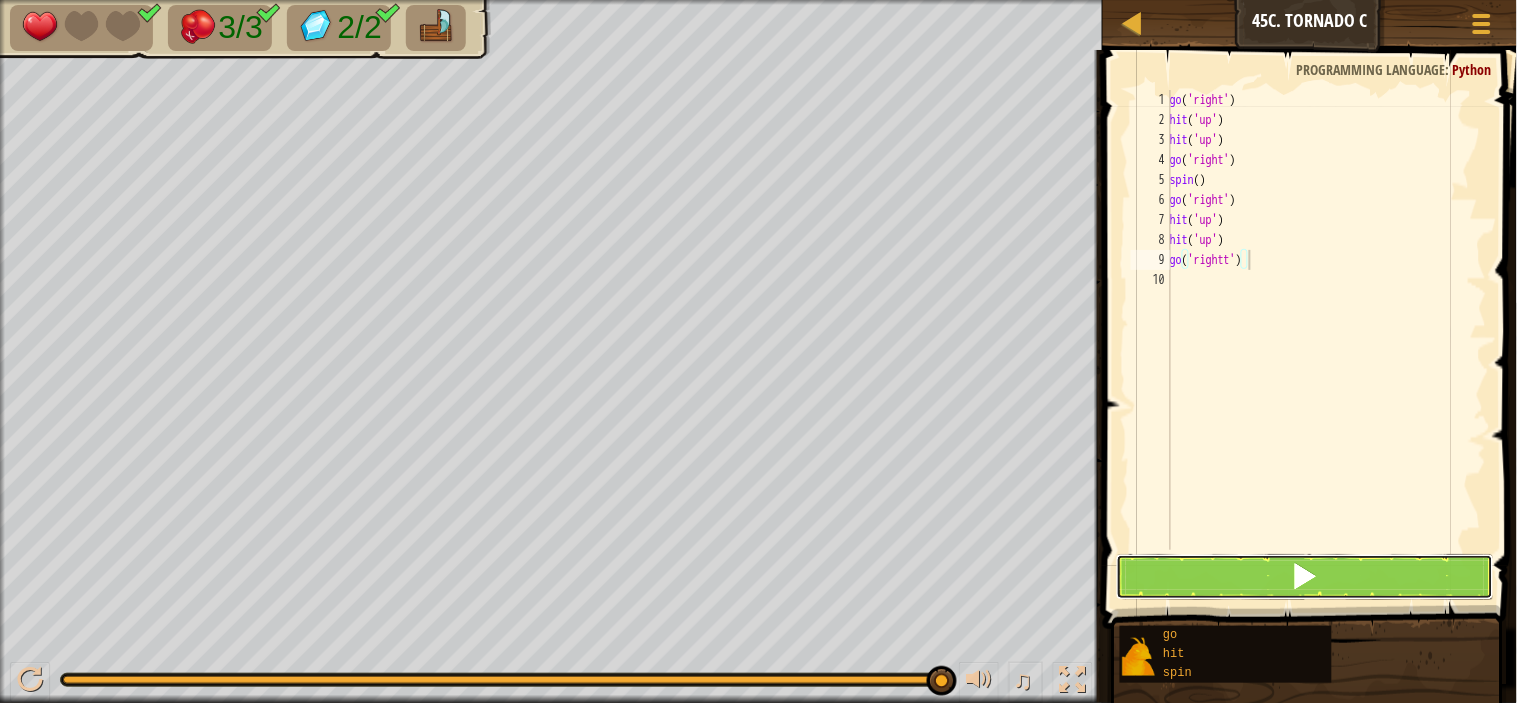 drag, startPoint x: 1207, startPoint y: 586, endPoint x: 1210, endPoint y: 597, distance: 11.401754 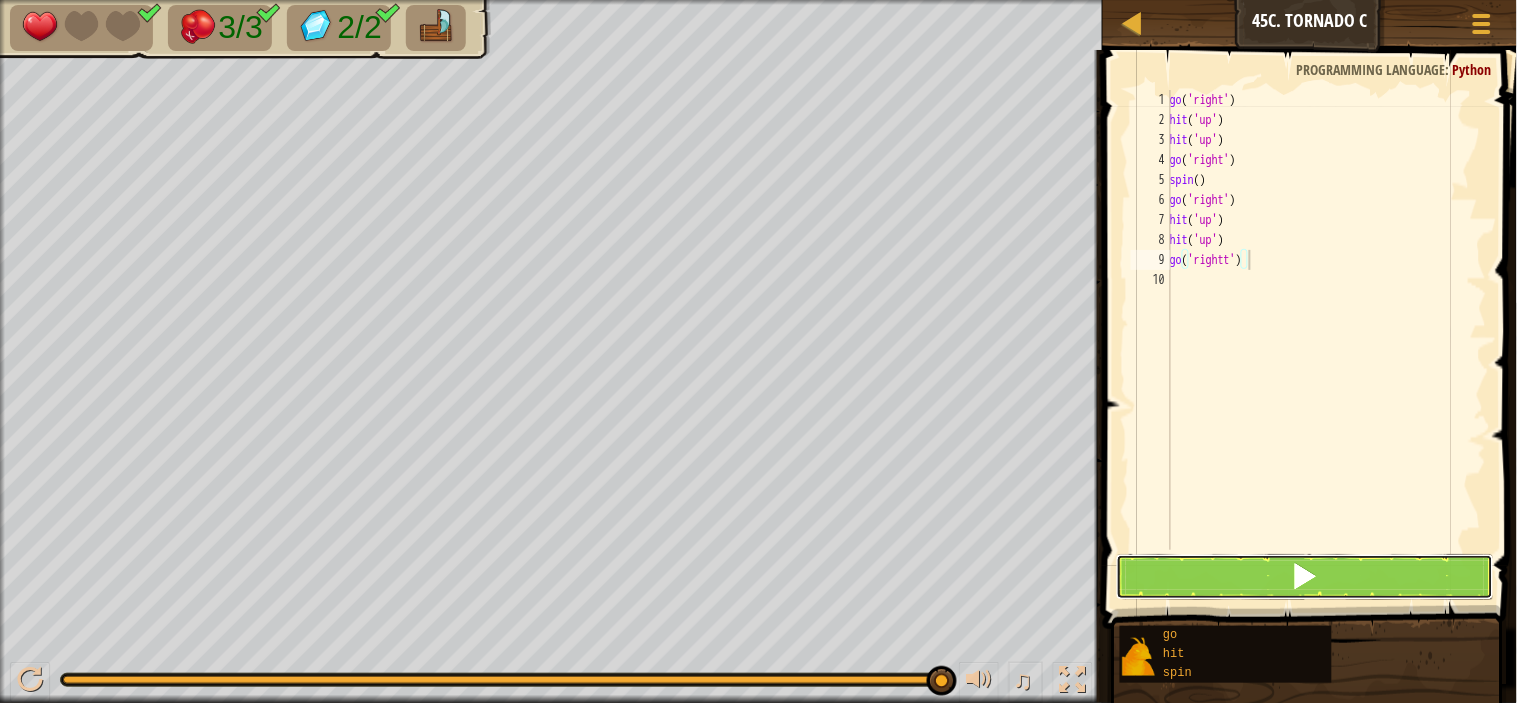 click at bounding box center [1305, 577] 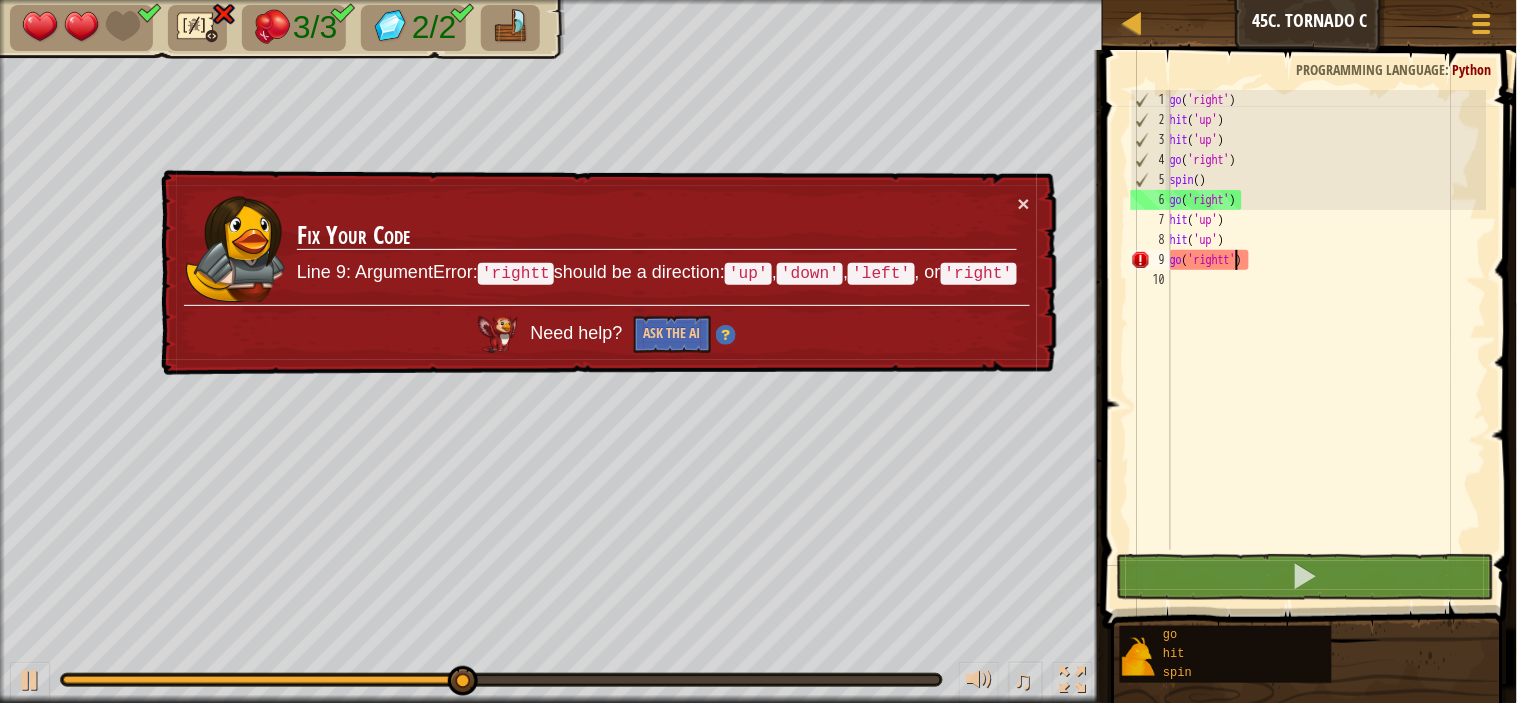 click on "go ( 'right' ) hit ( 'up' ) hit ( 'up' ) go ( 'right' ) spin ( ) go ( 'right' ) hit ( 'up' ) hit ( 'up' ) go ( 'rightt' )" at bounding box center (1326, 340) 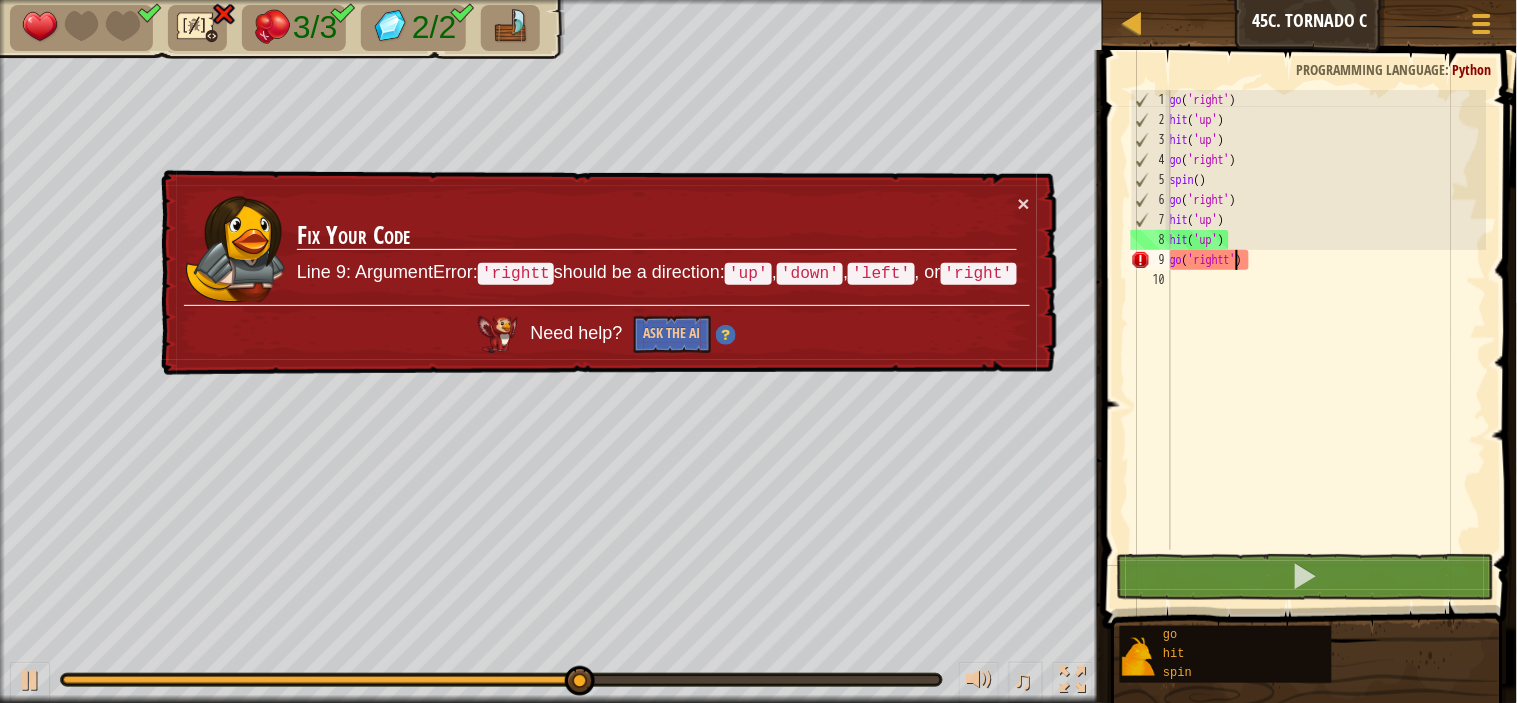 type on "go('right')" 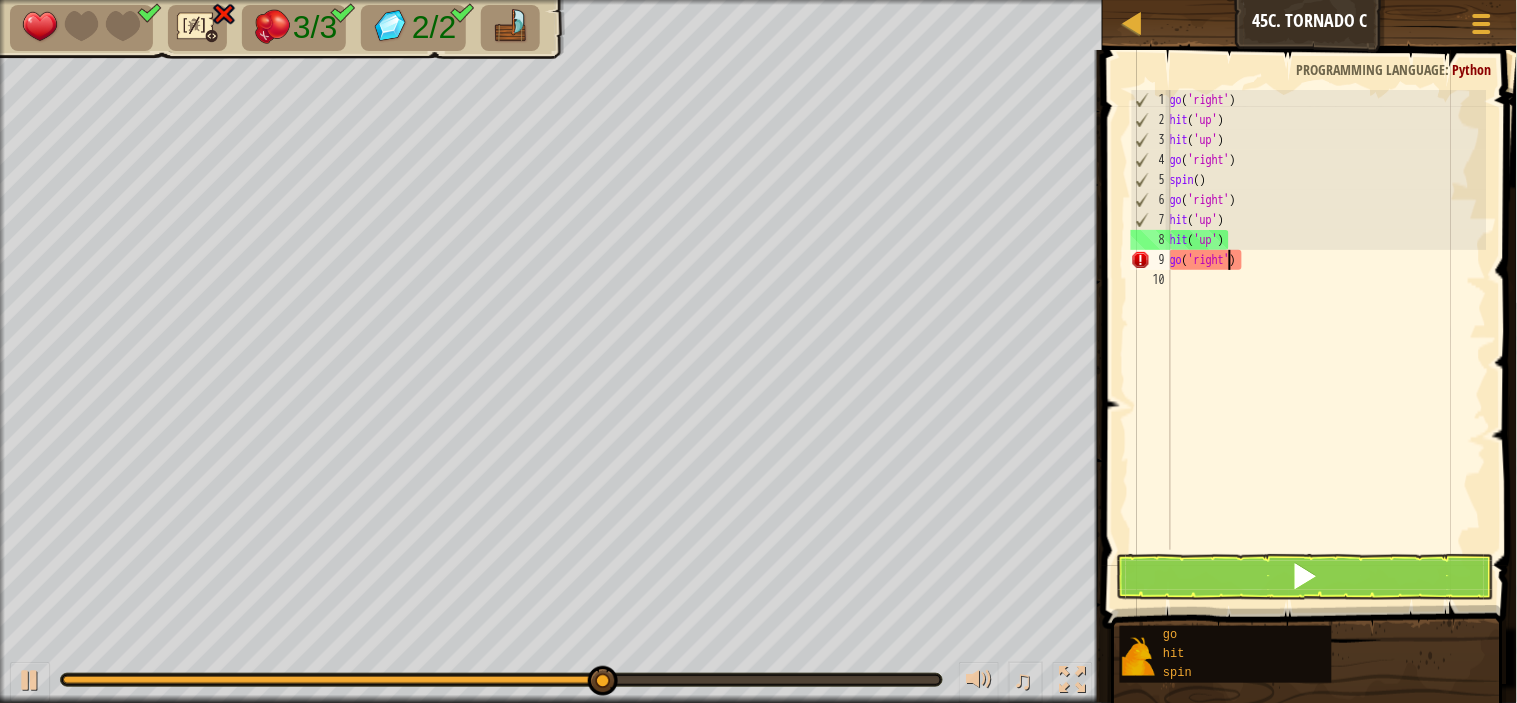 scroll, scrollTop: 8, scrollLeft: 4, axis: both 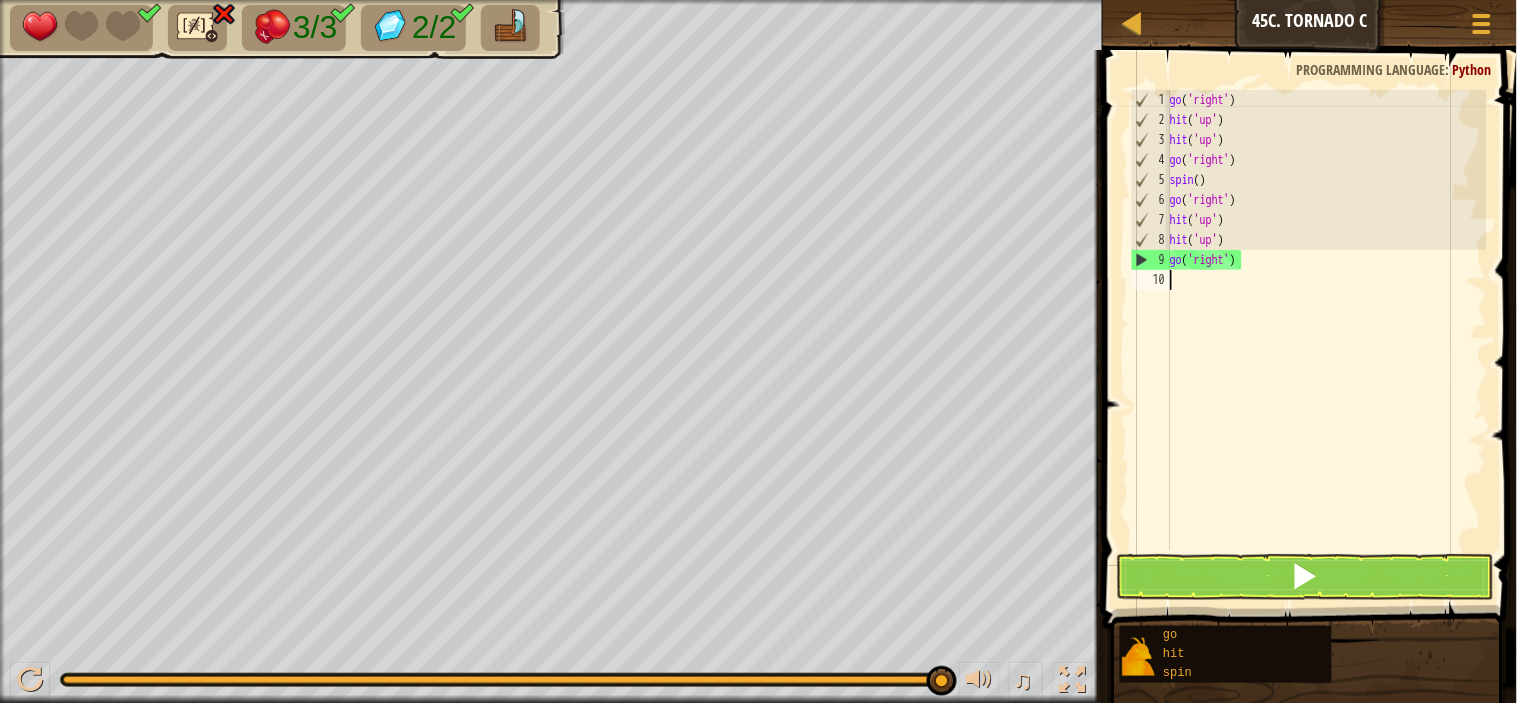 drag, startPoint x: 1350, startPoint y: 536, endPoint x: 1334, endPoint y: 540, distance: 16.492422 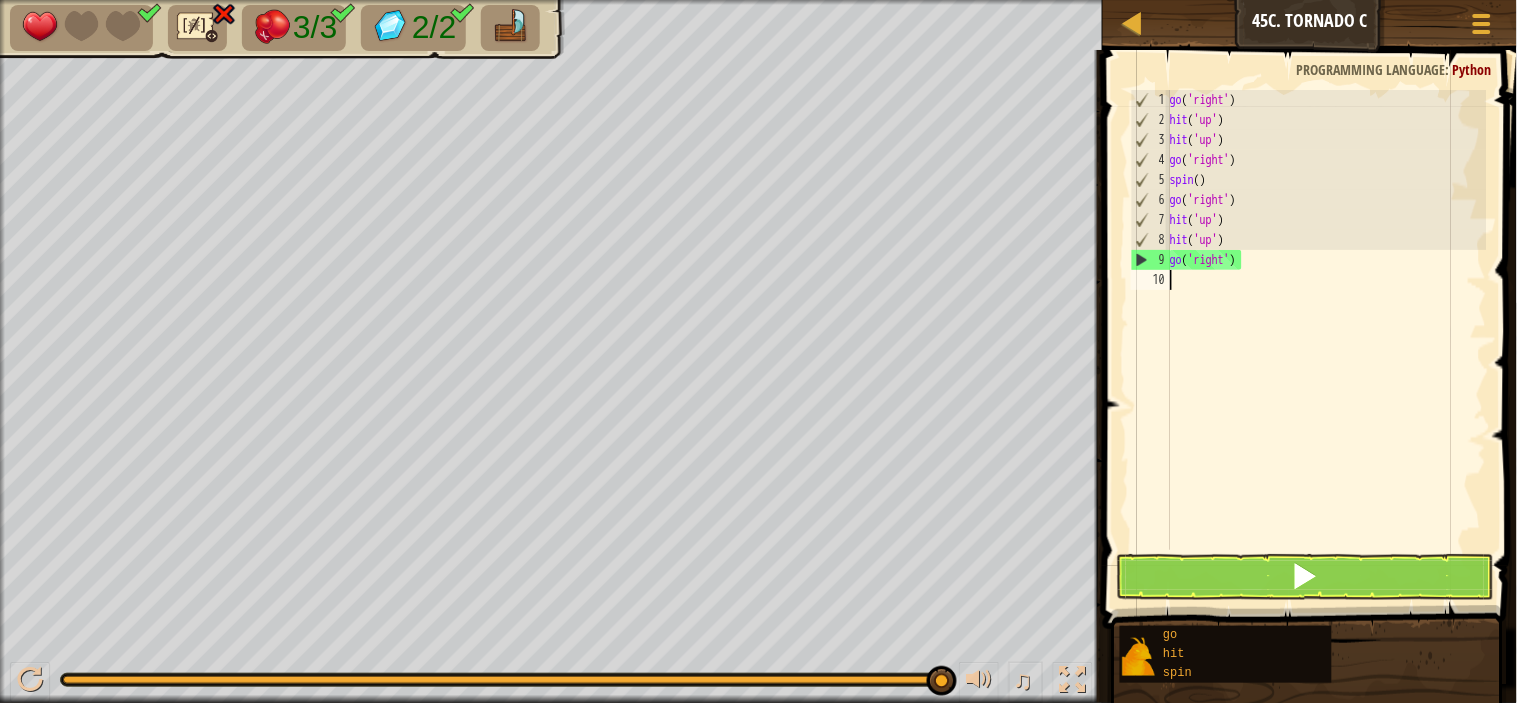 click on "go ( 'right' ) hit ( 'up' ) hit ( 'up' ) go ( 'right' ) spin ( ) go ( 'right' ) hit ( 'up' ) hit ( 'up' ) go ( 'right' )" at bounding box center (1326, 340) 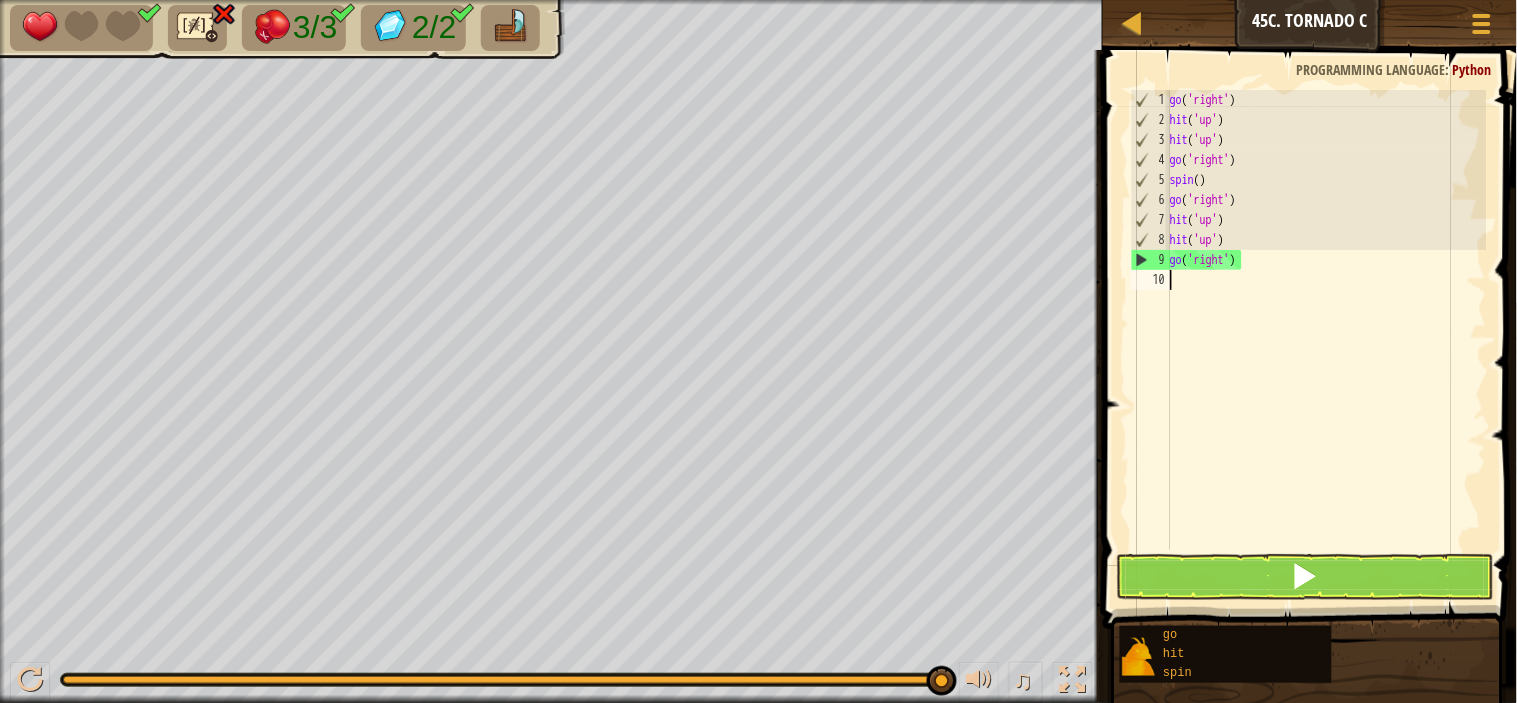 type 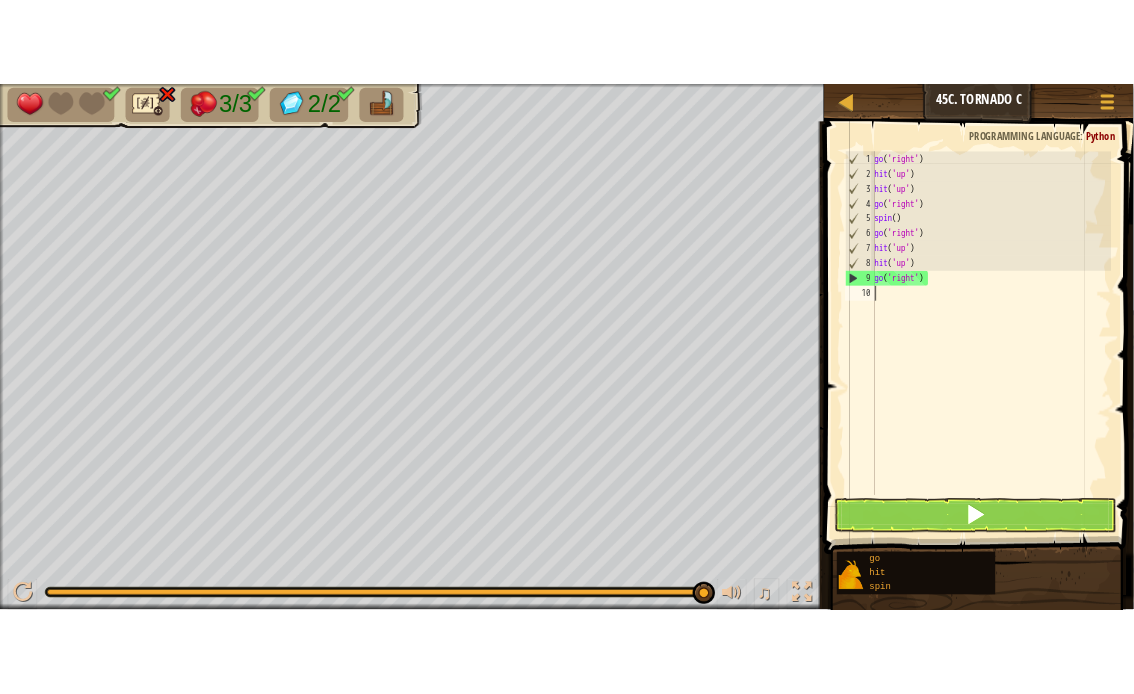 scroll, scrollTop: 8, scrollLeft: 0, axis: vertical 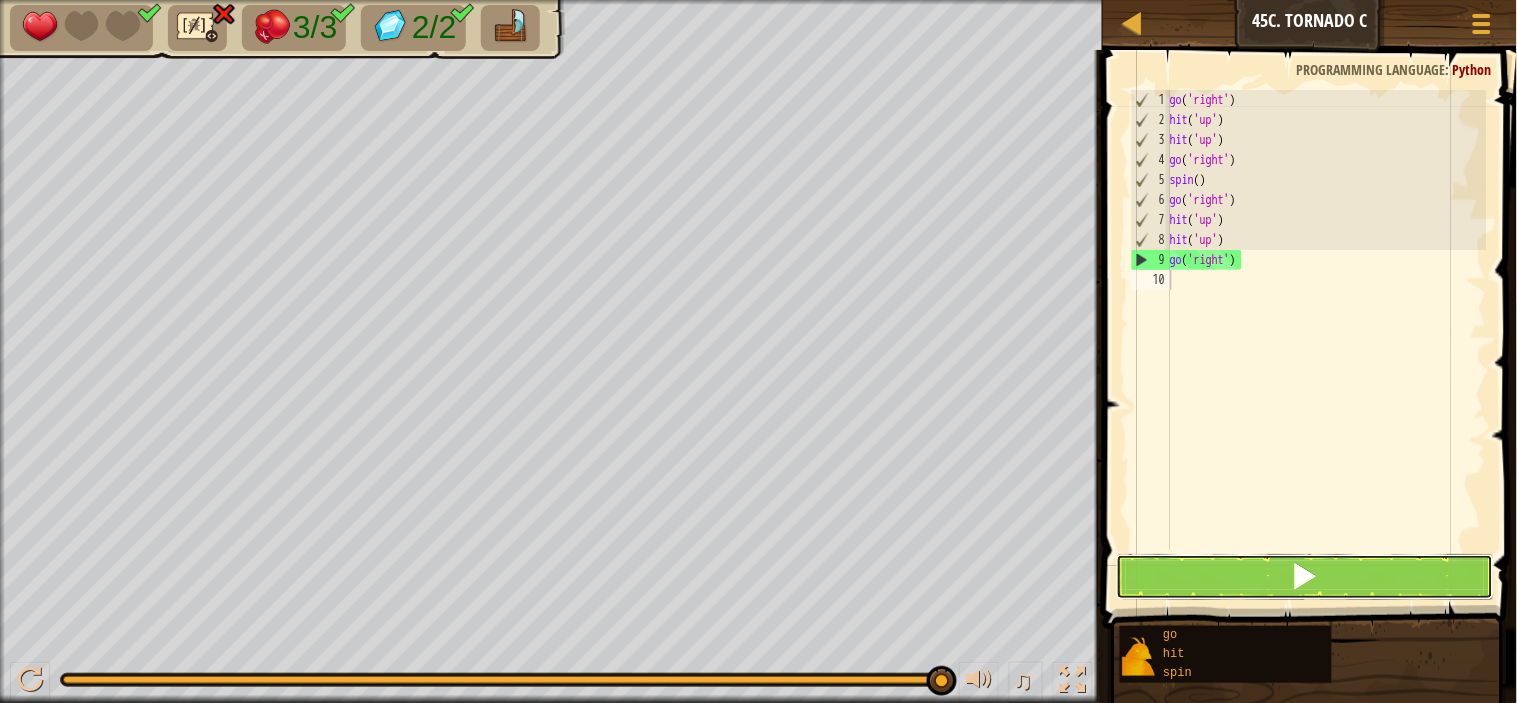 click at bounding box center [1305, 577] 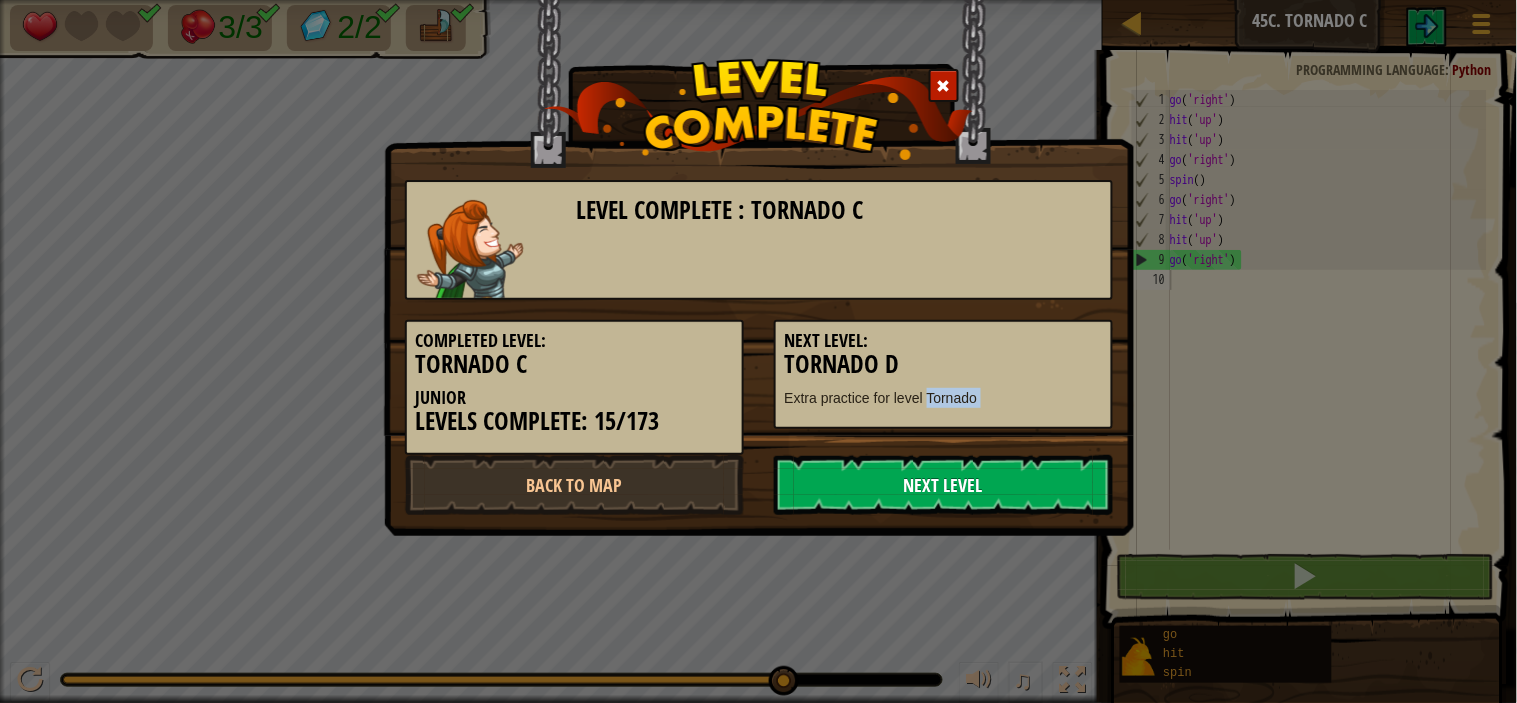drag, startPoint x: 931, startPoint y: 454, endPoint x: 932, endPoint y: 468, distance: 14.035668 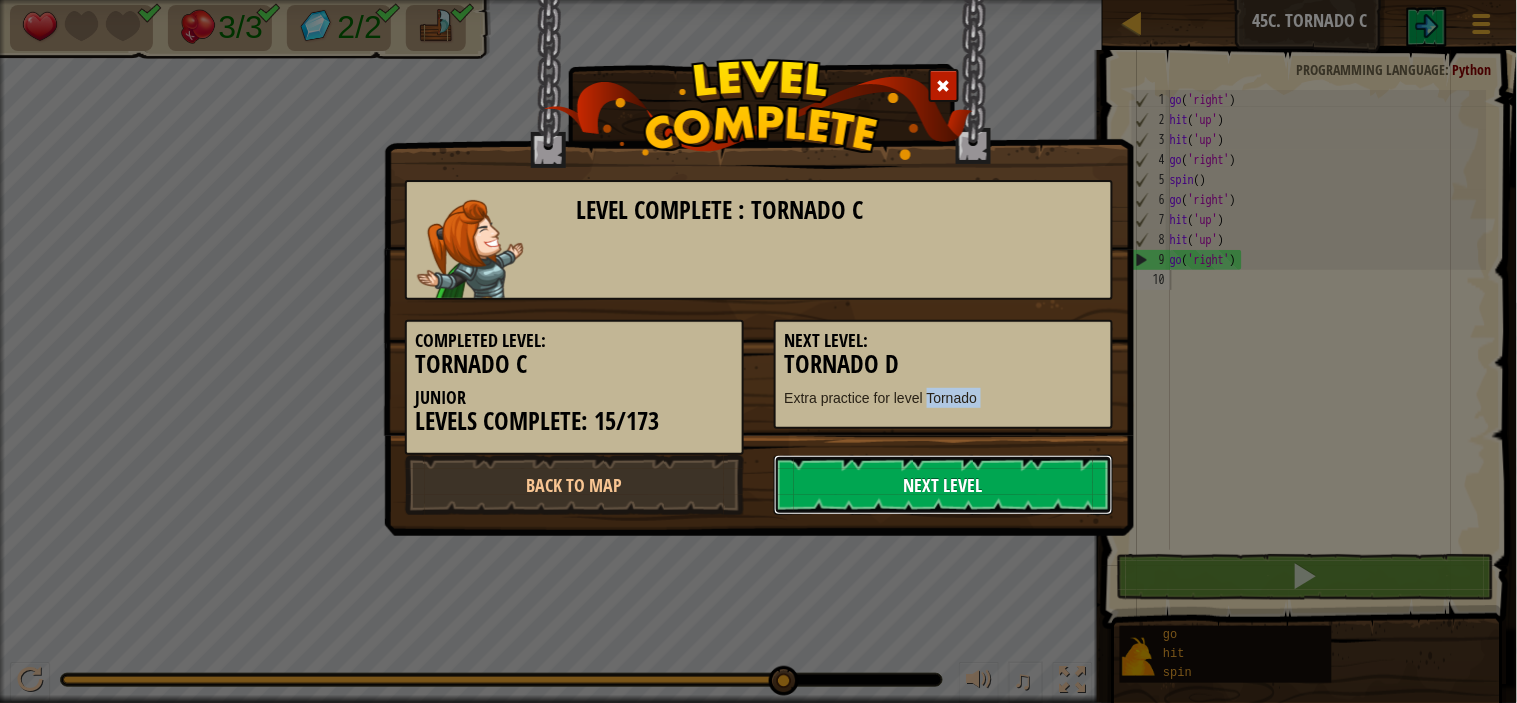 click on "Next Level" at bounding box center (943, 485) 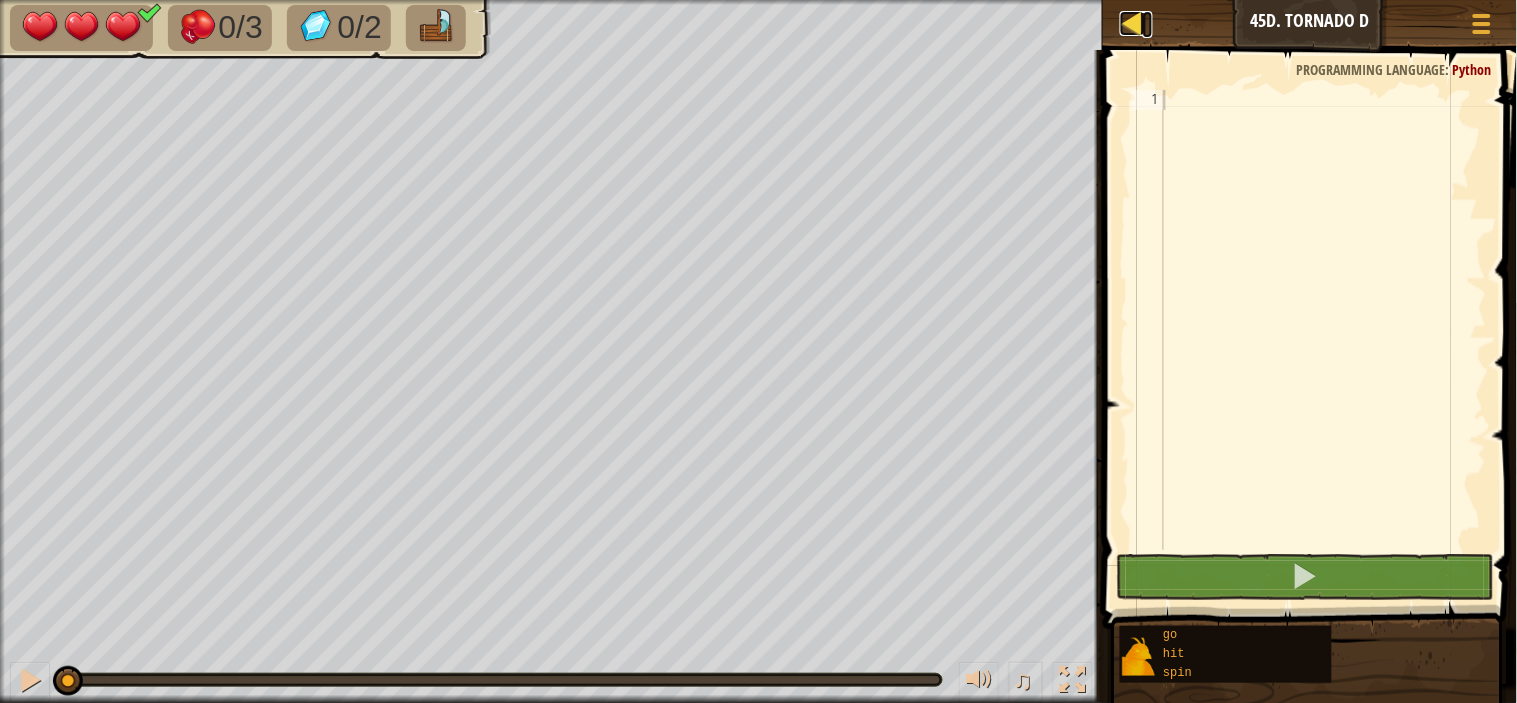 click at bounding box center (1132, 23) 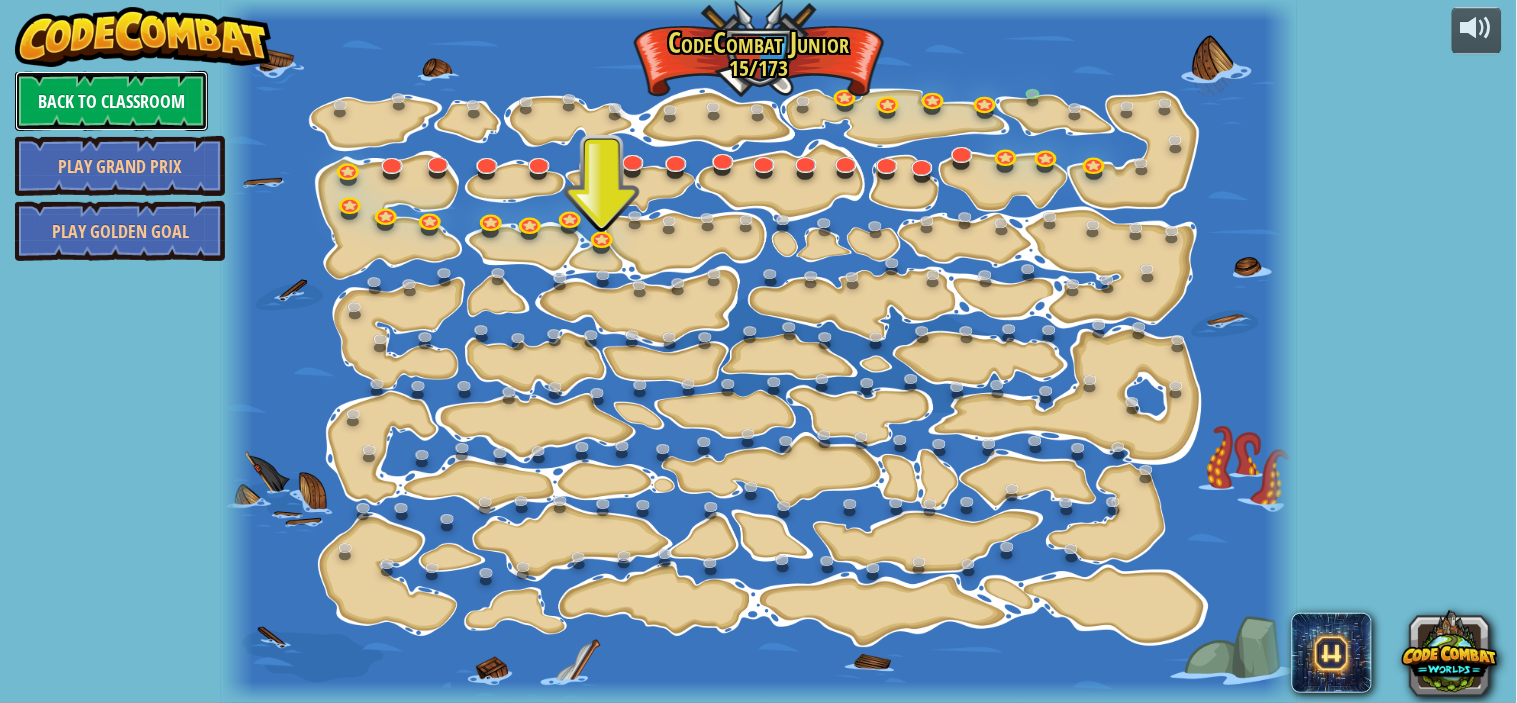click on "Back to Classroom" at bounding box center [111, 101] 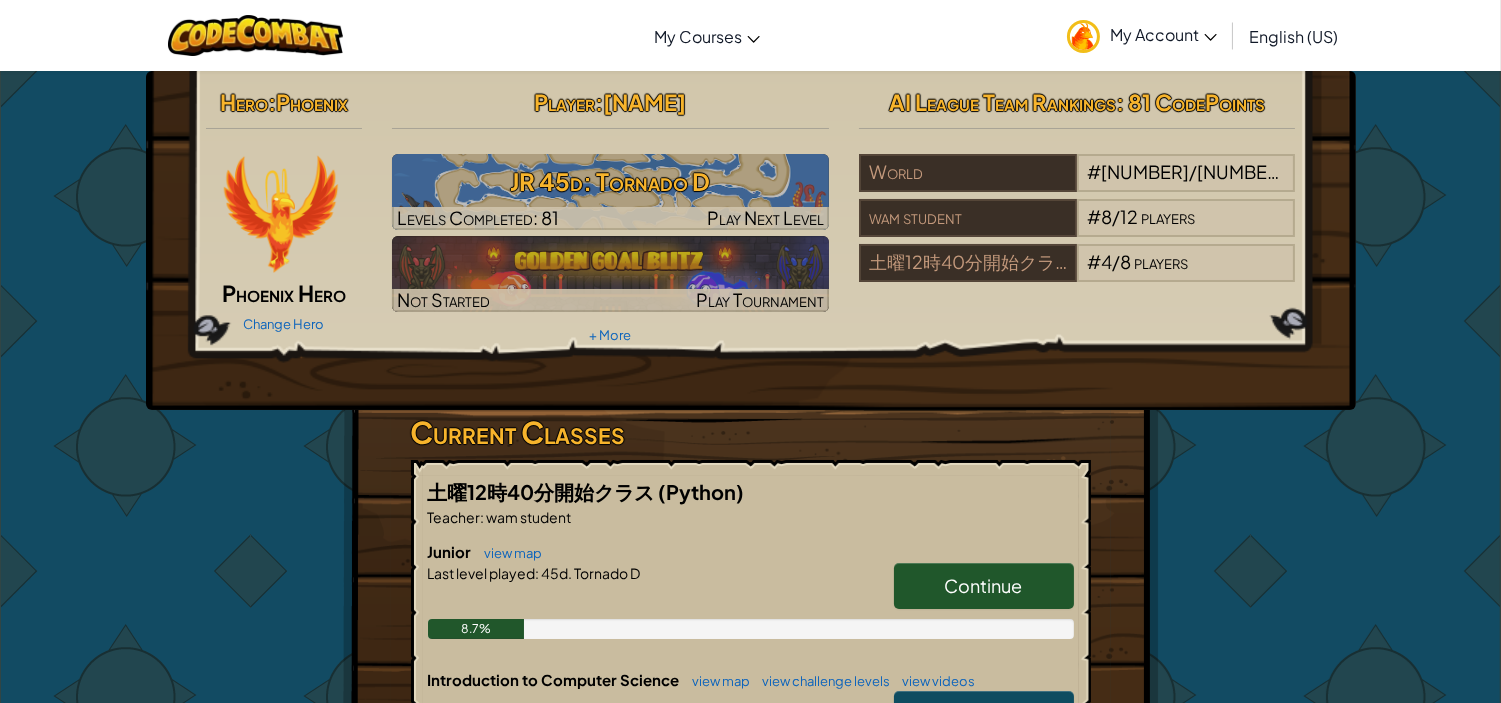 click on "My Account" at bounding box center (1163, 34) 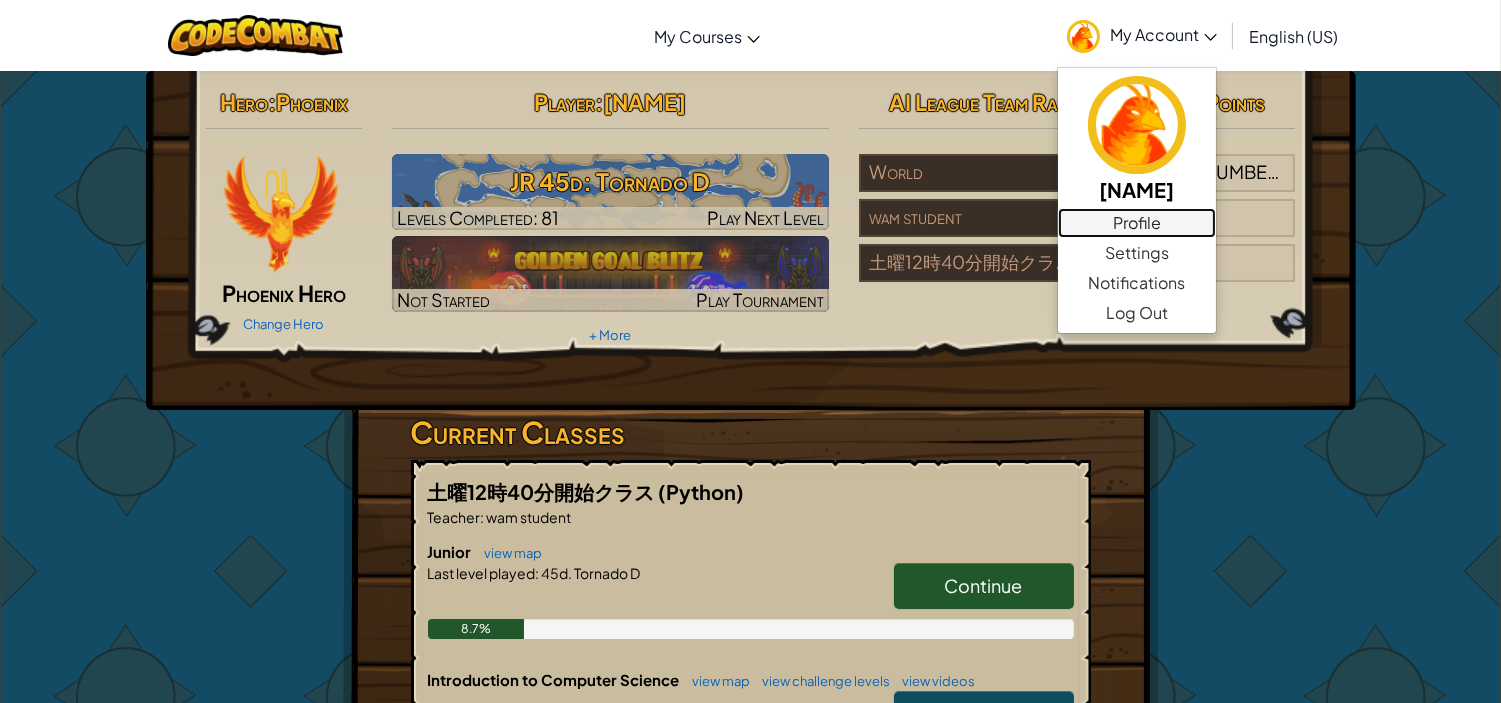 click on "Profile" at bounding box center (1137, 223) 